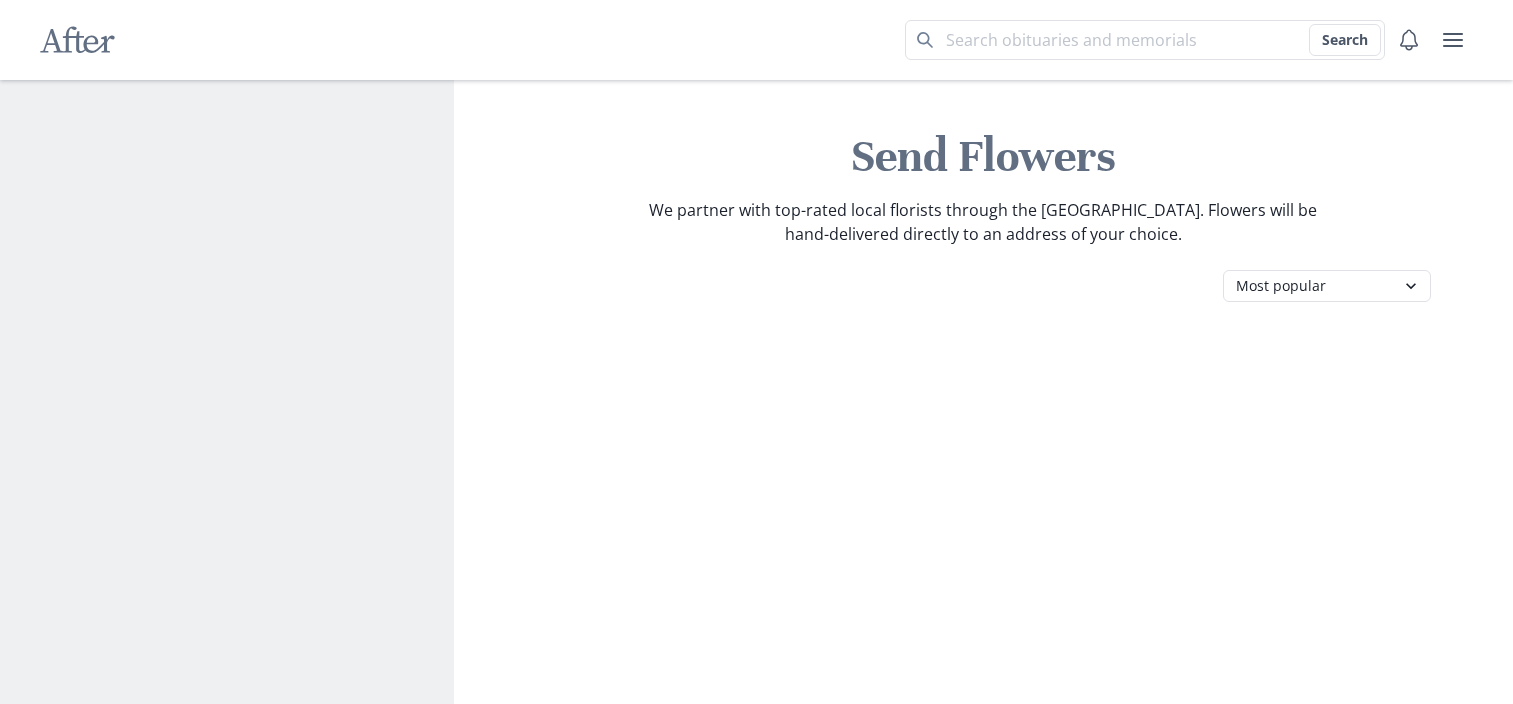 scroll, scrollTop: 0, scrollLeft: 0, axis: both 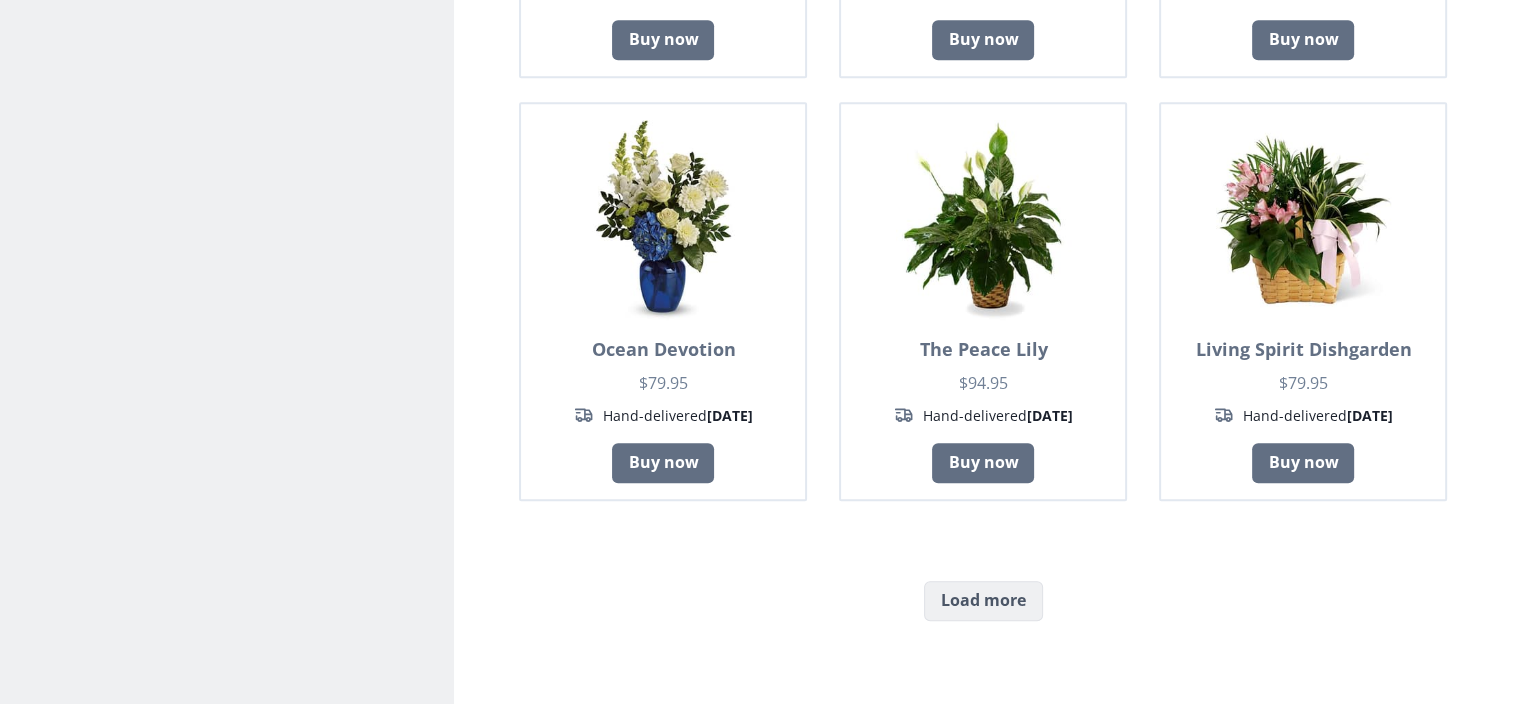 click on "Load more" at bounding box center (983, 601) 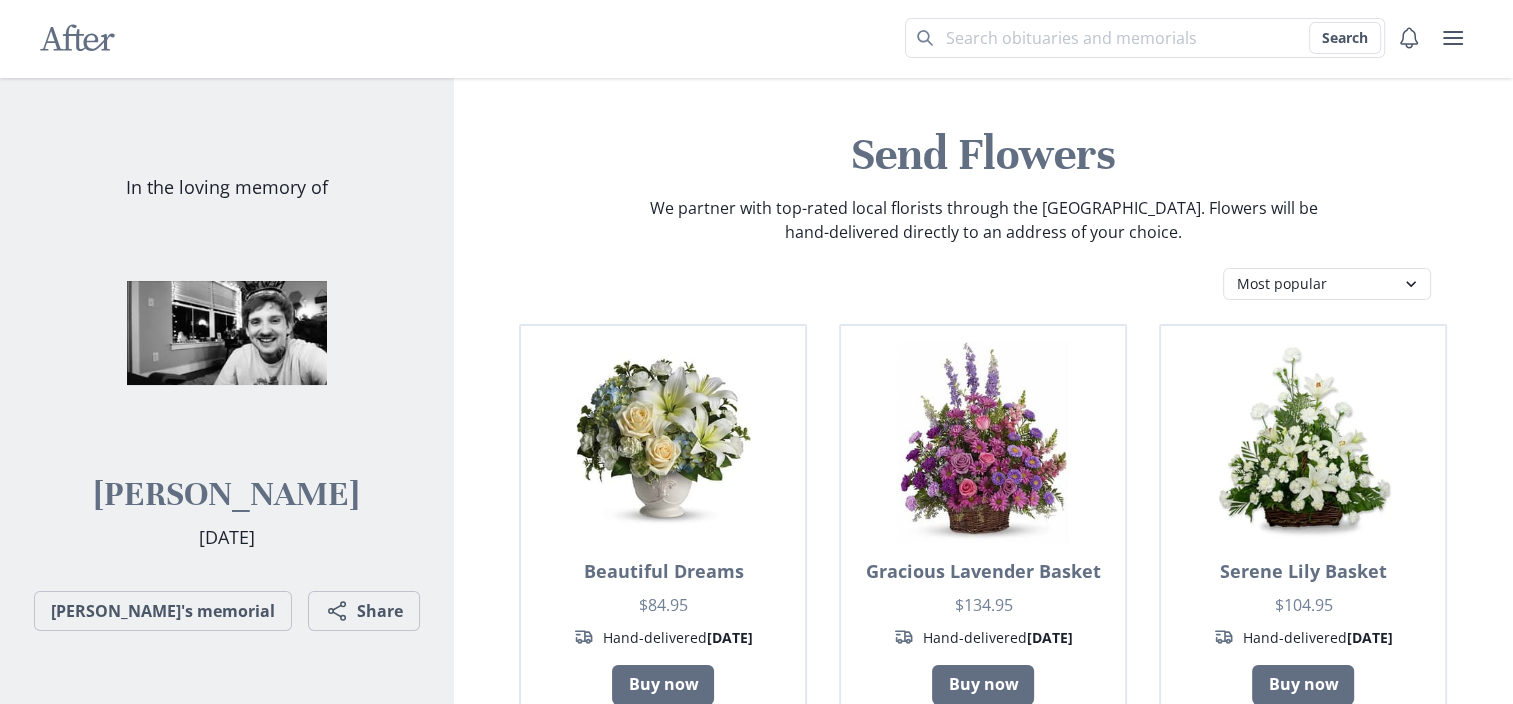 scroll, scrollTop: 0, scrollLeft: 0, axis: both 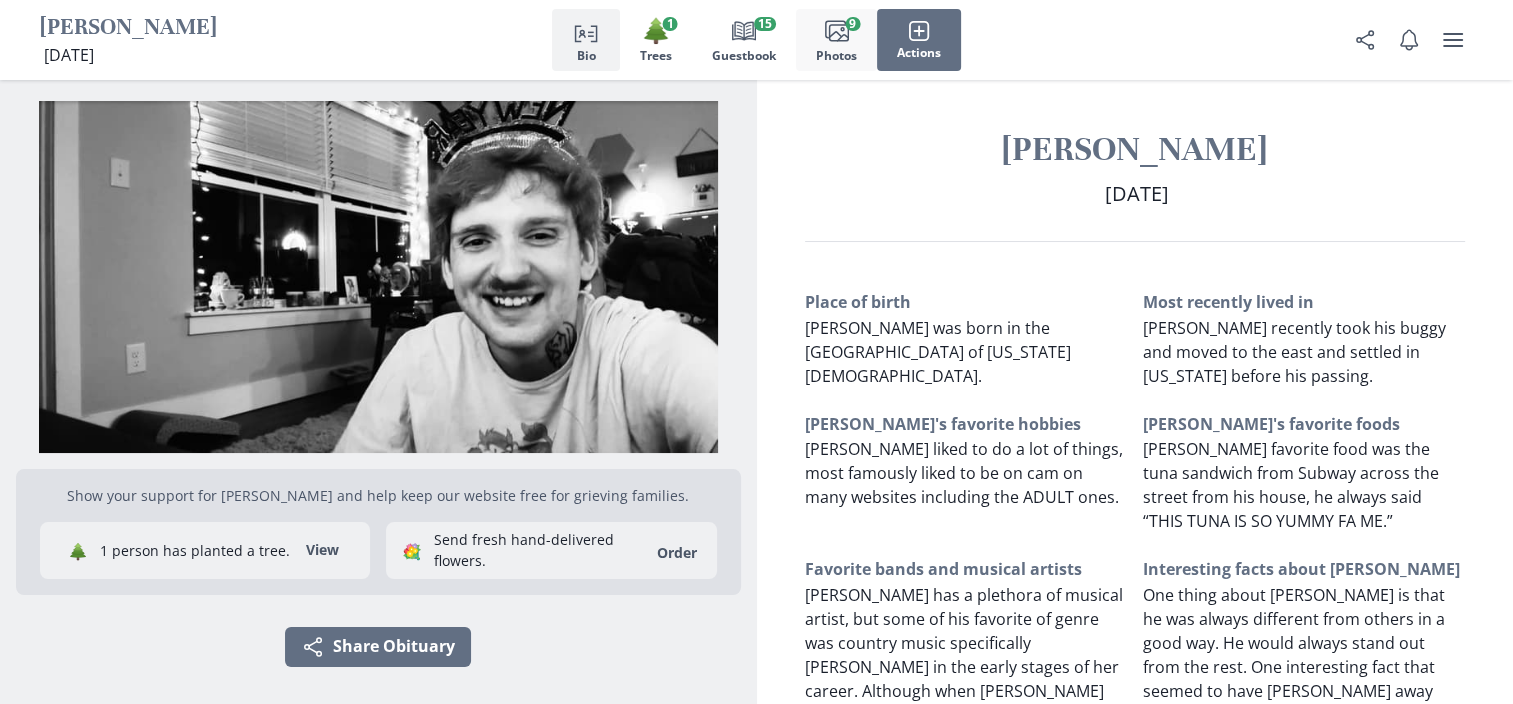 click on "Images" 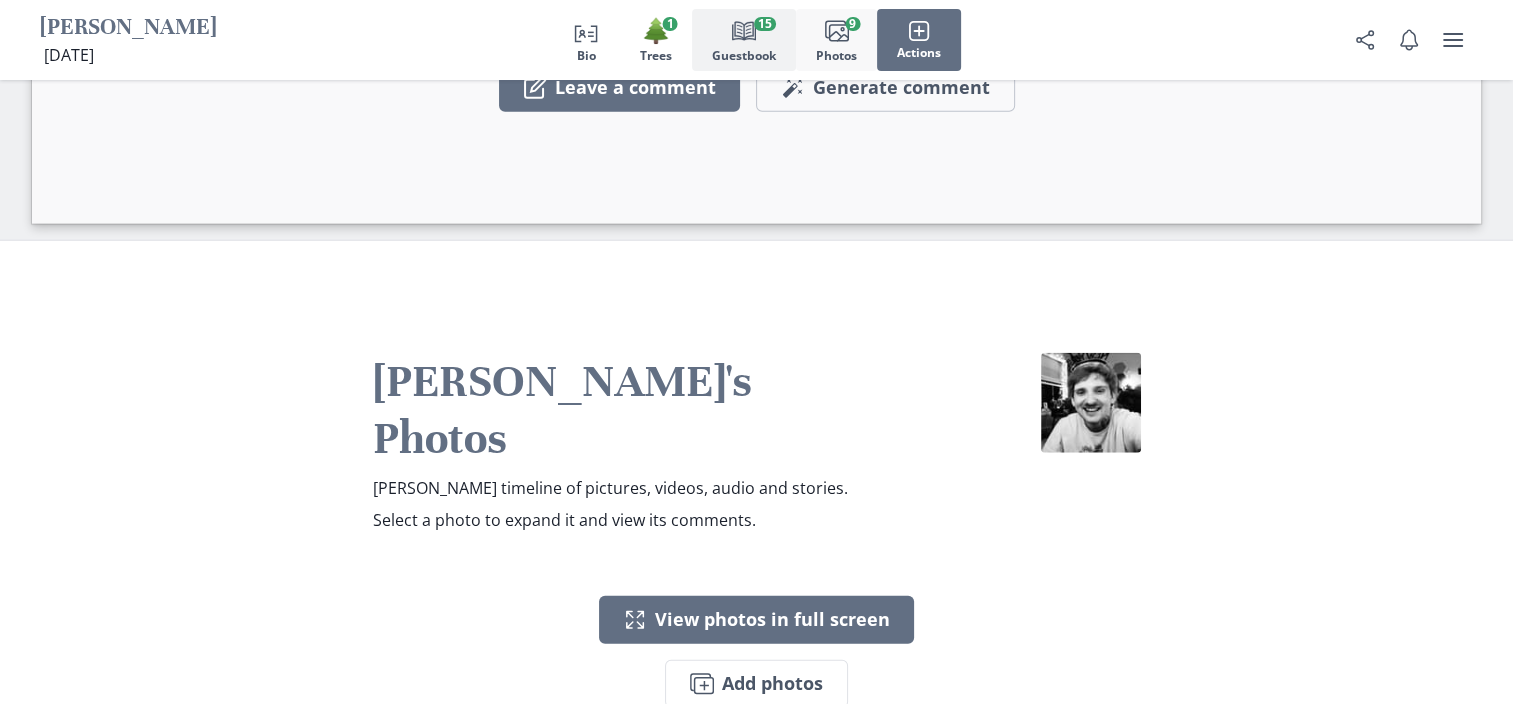 scroll, scrollTop: 4762, scrollLeft: 0, axis: vertical 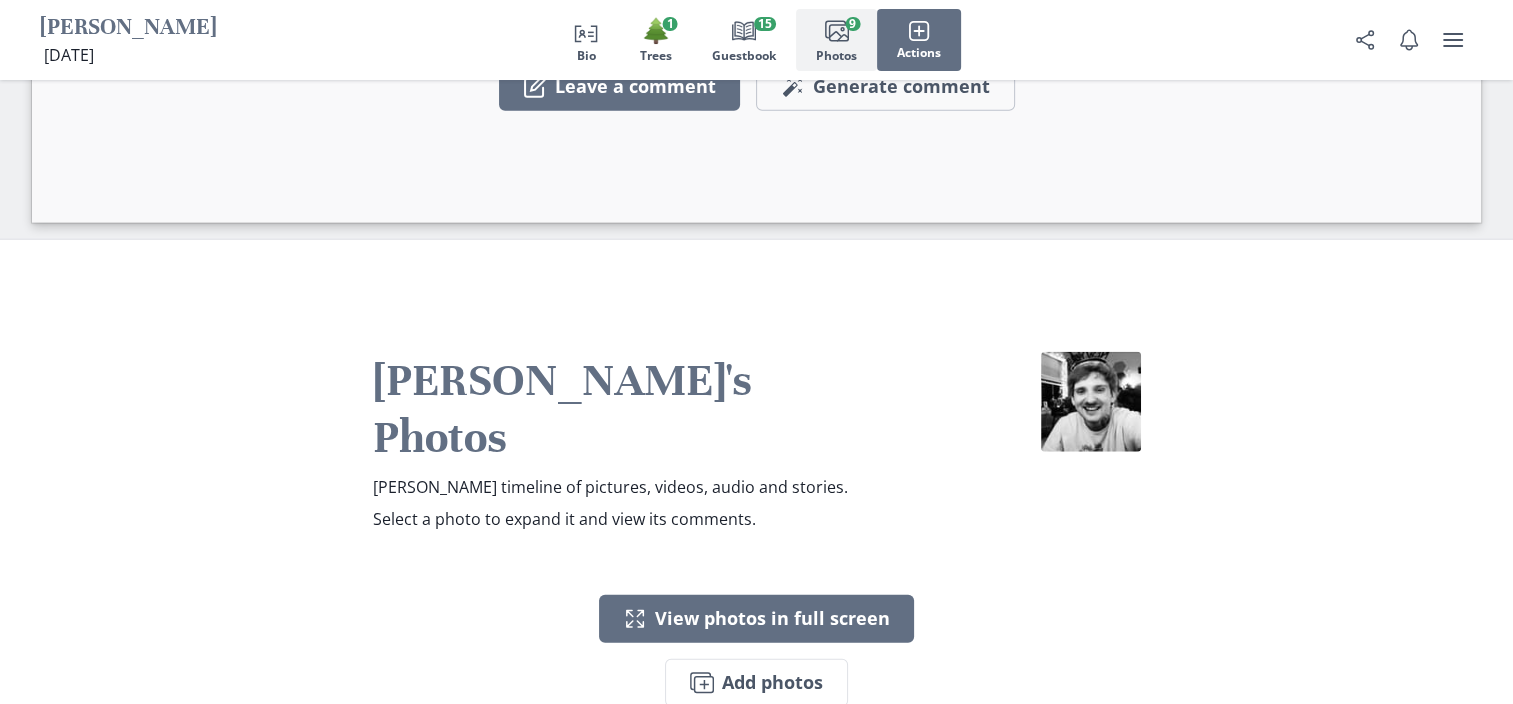 type 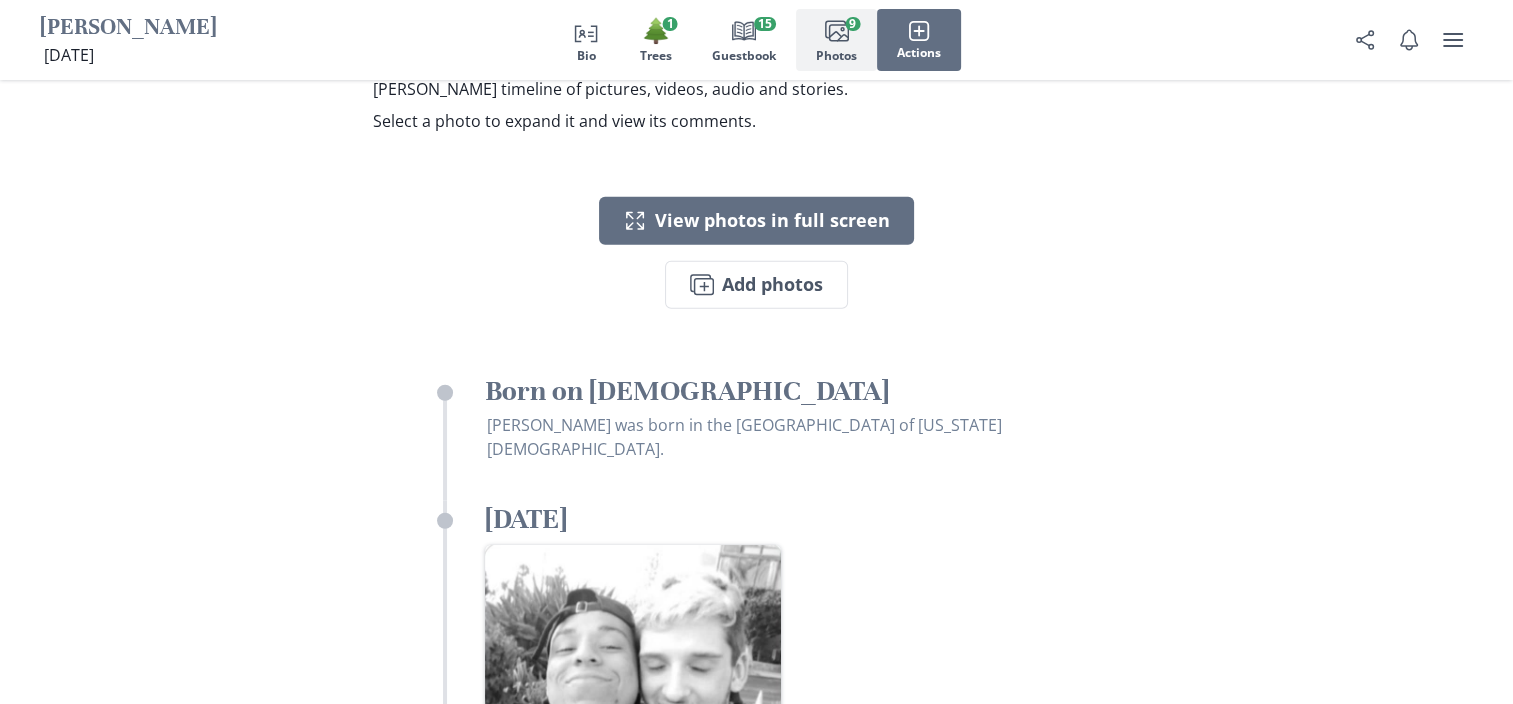 scroll, scrollTop: 5162, scrollLeft: 0, axis: vertical 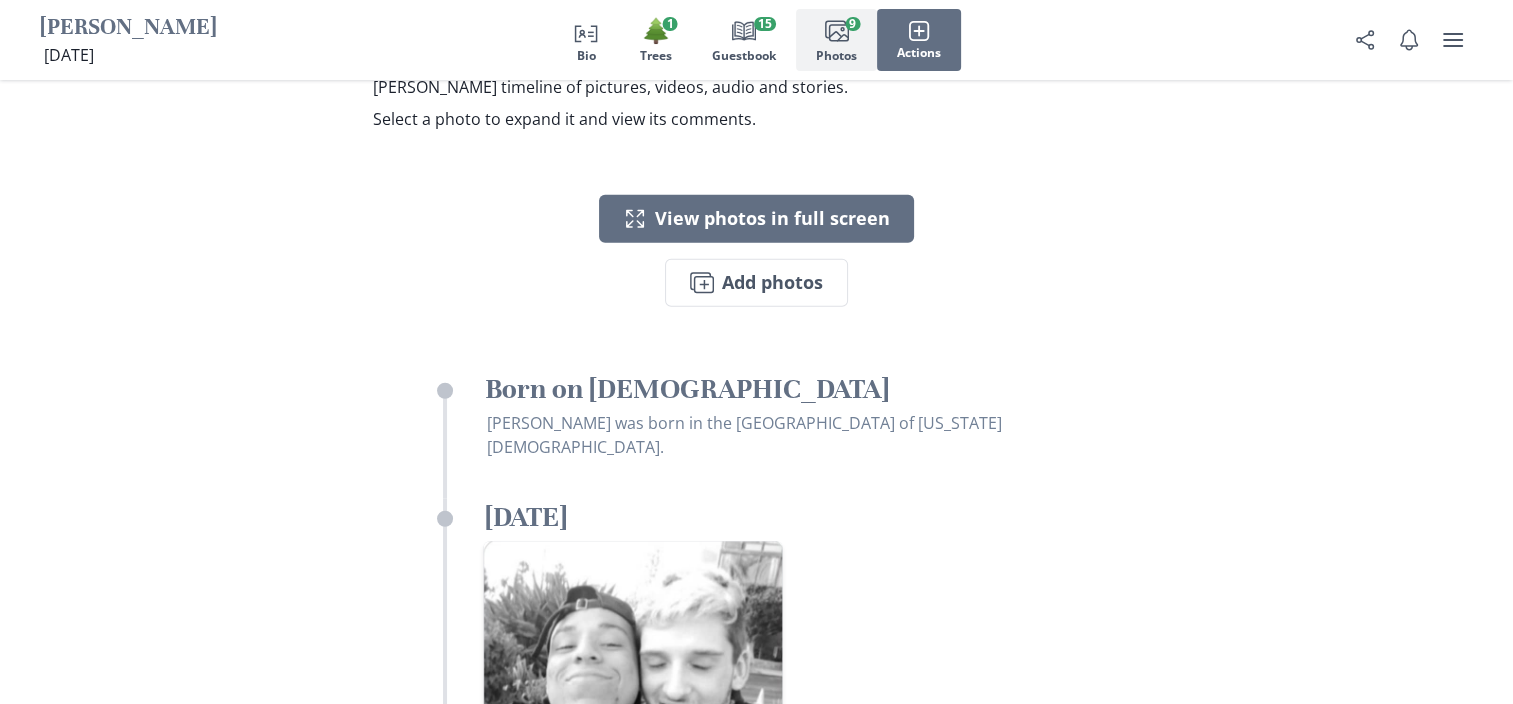 click at bounding box center [632, 691] 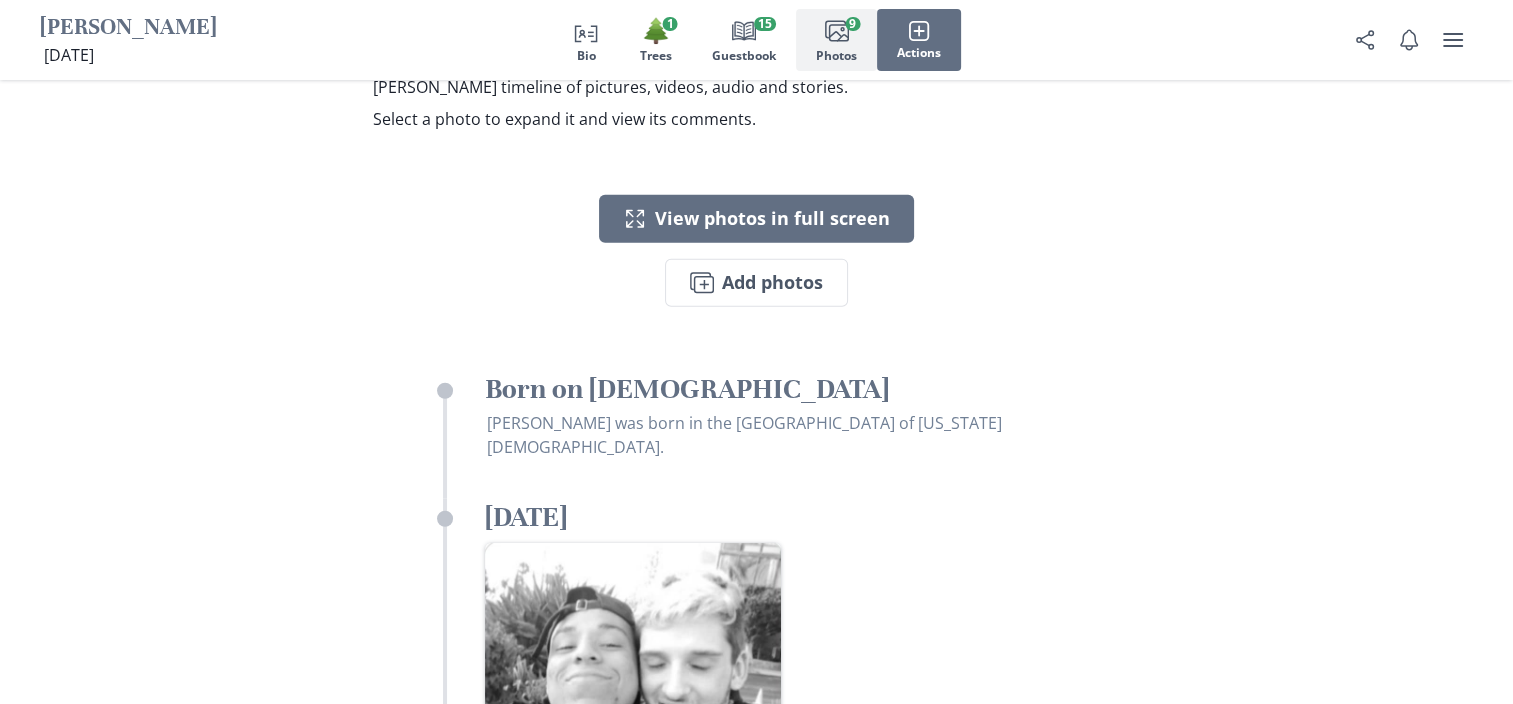 scroll, scrollTop: 198, scrollLeft: 0, axis: vertical 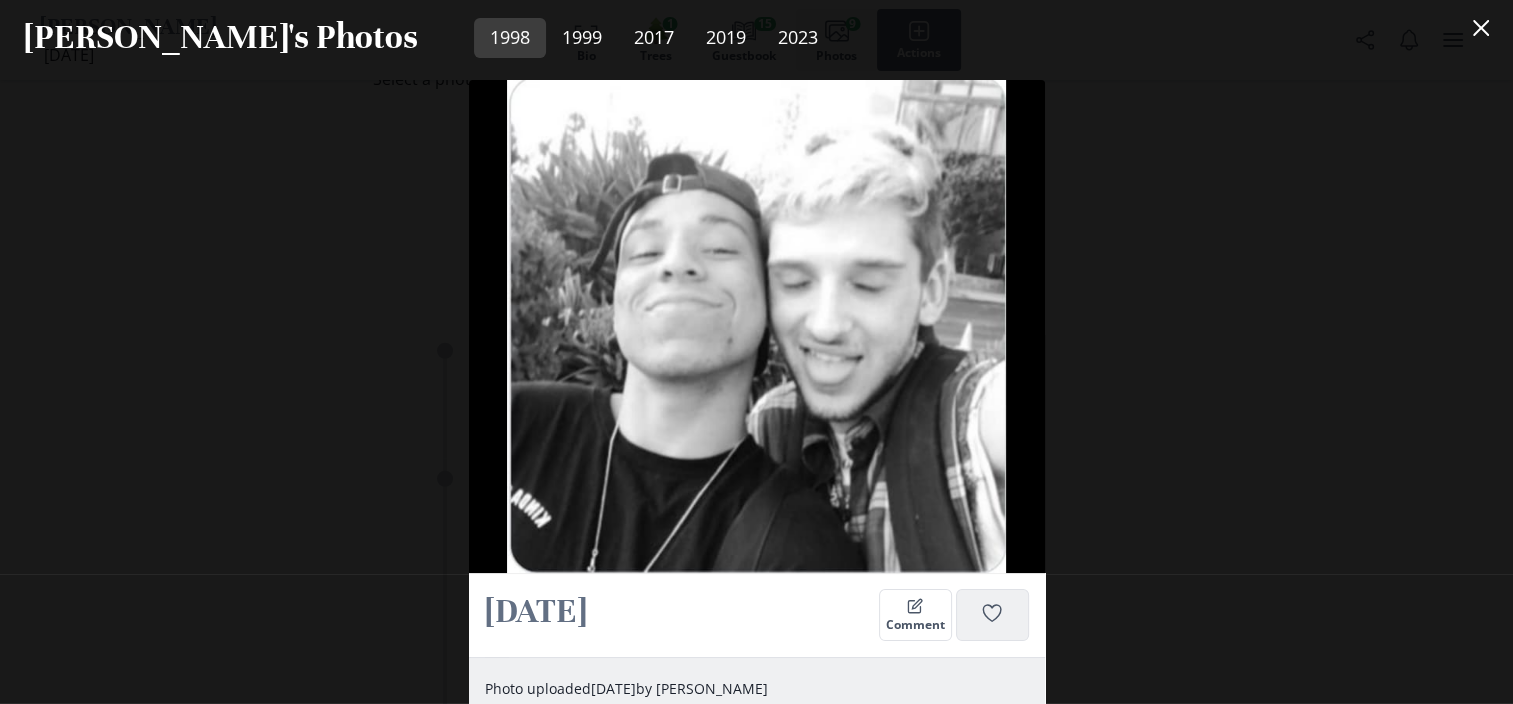 click 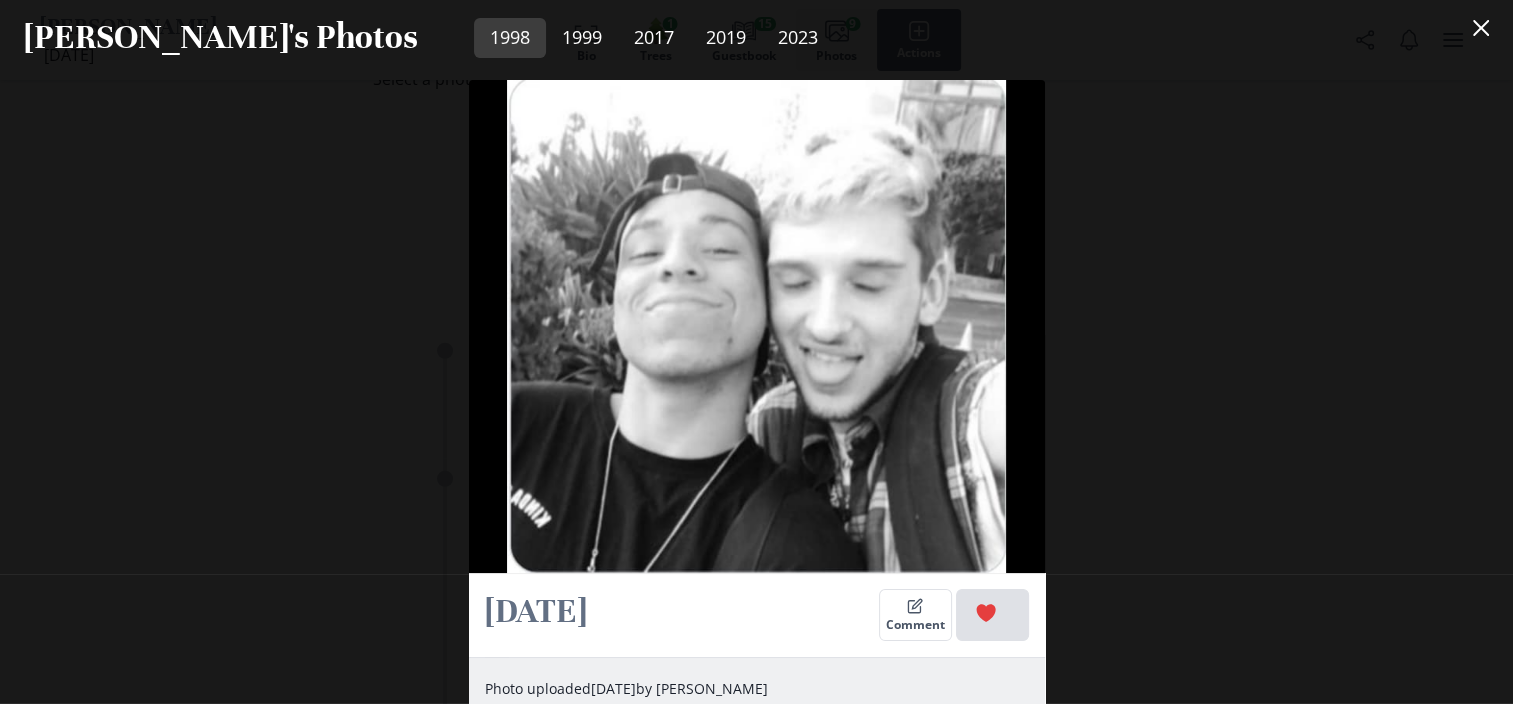 click on "[DATE] Comment 1 Photo uploaded   [DATE]  by [PERSON_NAME] [DATE] Comment Photo uploaded   [DATE]  by [PERSON_NAME] [PERSON_NAME] in his feels [DATE] Comment Photo uploaded   [DATE]  by [PERSON_NAME] [PERSON_NAME] sometimes would get in his feels, and that was okay. selfie  [DATE] Comment Photo uploaded   [DATE]  by [PERSON_NAME] [PERSON_NAME] loved taking selfies this was taken on his Gold iPhone 5s [PERSON_NAME] taking a photo on his new iPhone 7 [DATE] Comment Photo uploaded   [DATE]  by [PERSON_NAME] NEW YEARS DAY [DATE] Comment Photo uploaded   [DATE]  by [PERSON_NAME] [PERSON_NAME] really enjoyed the 1st of the month NICK IN THE PARK [DATE] Comment Photo uploaded   [DATE]  by [PERSON_NAME] a selfie of [PERSON_NAME] when he went outside to the [PERSON_NAME] being silly [DATE] Comment Photo uploaded   [DATE]  by [PERSON_NAME] On my way! to Subway [DATE] Comment Photo uploaded   [DATE]  by [PERSON_NAME]" at bounding box center [756, 389] 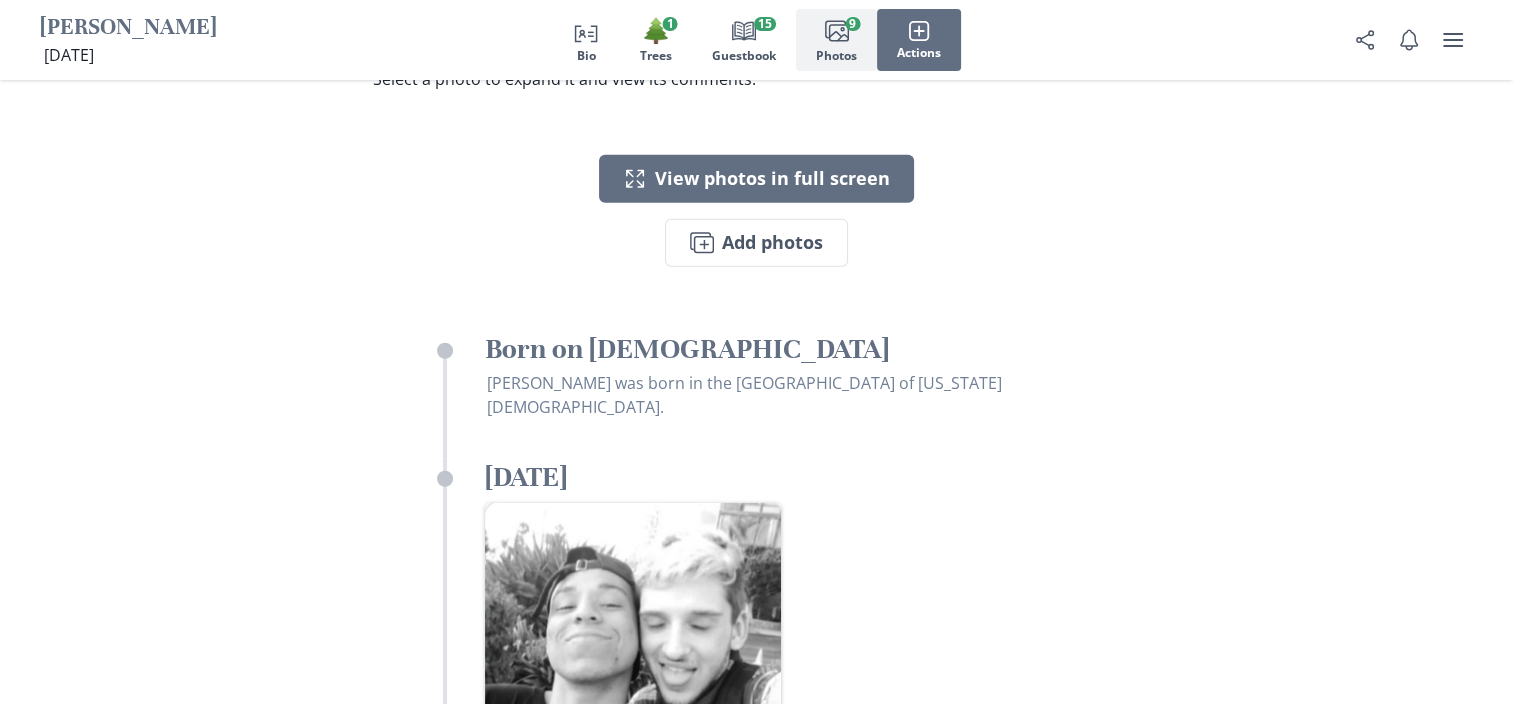 type 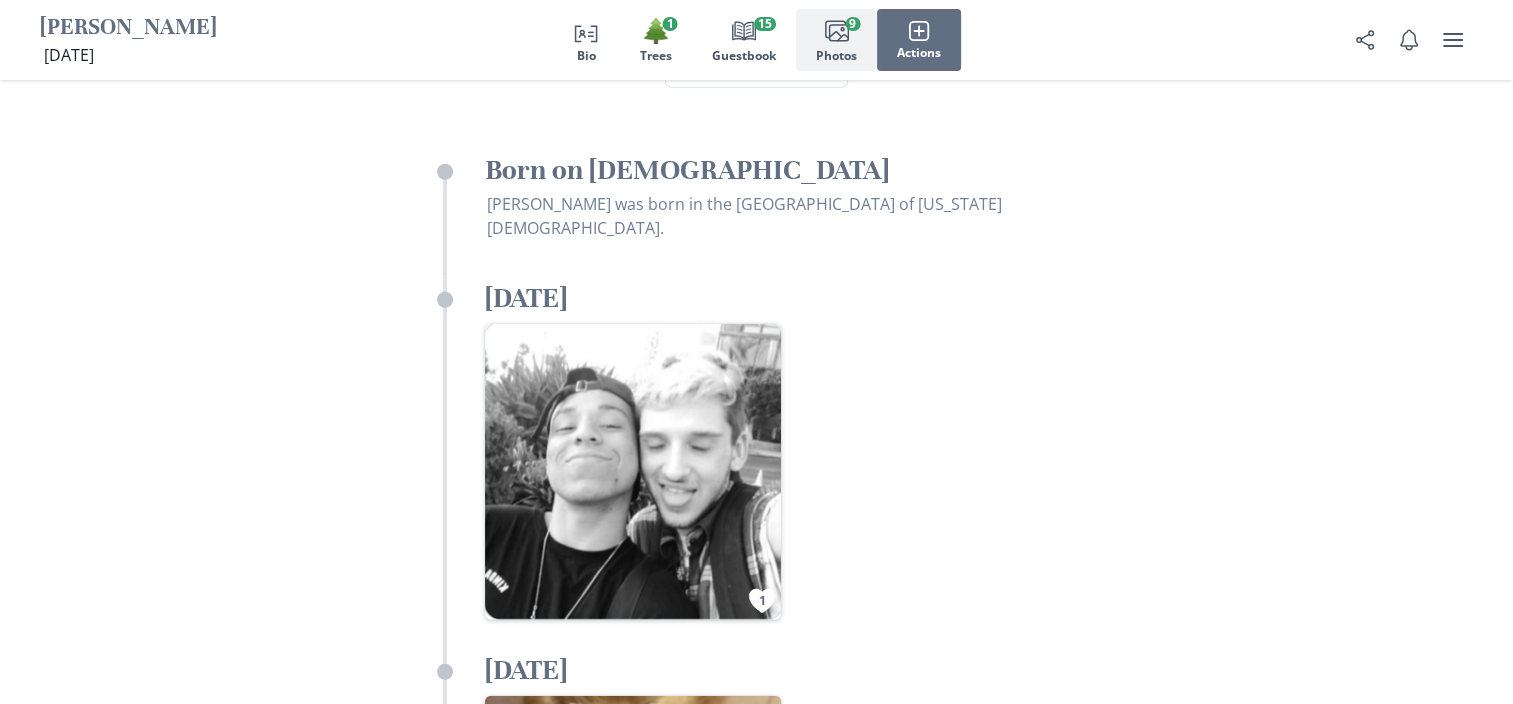 scroll, scrollTop: 5362, scrollLeft: 0, axis: vertical 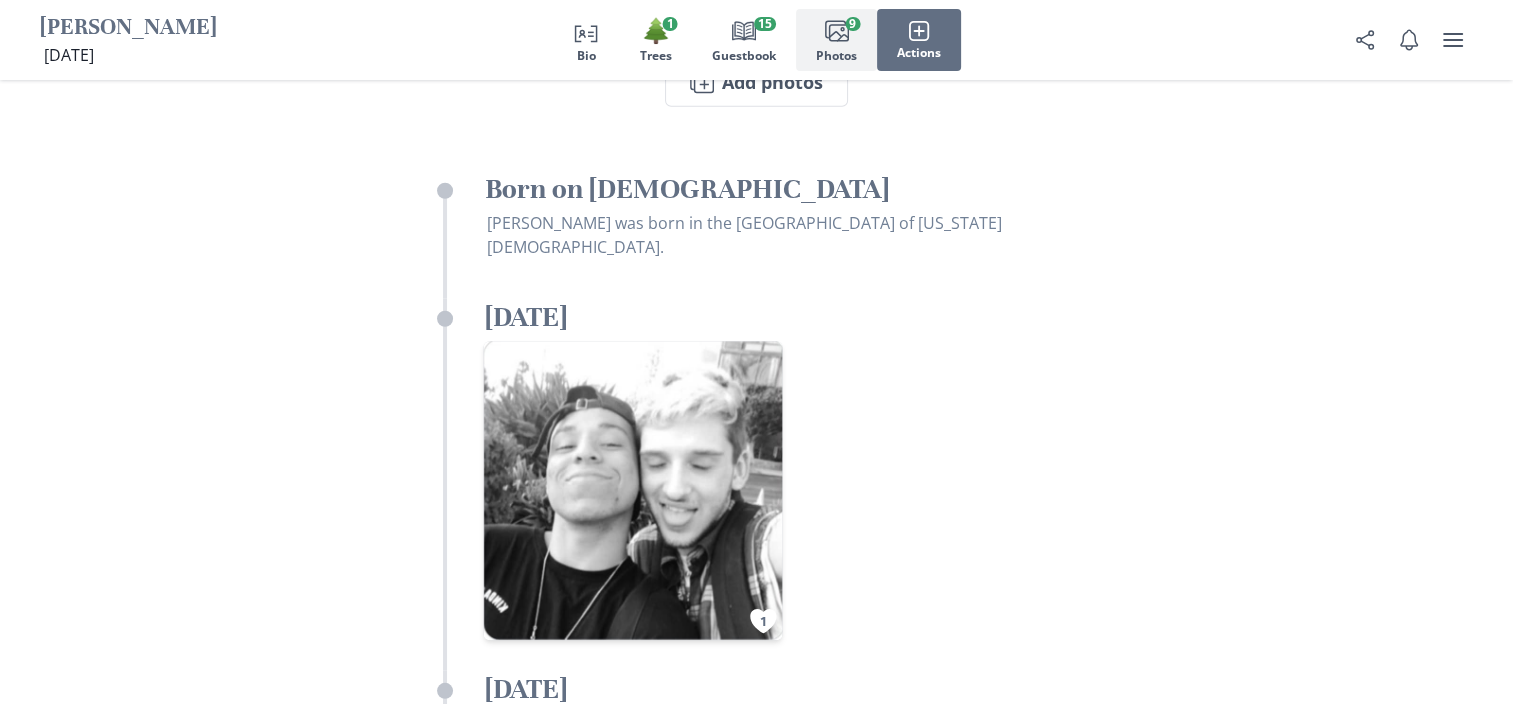 click at bounding box center [632, 491] 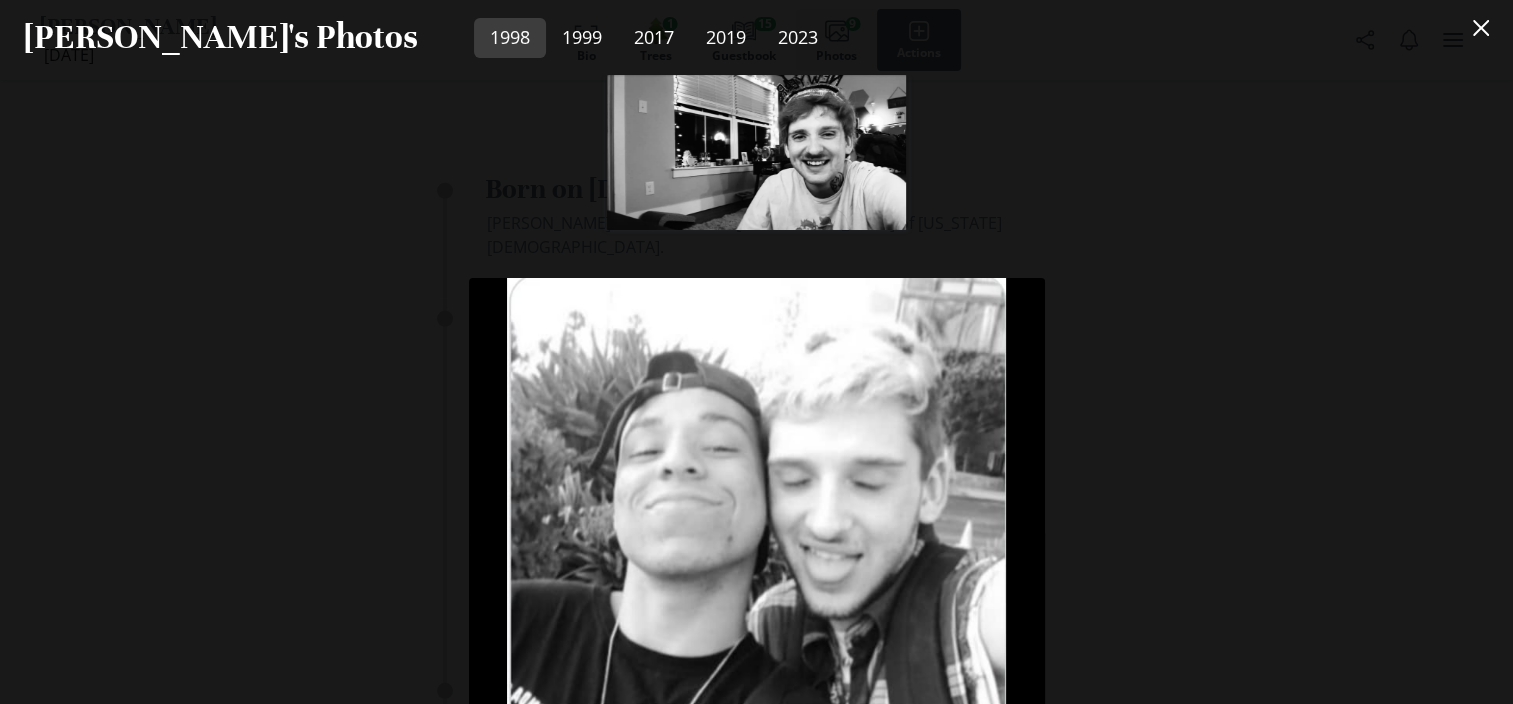 scroll, scrollTop: 198, scrollLeft: 0, axis: vertical 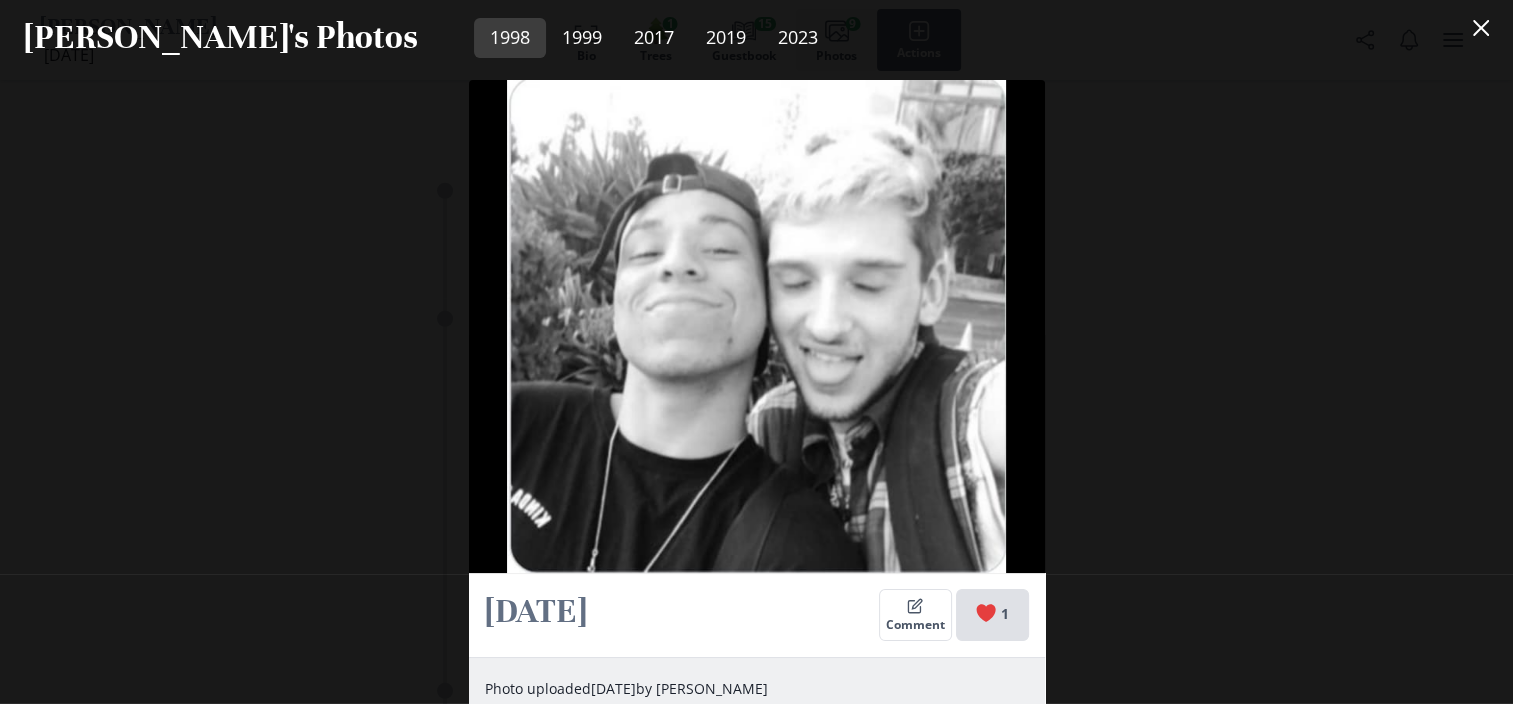 click on "1" at bounding box center (992, 615) 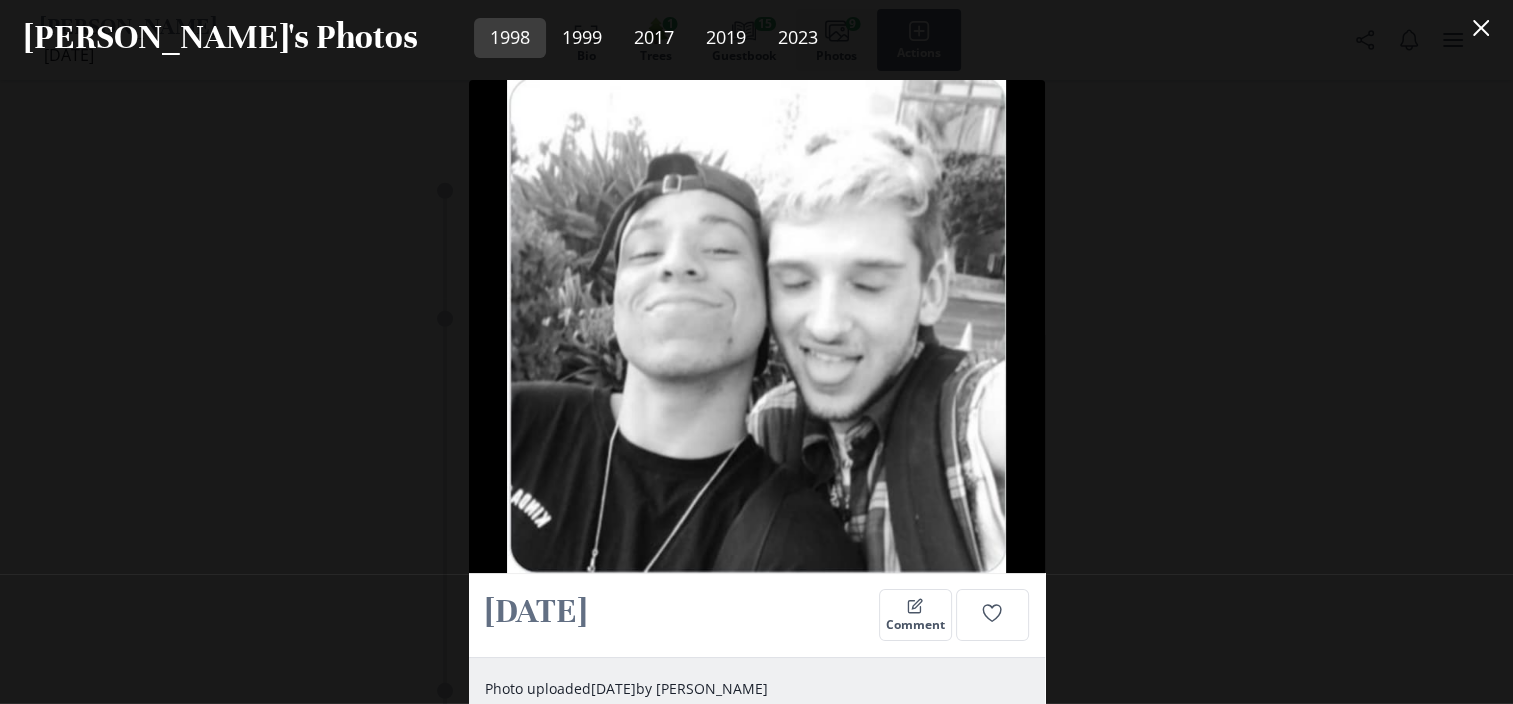 click on "[DATE] Comment Photo uploaded   [DATE]  by [PERSON_NAME] [DATE] Comment Photo uploaded   [DATE]  by [PERSON_NAME] [PERSON_NAME] in his feels [DATE] Comment Photo uploaded   [DATE]  by [PERSON_NAME] [PERSON_NAME] sometimes would get in his feels, and that was okay. selfie  [DATE] Comment Photo uploaded   [DATE]  by [PERSON_NAME] [PERSON_NAME] loved taking selfies this was taken on his Gold iPhone 5s [PERSON_NAME] taking a photo on his new iPhone 7 [DATE] Comment Photo uploaded   [DATE]  by [PERSON_NAME] NEW YEARS DAY [DATE] Comment Photo uploaded   [DATE]  by [PERSON_NAME] [PERSON_NAME] really enjoyed the 1st of the month NICK IN THE PARK [DATE] Comment Photo uploaded   [DATE]  by [PERSON_NAME] a selfie of [PERSON_NAME] when he went outside to the [PERSON_NAME] being silly [DATE] Comment Photo uploaded   [DATE]  by [PERSON_NAME] On my way! to Subway [DATE] Comment Photo uploaded   [DATE]  by [PERSON_NAME]" at bounding box center (756, 389) 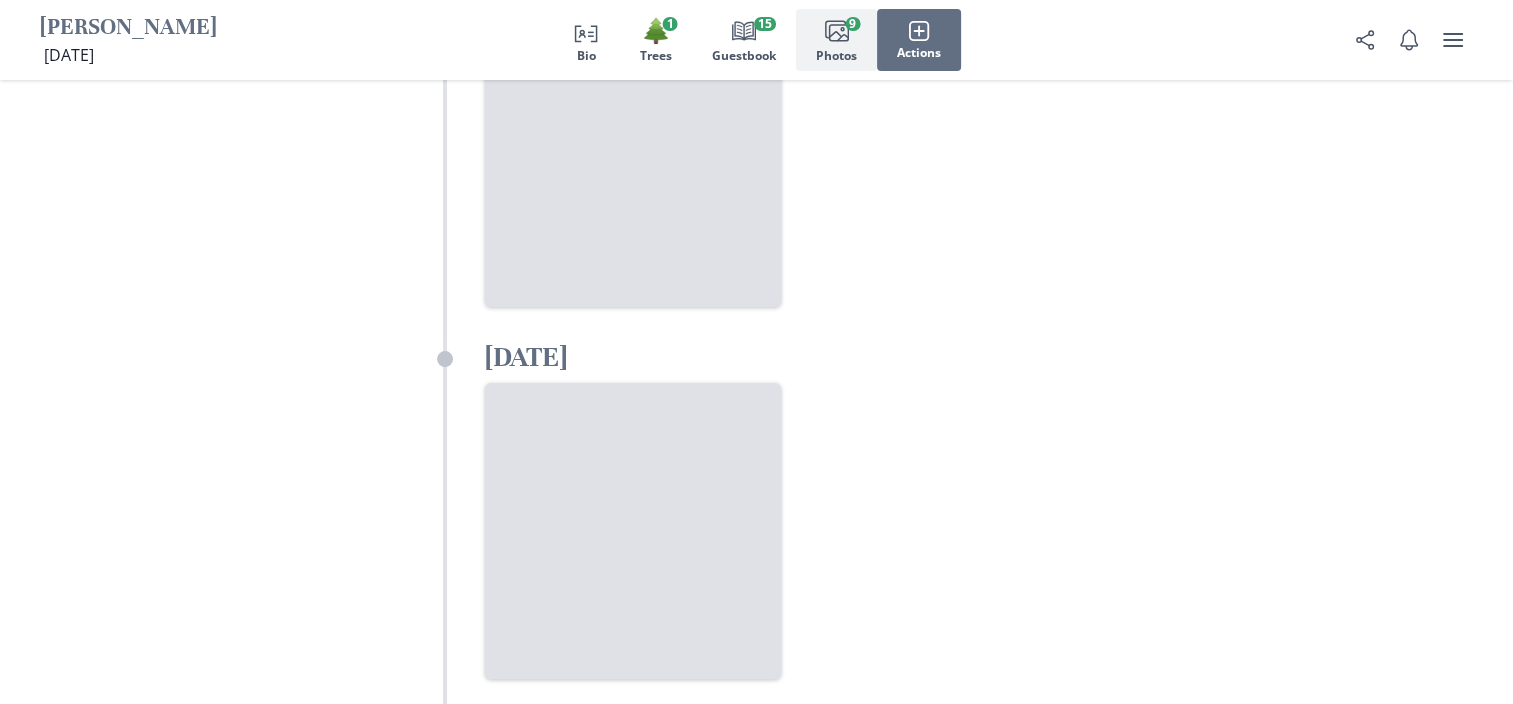 scroll, scrollTop: 7922, scrollLeft: 0, axis: vertical 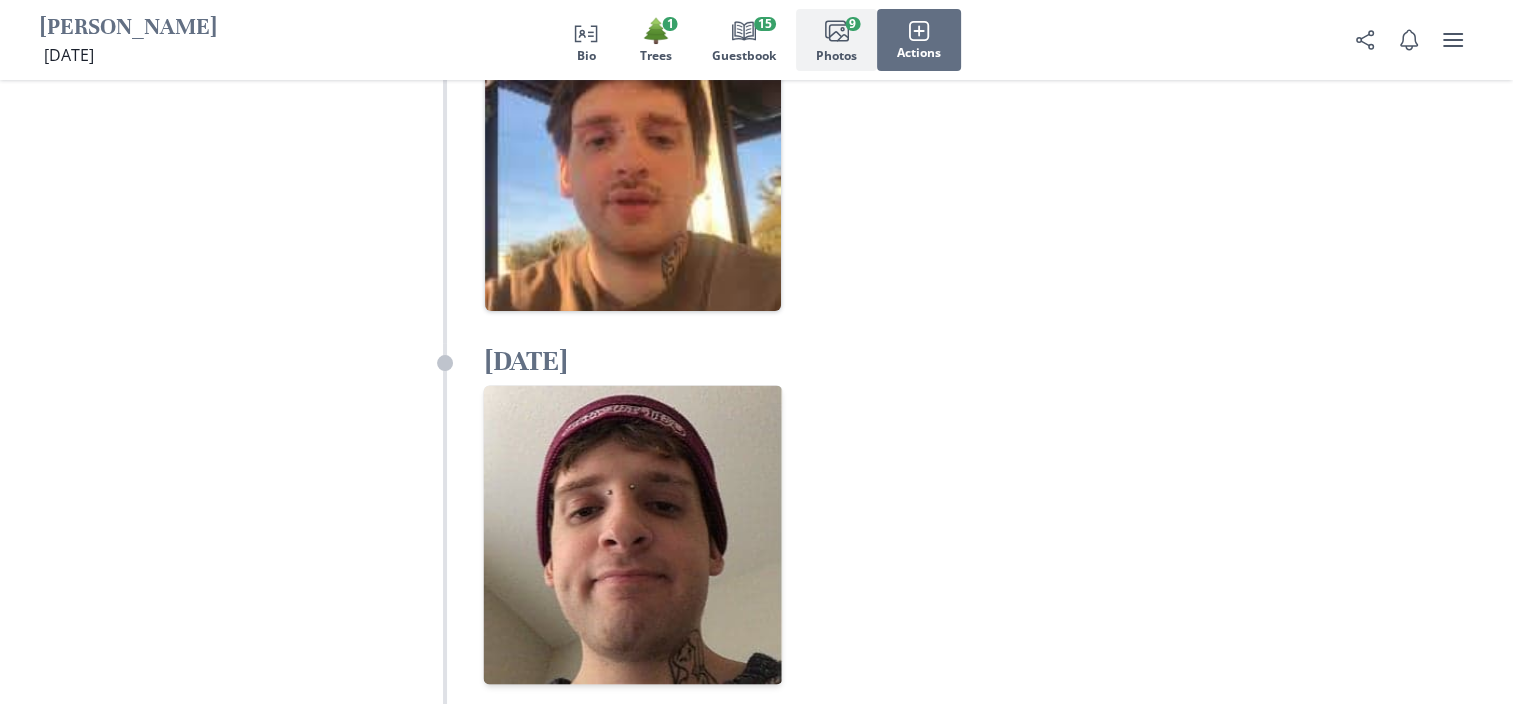 click at bounding box center [632, 535] 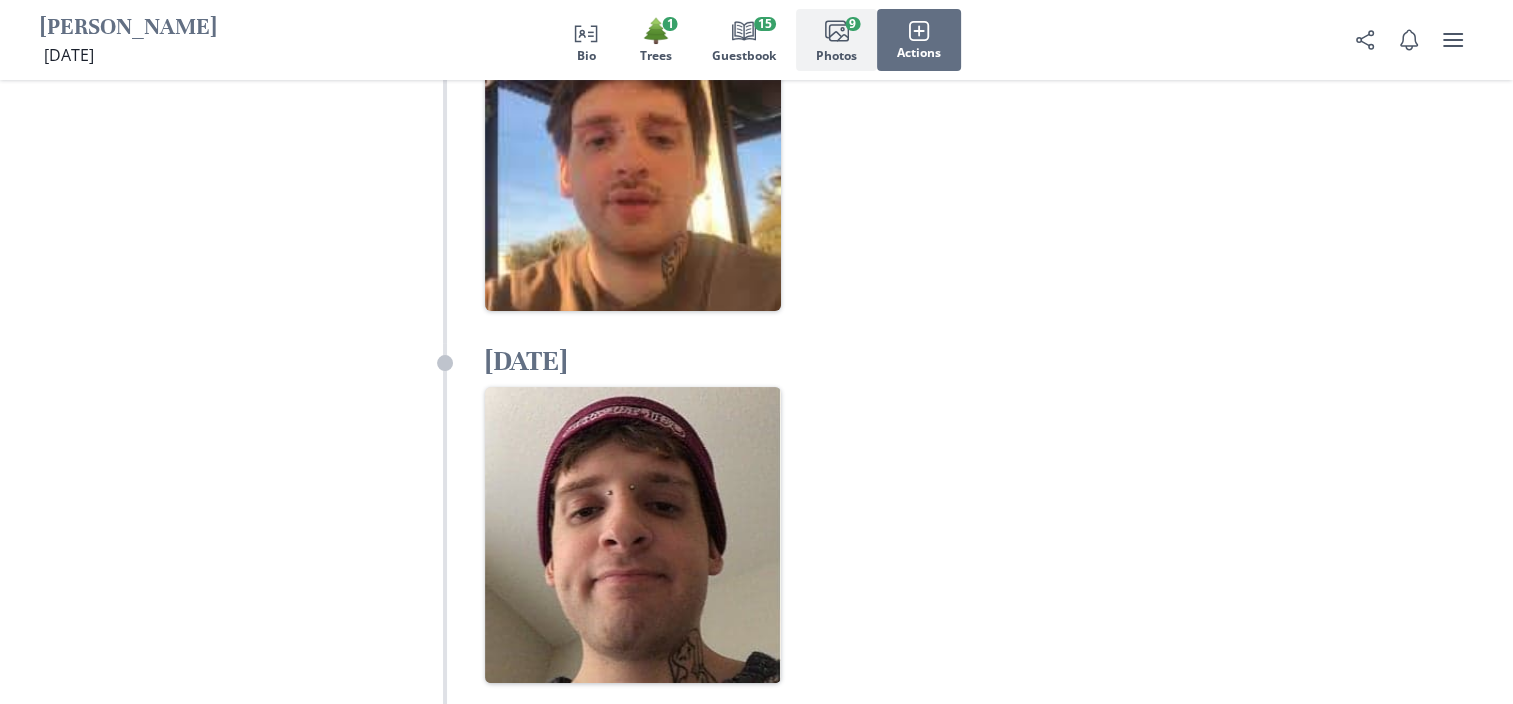 scroll, scrollTop: 5178, scrollLeft: 0, axis: vertical 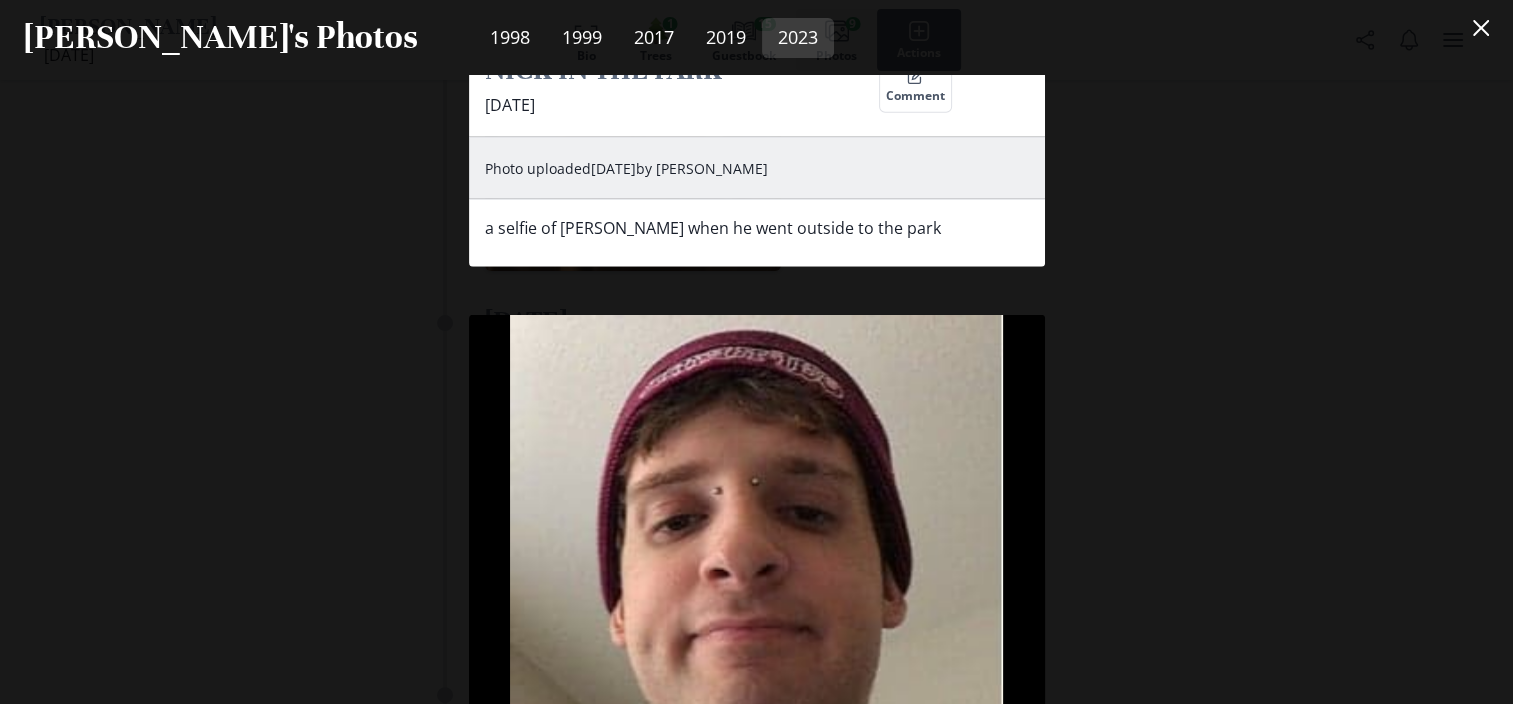 click on "[DATE] Comment Photo uploaded   [DATE]  by [PERSON_NAME] [DATE] Comment Photo uploaded   [DATE]  by [PERSON_NAME] [PERSON_NAME] in his feels [DATE] Comment Photo uploaded   [DATE]  by [PERSON_NAME] [PERSON_NAME] sometimes would get in his feels, and that was okay. selfie  [DATE] Comment Photo uploaded   [DATE]  by [PERSON_NAME] [PERSON_NAME] loved taking selfies this was taken on his Gold iPhone 5s [PERSON_NAME] taking a photo on his new iPhone 7 [DATE] Comment Photo uploaded   [DATE]  by [PERSON_NAME] NEW YEARS DAY [DATE] Comment Photo uploaded   [DATE]  by [PERSON_NAME] [PERSON_NAME] really enjoyed the 1st of the month NICK IN THE PARK [DATE] Comment Photo uploaded   [DATE]  by [PERSON_NAME] a selfie of [PERSON_NAME] when he went outside to the [PERSON_NAME] being silly [DATE] Comment Photo uploaded   [DATE]  by [PERSON_NAME] On my way! to Subway [DATE] Comment Photo uploaded   [DATE]  by [PERSON_NAME]" at bounding box center (756, 389) 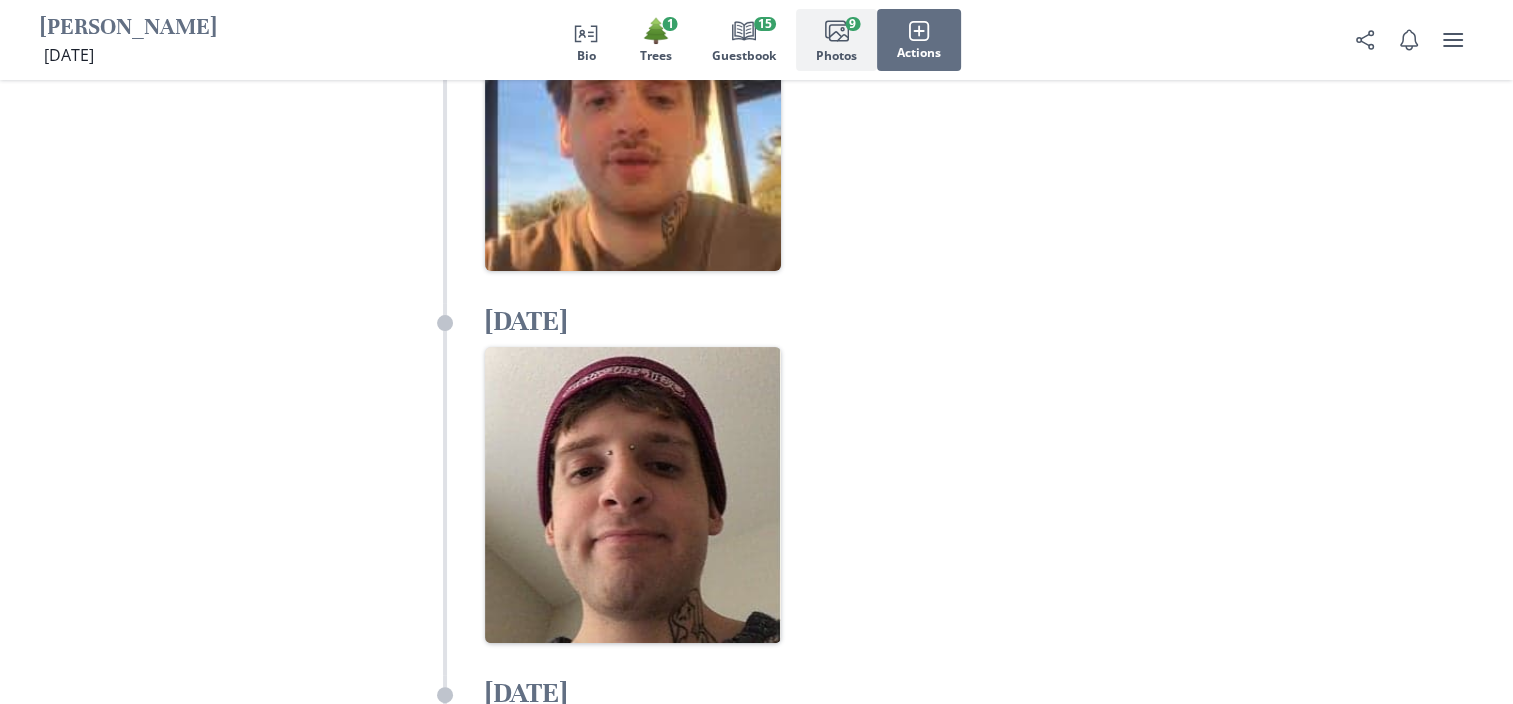 type 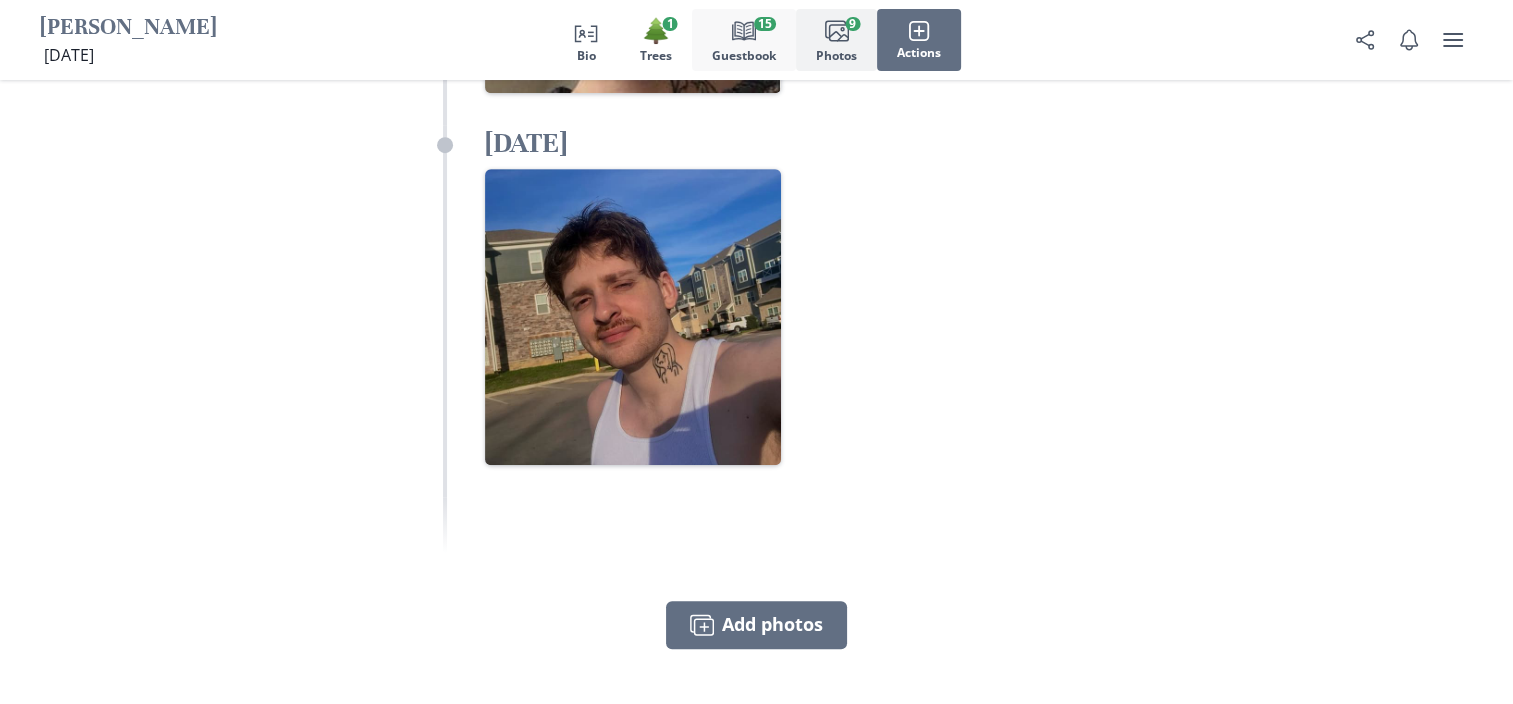 click on "Book Guestbook 15" at bounding box center [744, 40] 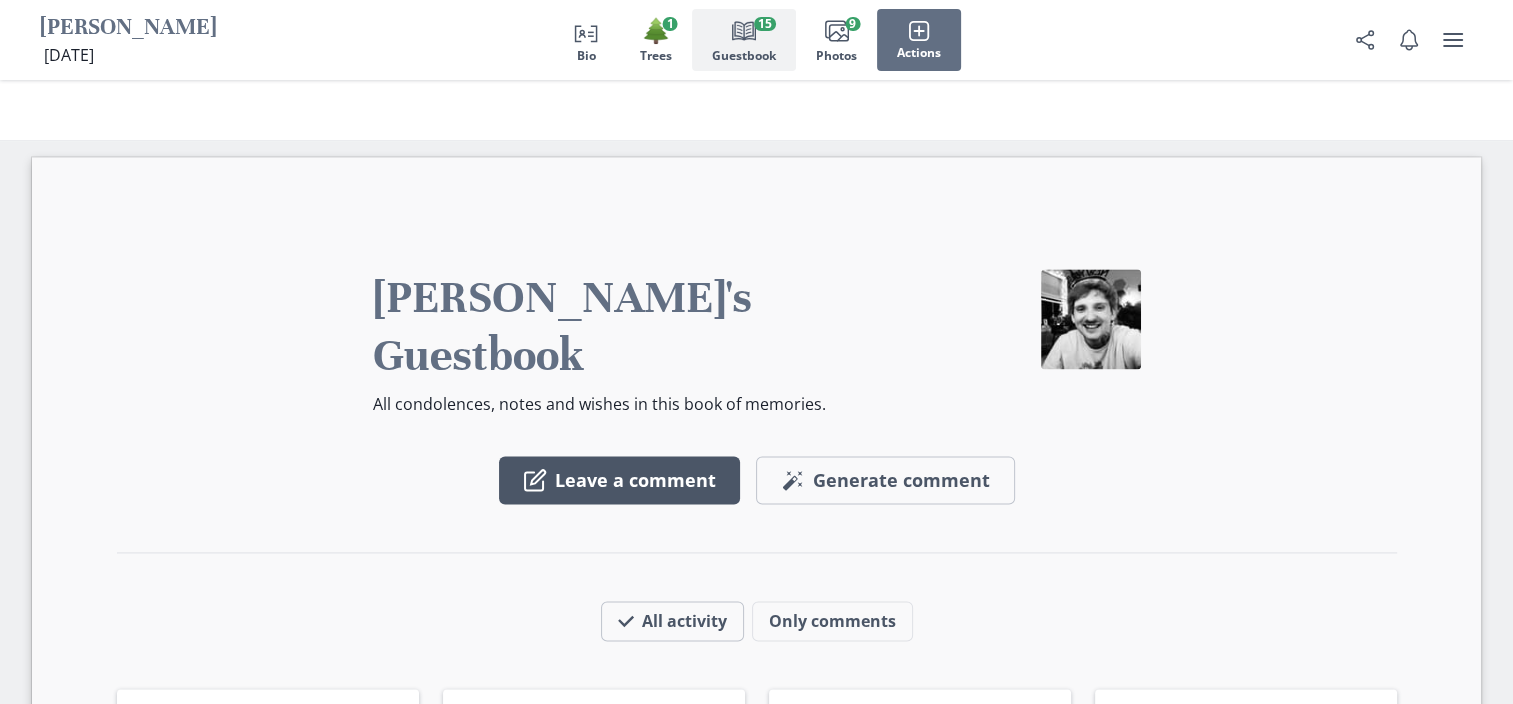 type 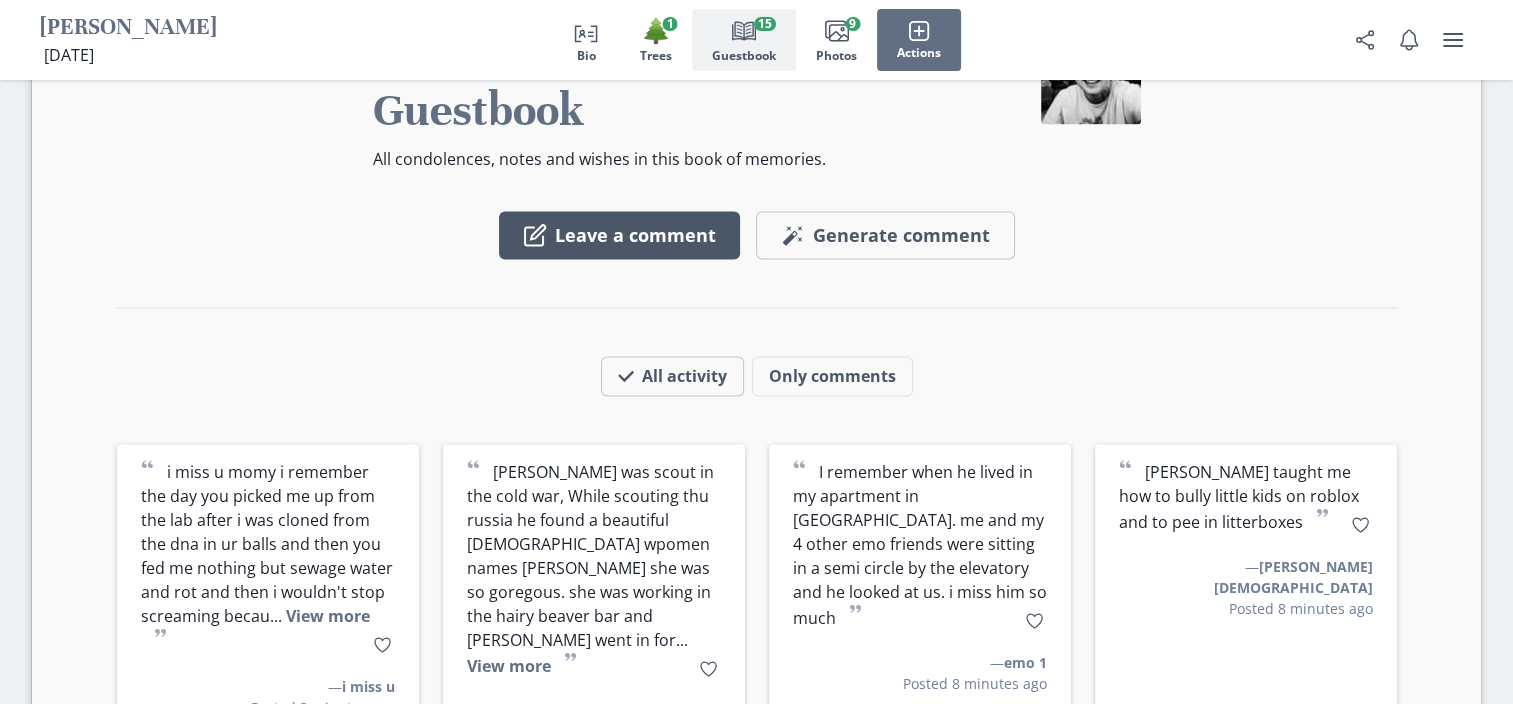 scroll, scrollTop: 2999, scrollLeft: 0, axis: vertical 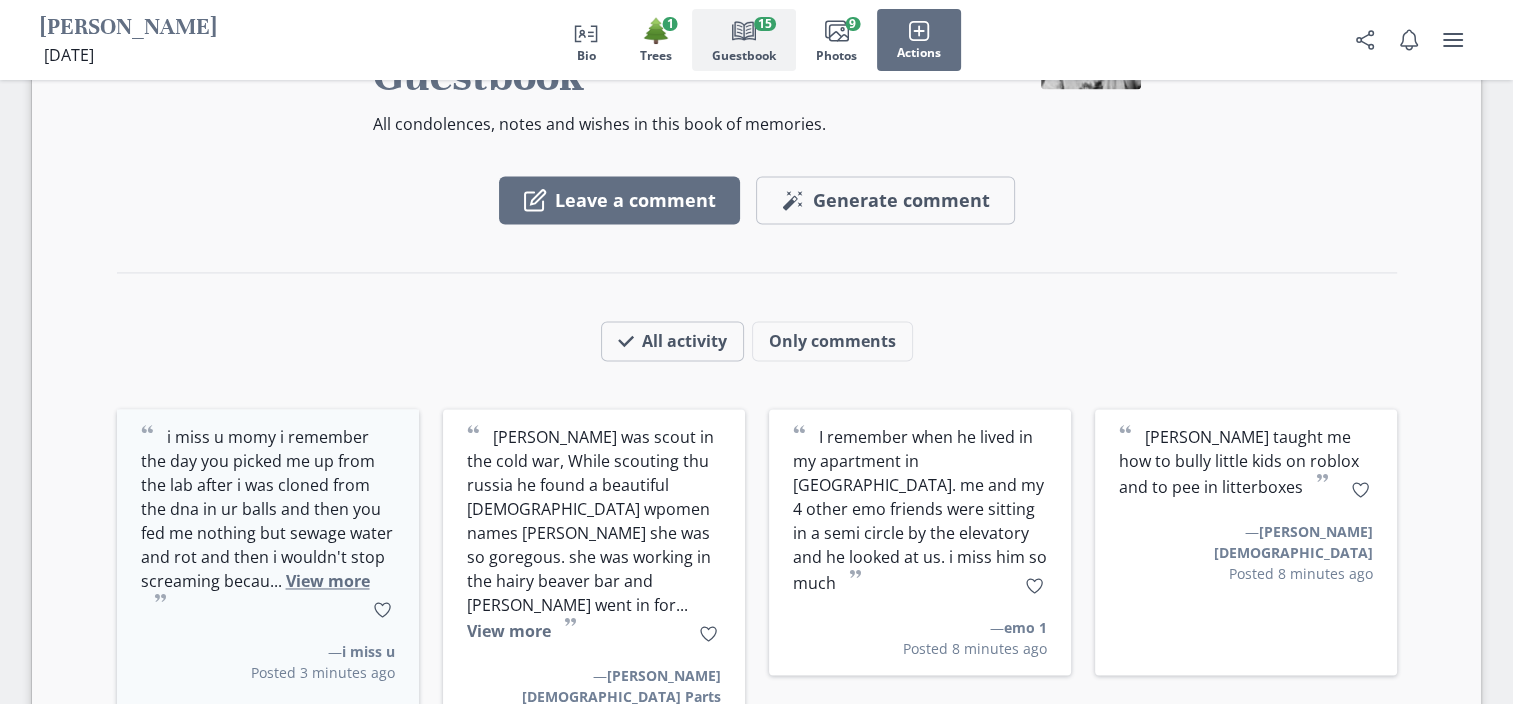 click on "View more" at bounding box center [328, 581] 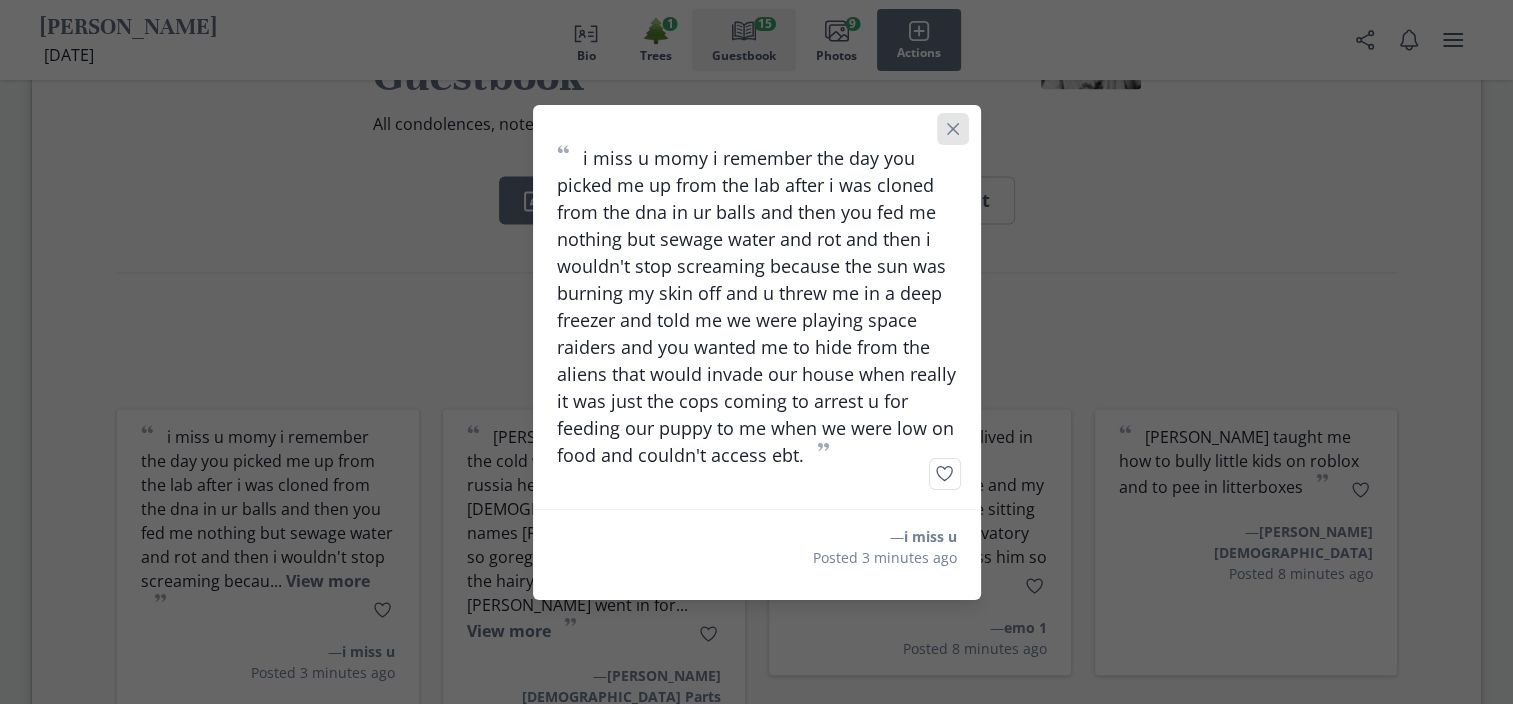 click at bounding box center (953, 129) 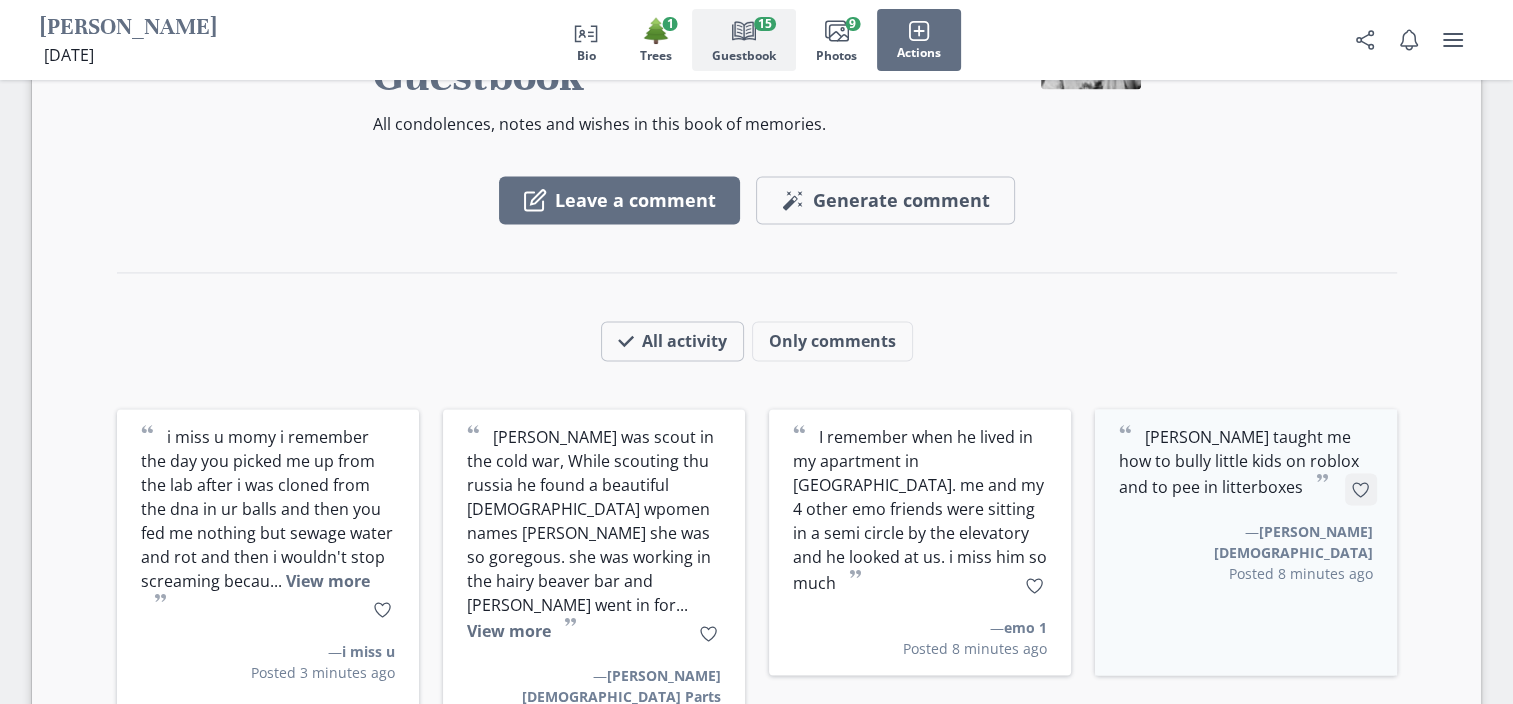 type 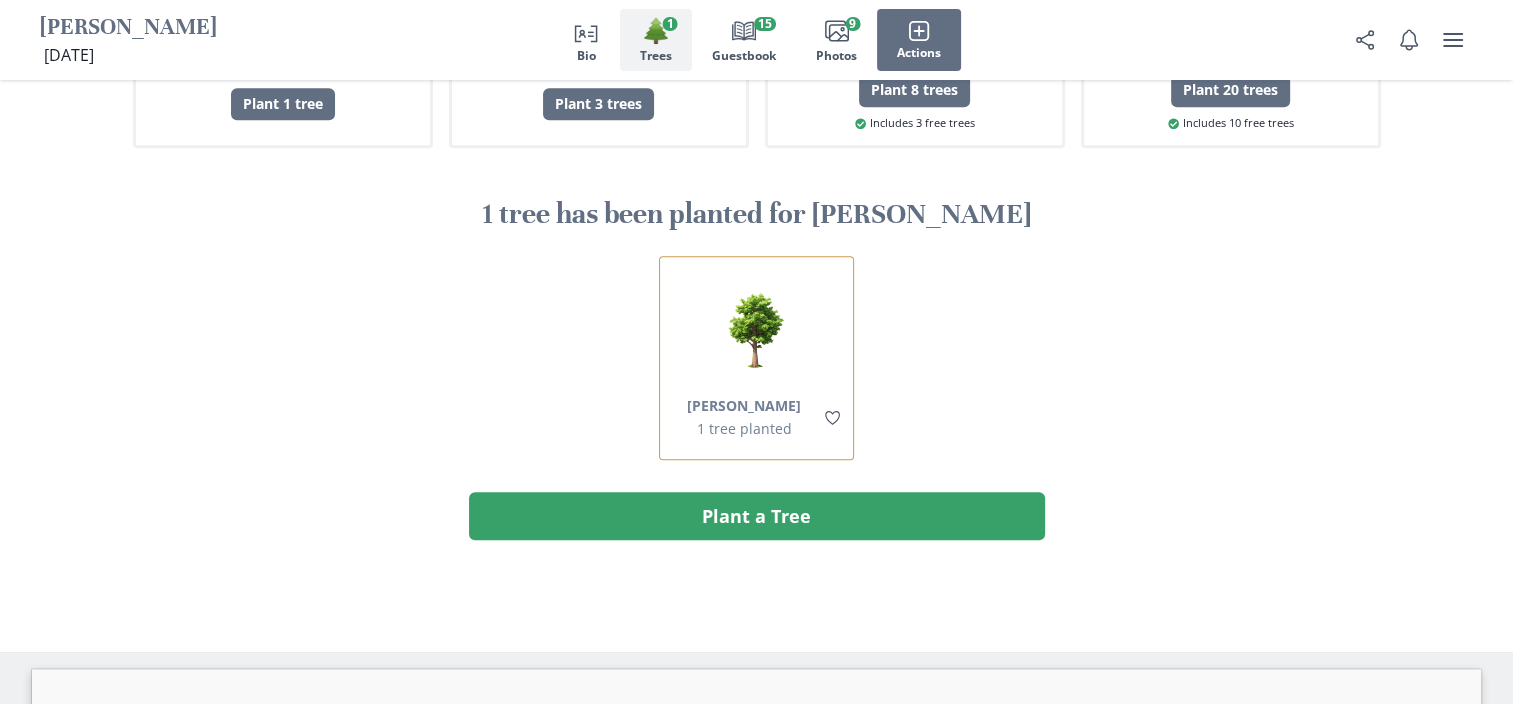 scroll, scrollTop: 2159, scrollLeft: 0, axis: vertical 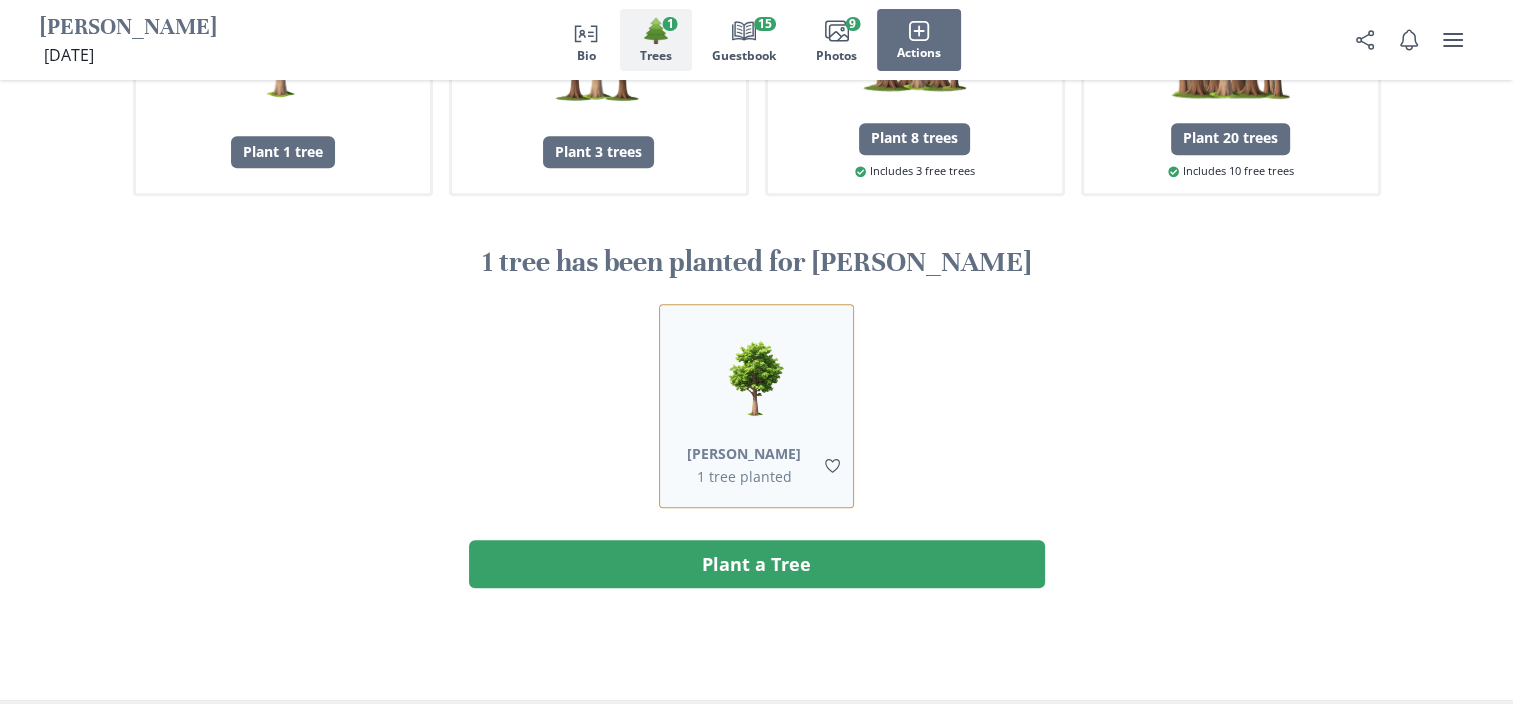click on "[PERSON_NAME]" at bounding box center (744, 453) 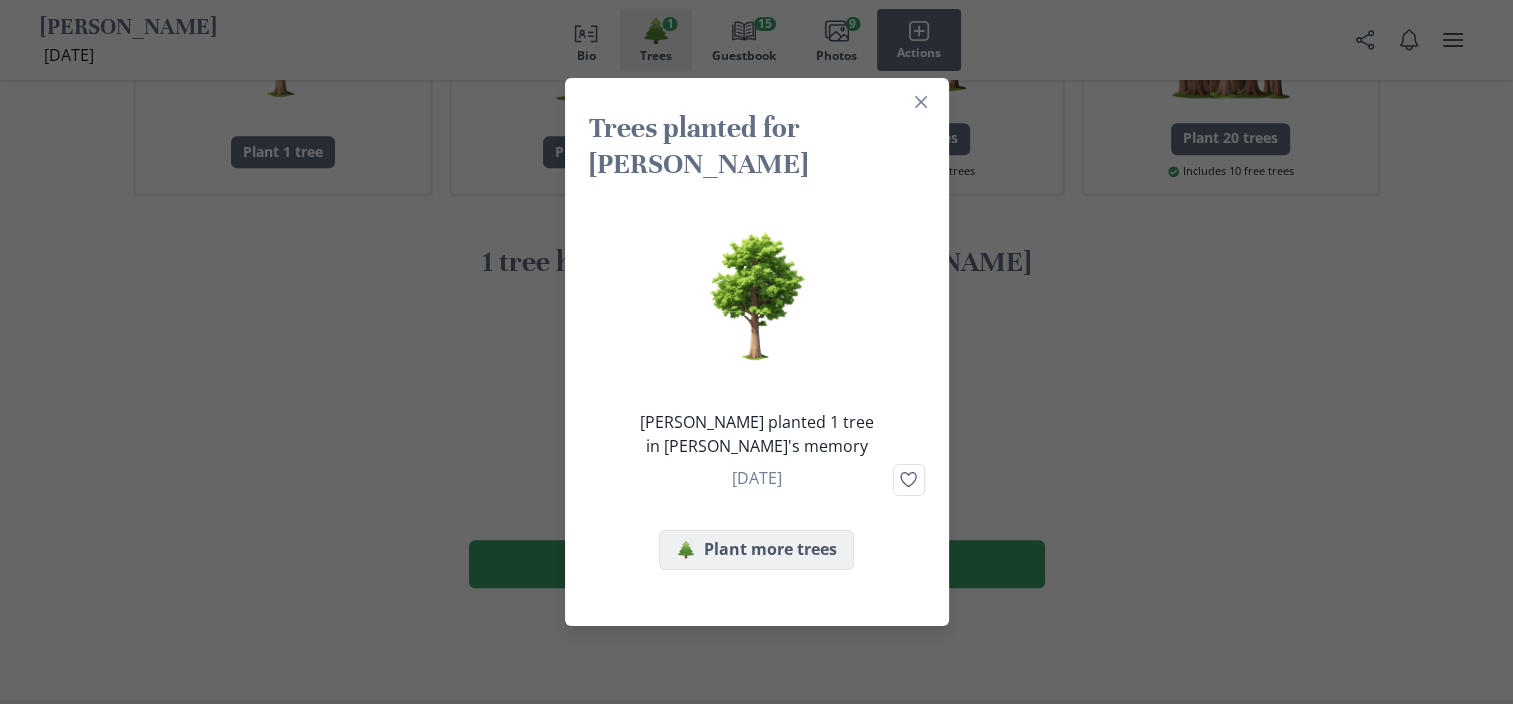 click on "🌲 Plant more trees" at bounding box center [756, 550] 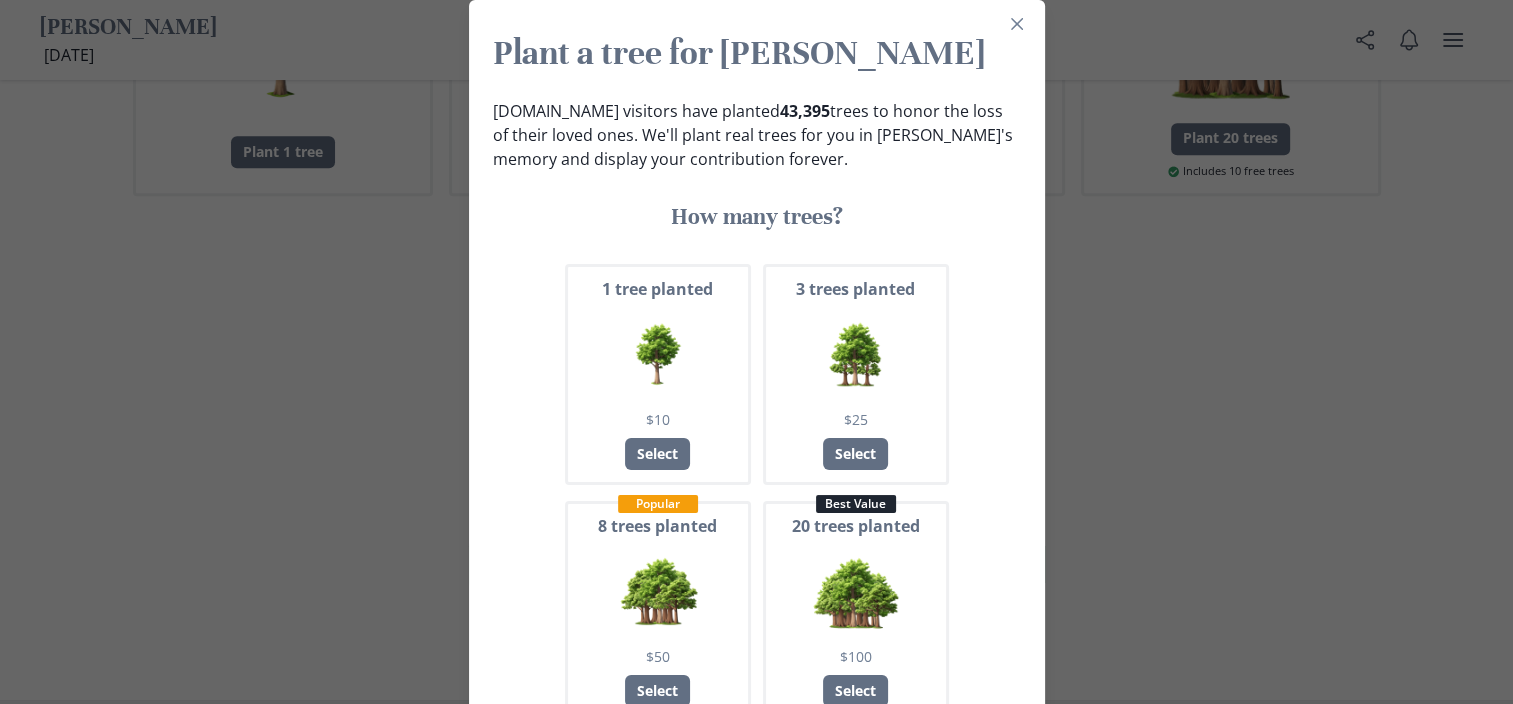 type 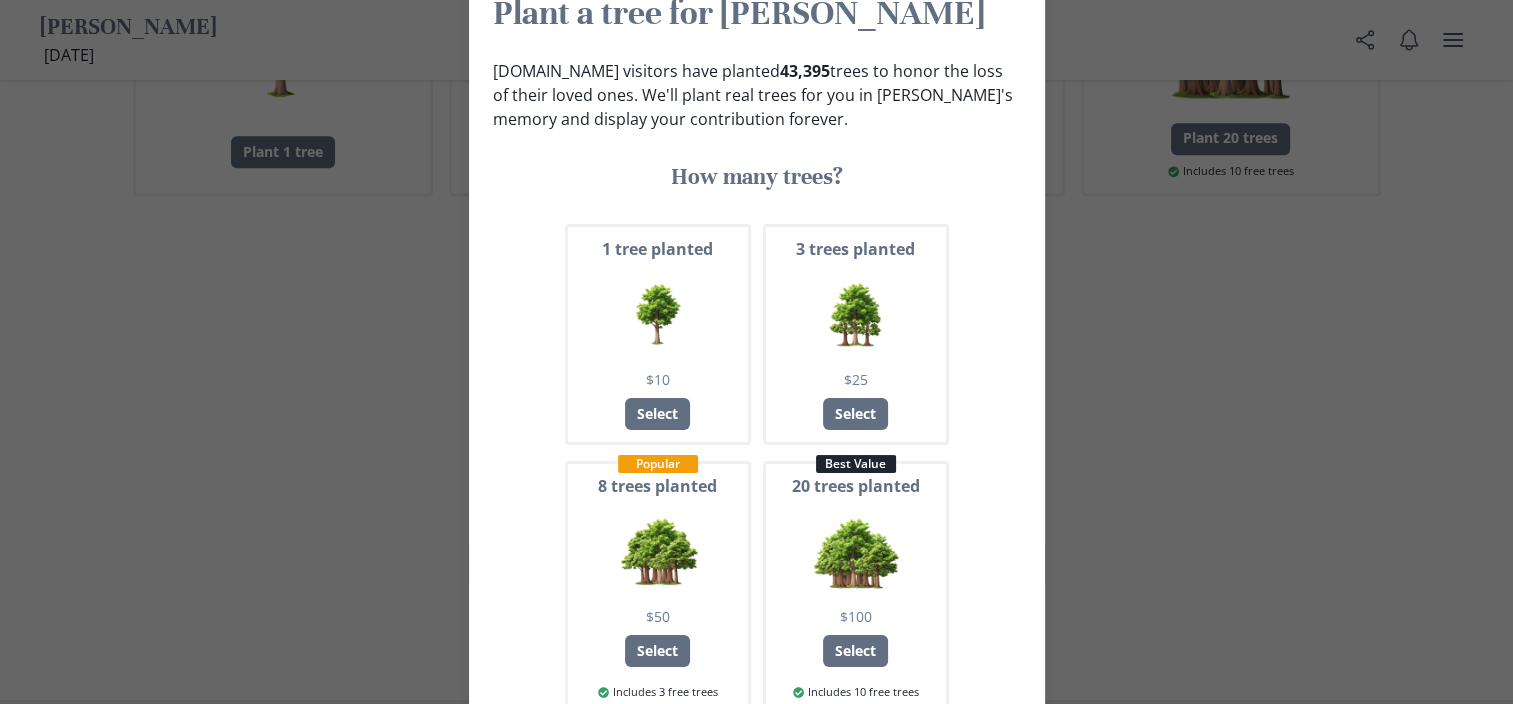 scroll, scrollTop: 113, scrollLeft: 0, axis: vertical 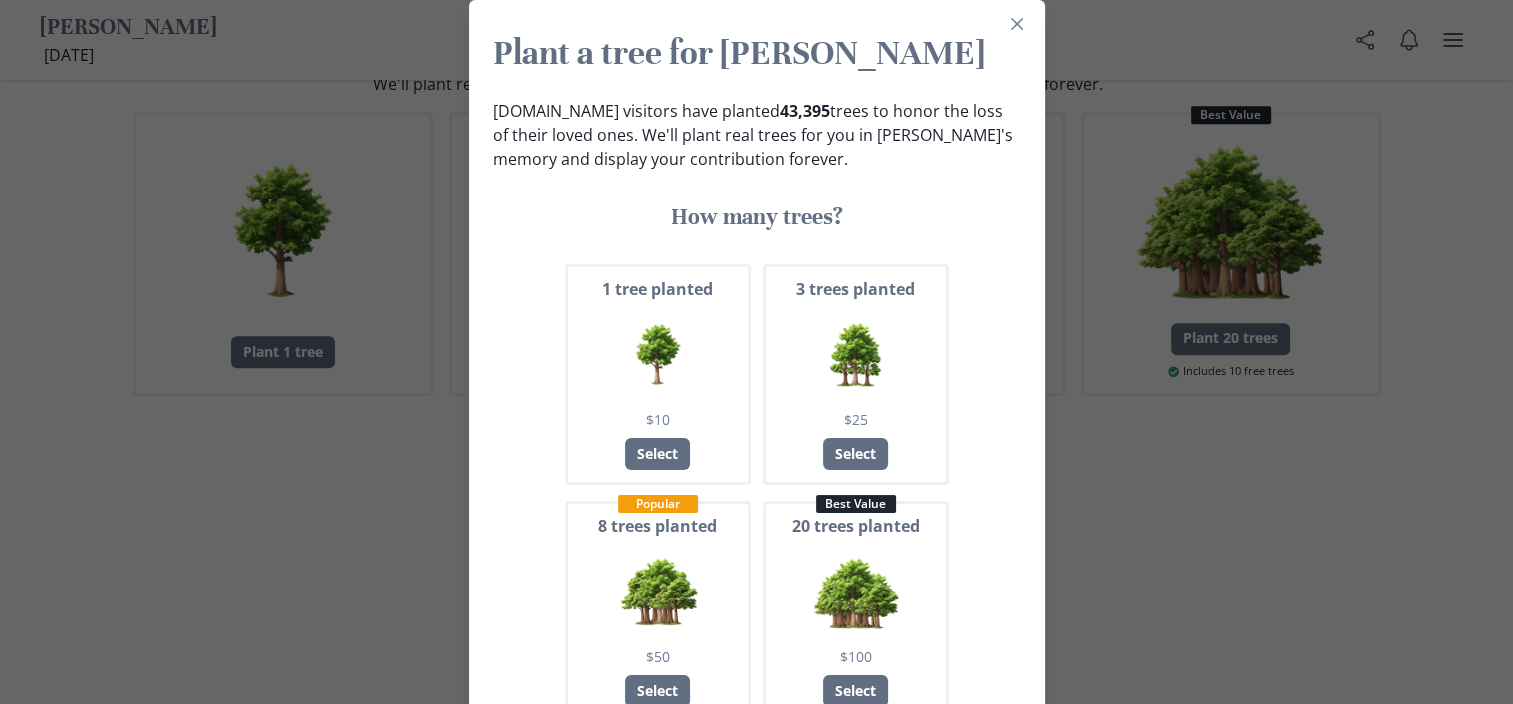 click on "[DOMAIN_NAME] visitors have planted  43,395  trees to honor the loss of their loved ones.   We'll plant real trees for you in [PERSON_NAME]'s memory and display your contribution forever. How many trees? 1 tree planted $10 Select 3 trees planted $25 Select Popular 8 trees planted $50 Select Includes 3 free trees Best Value 20 trees planted $100 Select Includes 10 free trees We partner with organizations around the world that rebuild forests where they're most needed. Learn why we've built After" at bounding box center [757, 504] 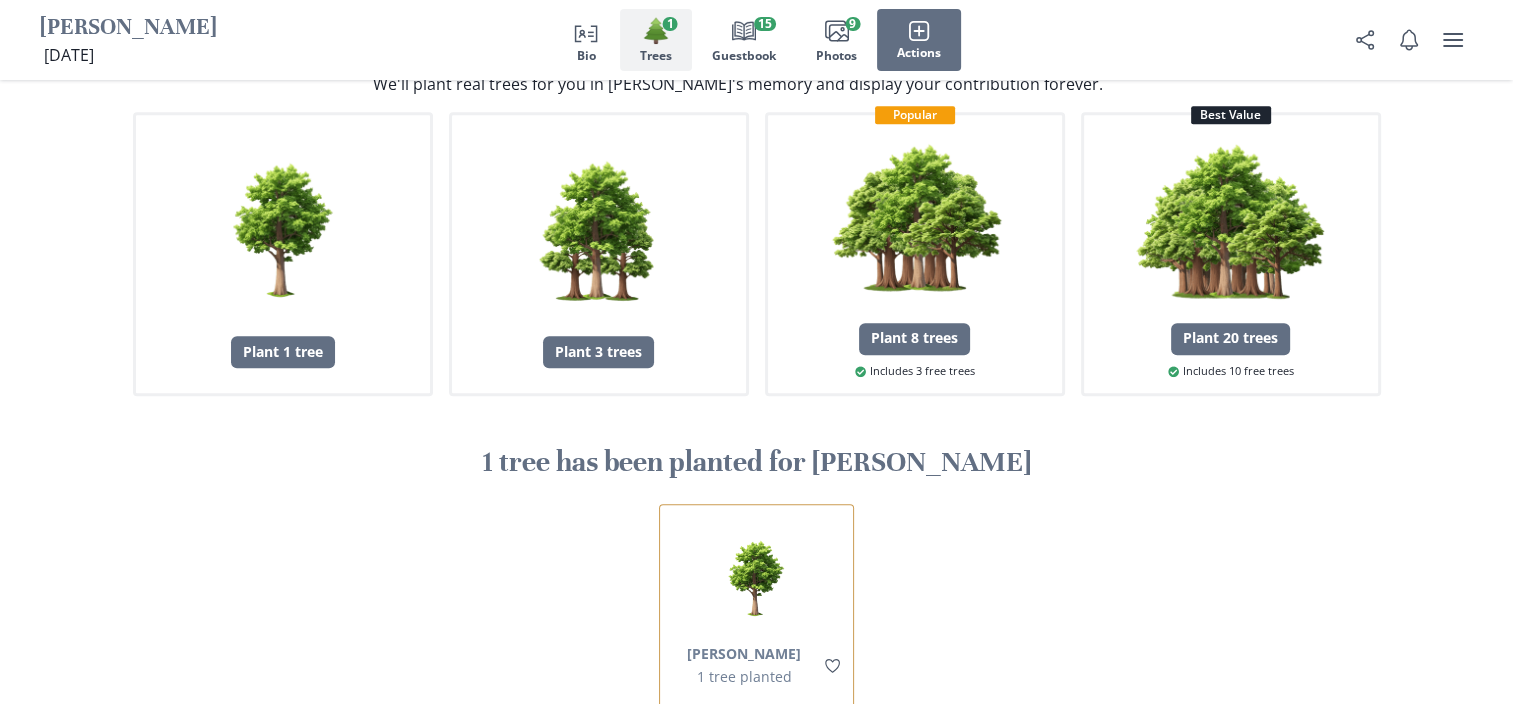 type 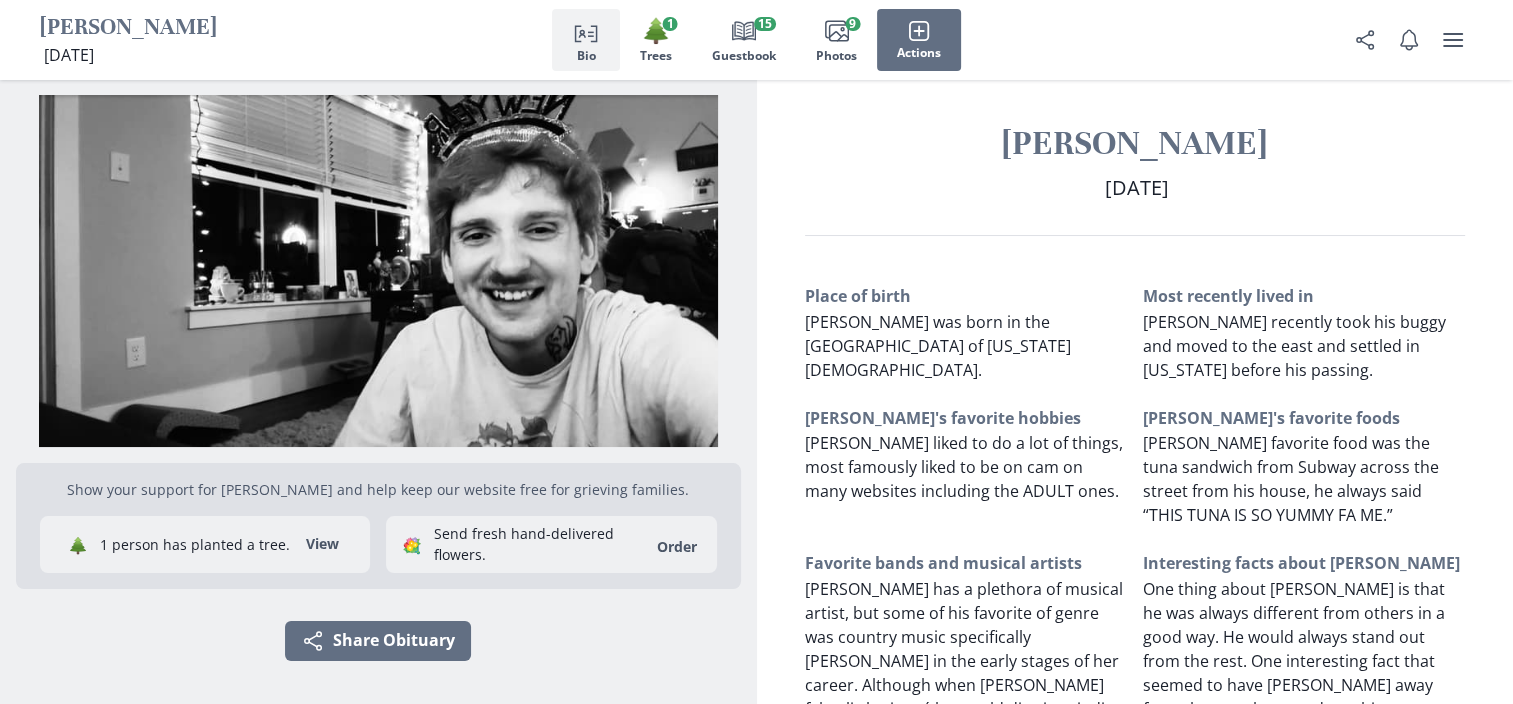 scroll, scrollTop: 0, scrollLeft: 0, axis: both 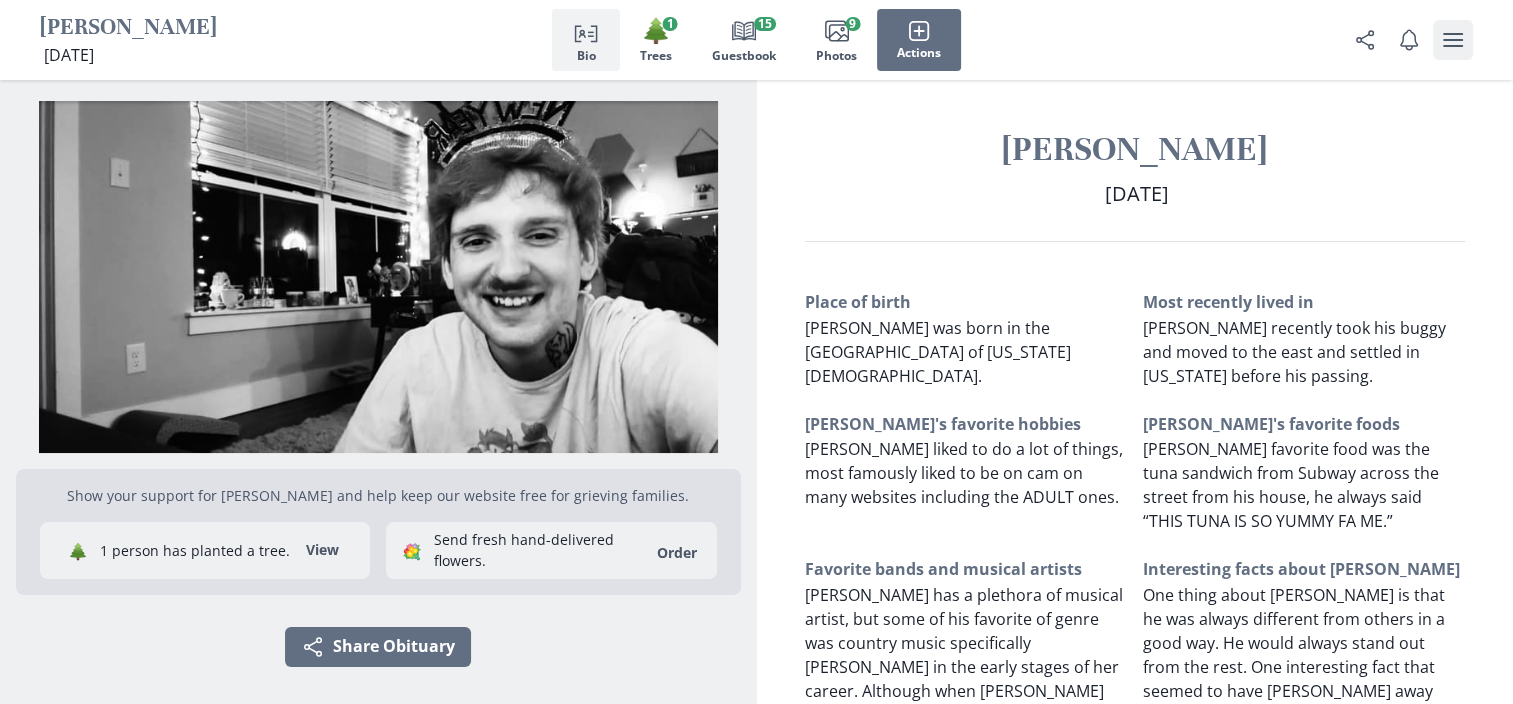 click 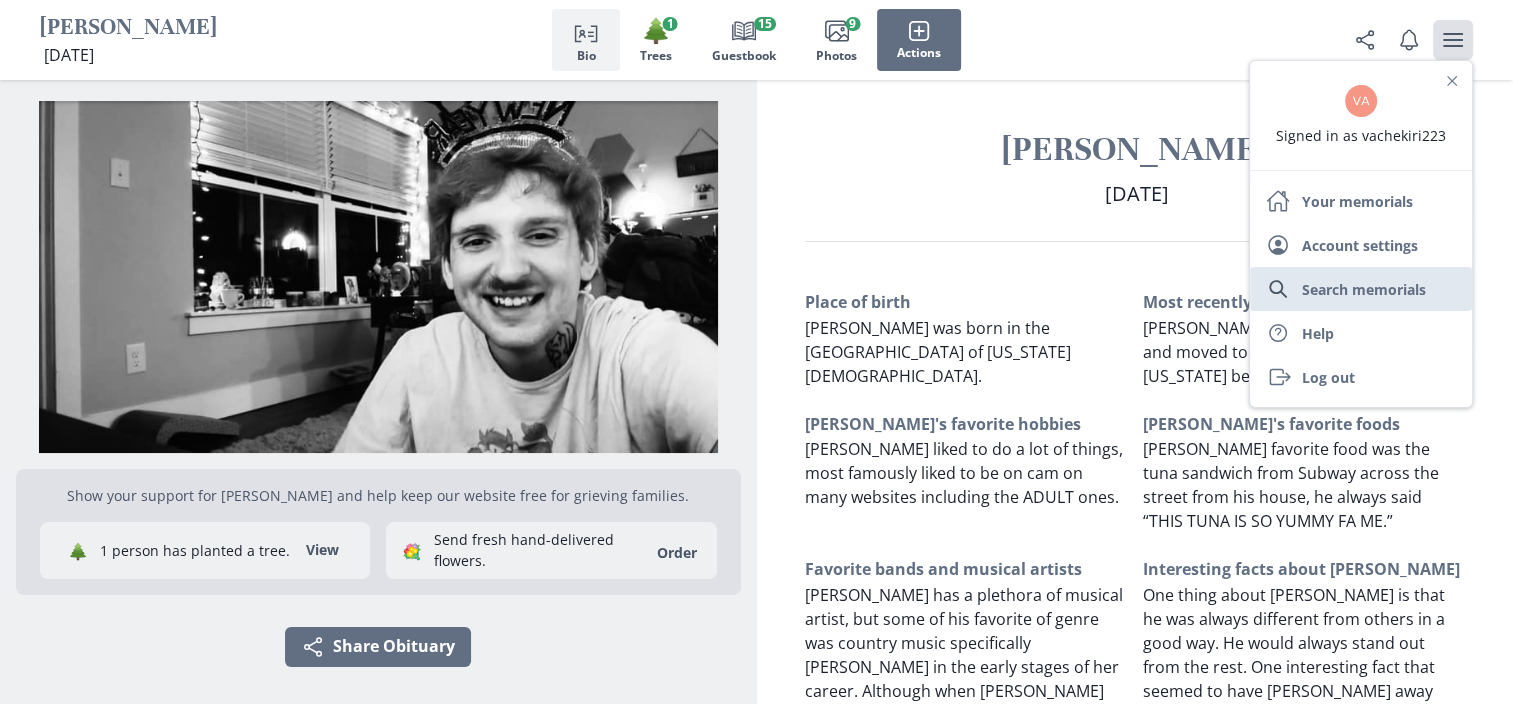 click on "Search memorials" at bounding box center [1361, 289] 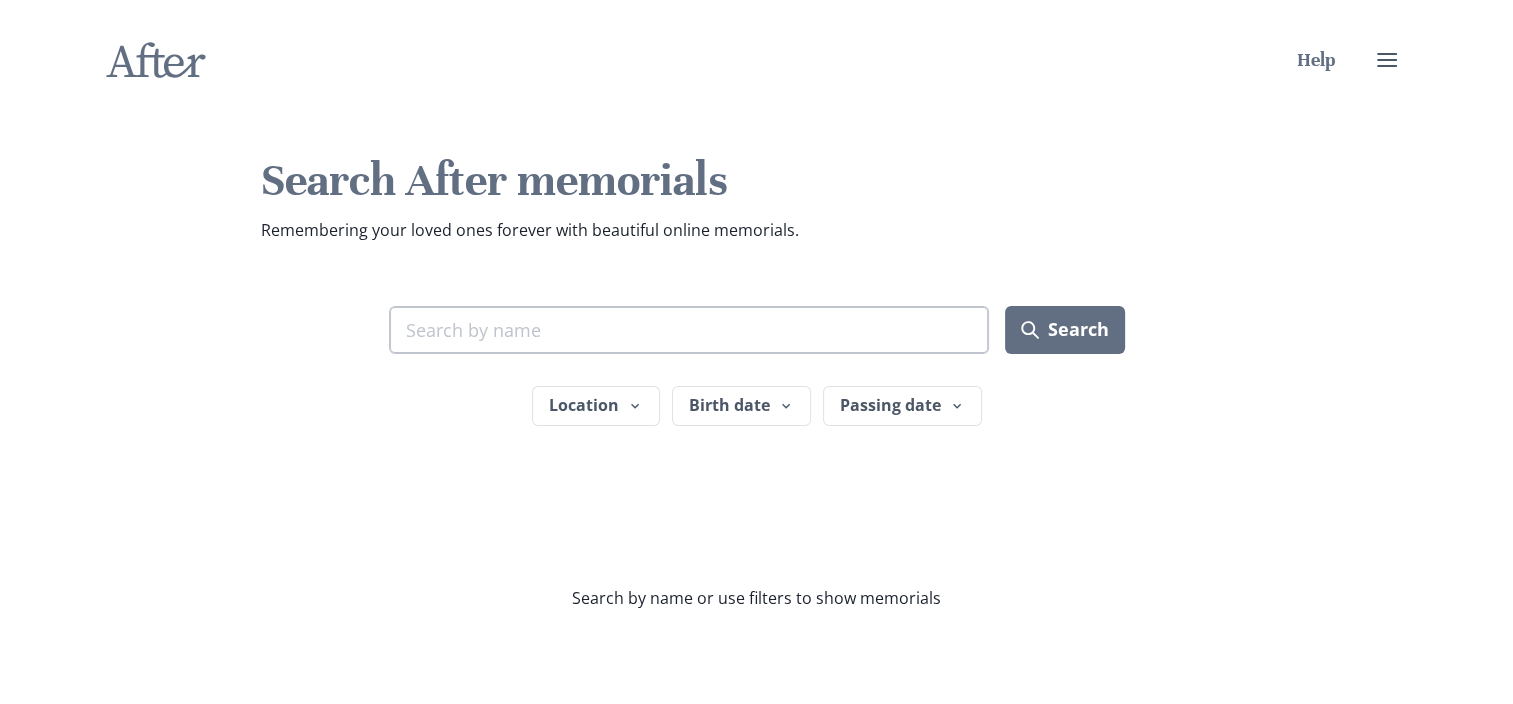 drag, startPoint x: 780, startPoint y: 312, endPoint x: 584, endPoint y: 327, distance: 196.57314 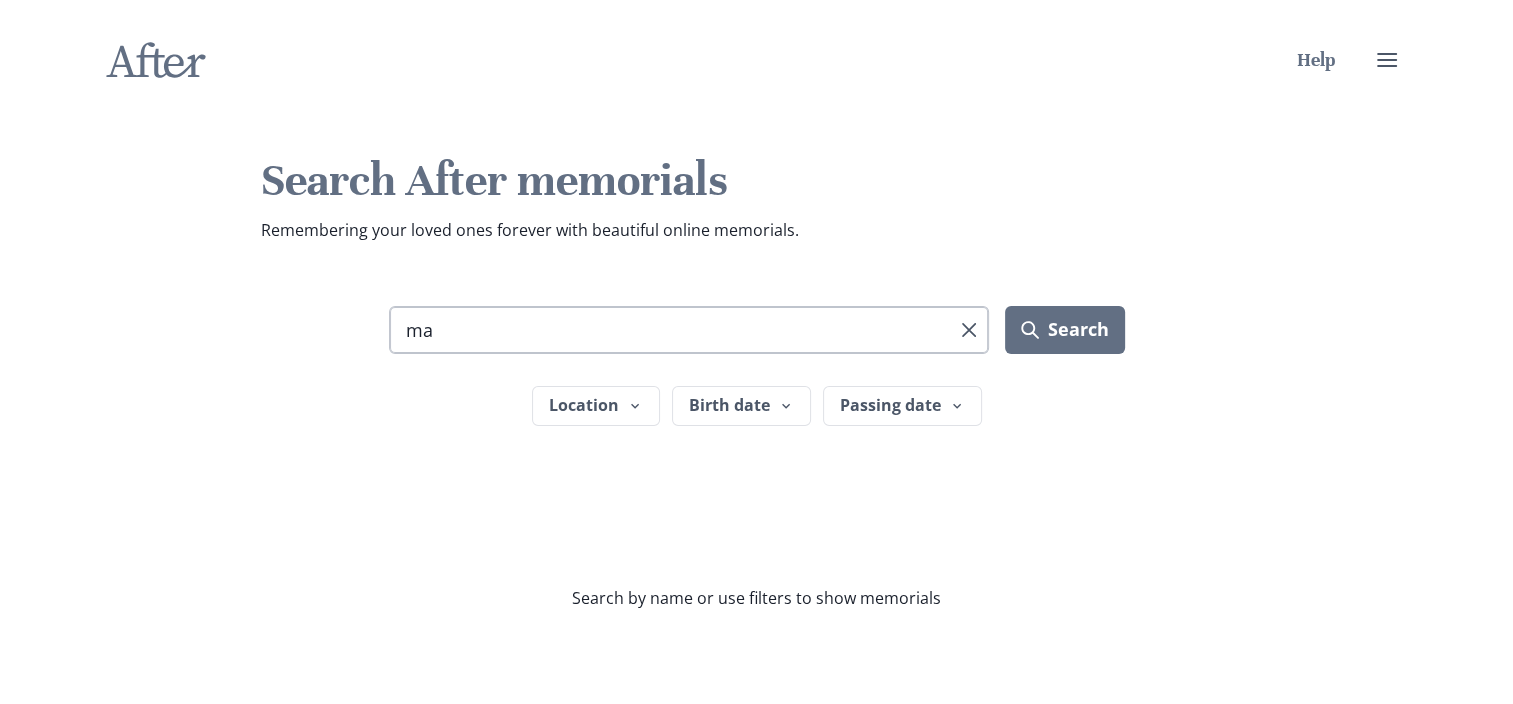 type on "m" 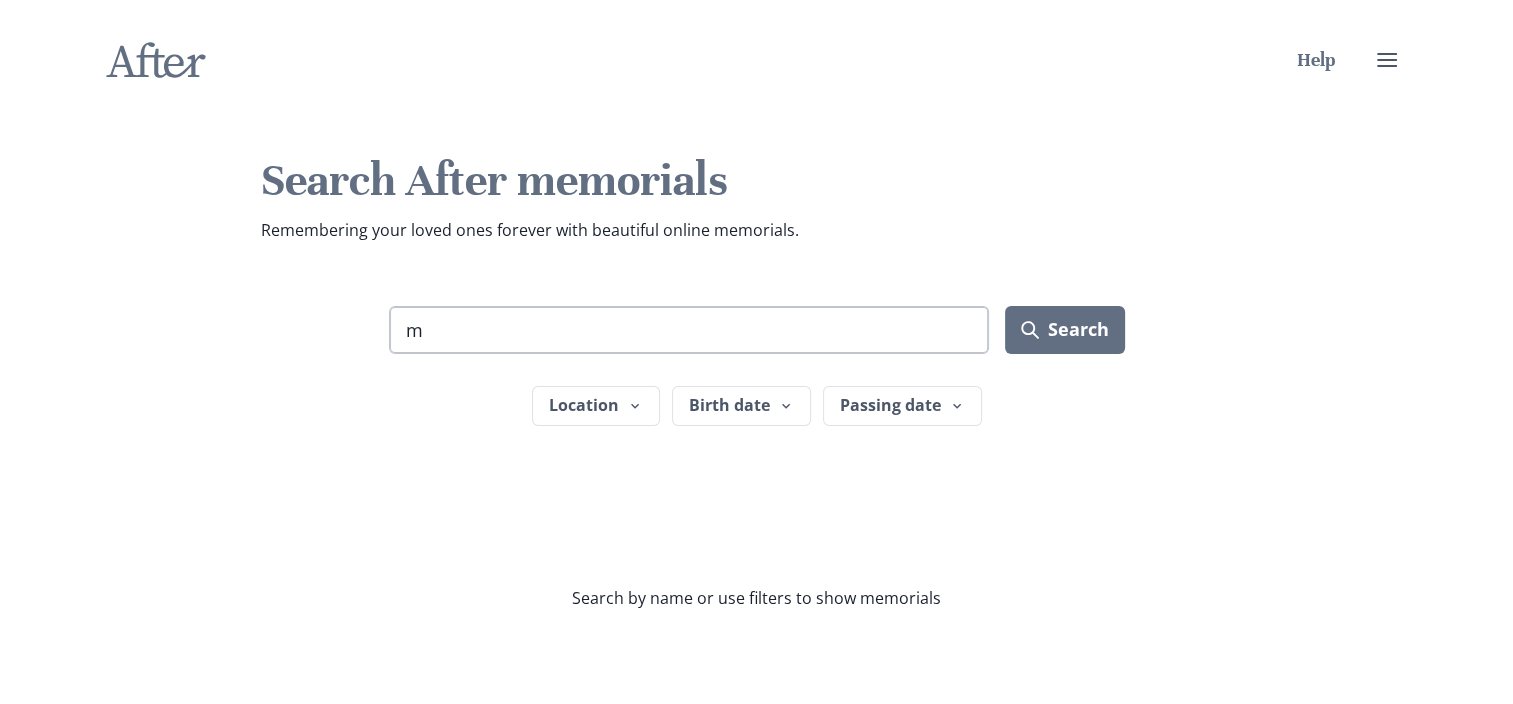 type 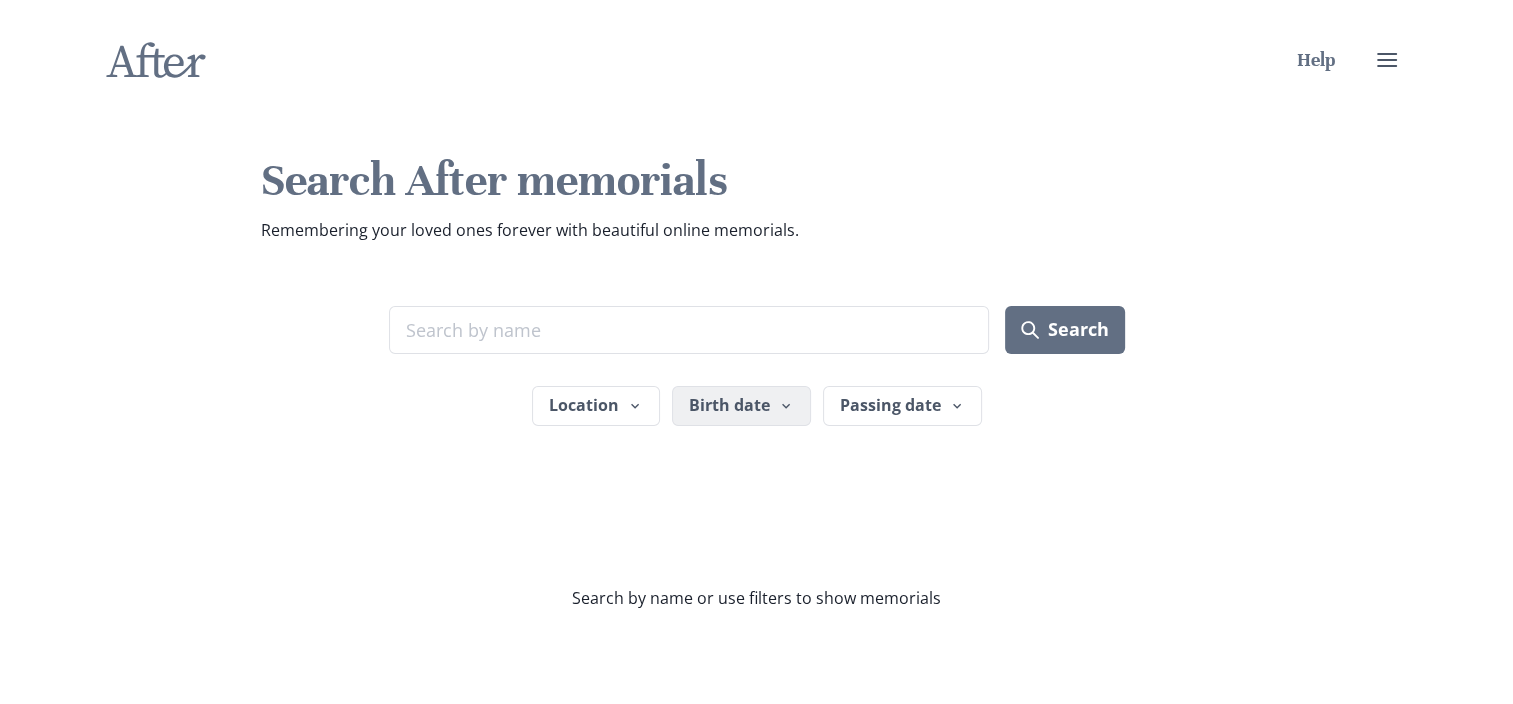 click on "Birth date" at bounding box center (741, 406) 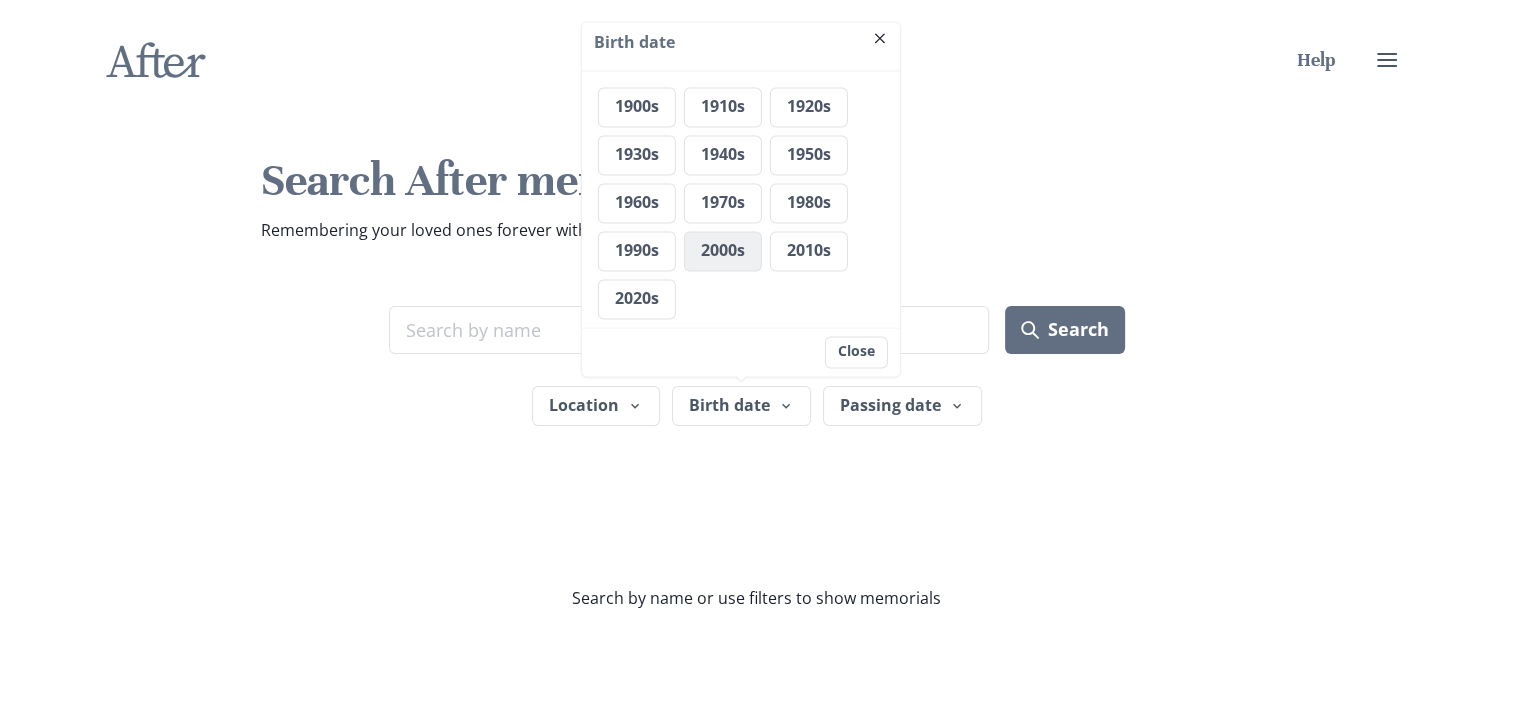 click on "2000s" at bounding box center [723, 251] 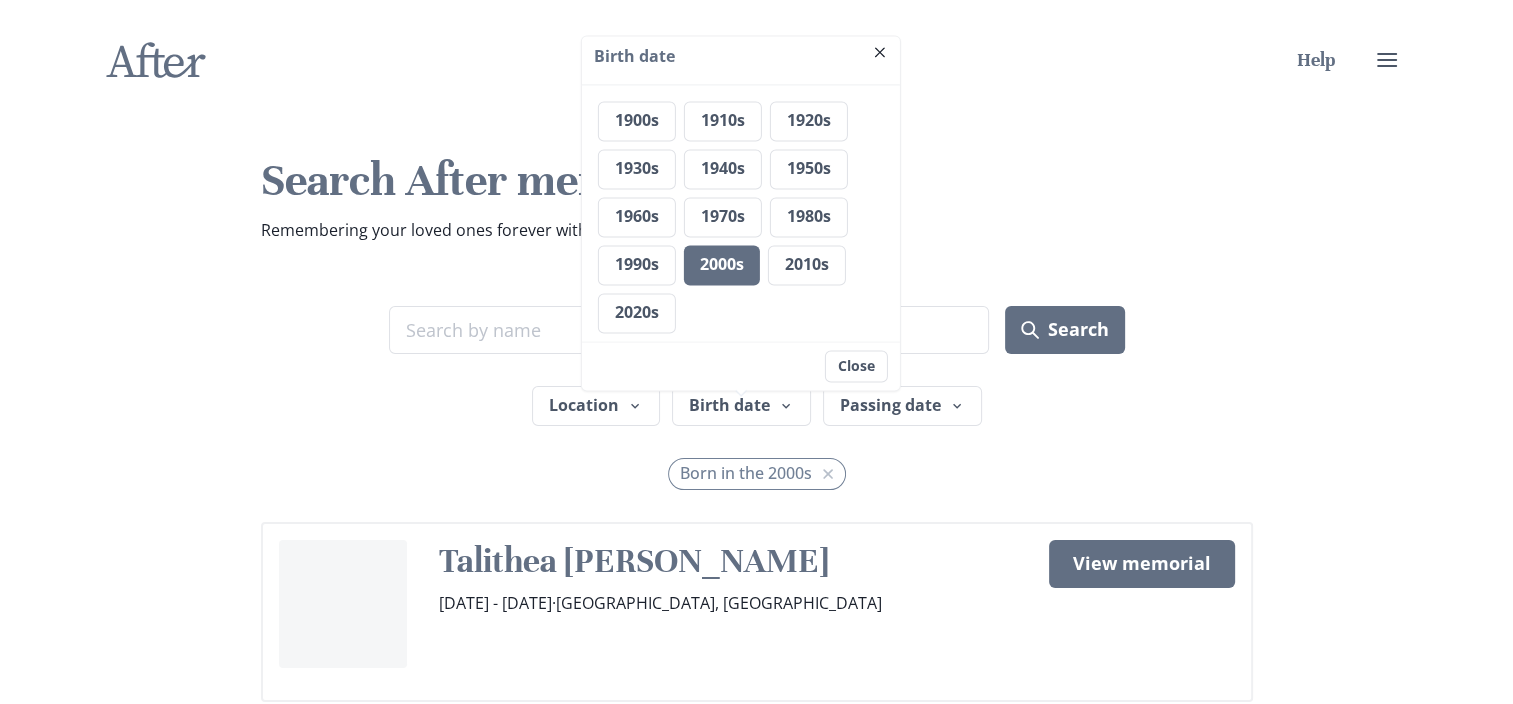 type 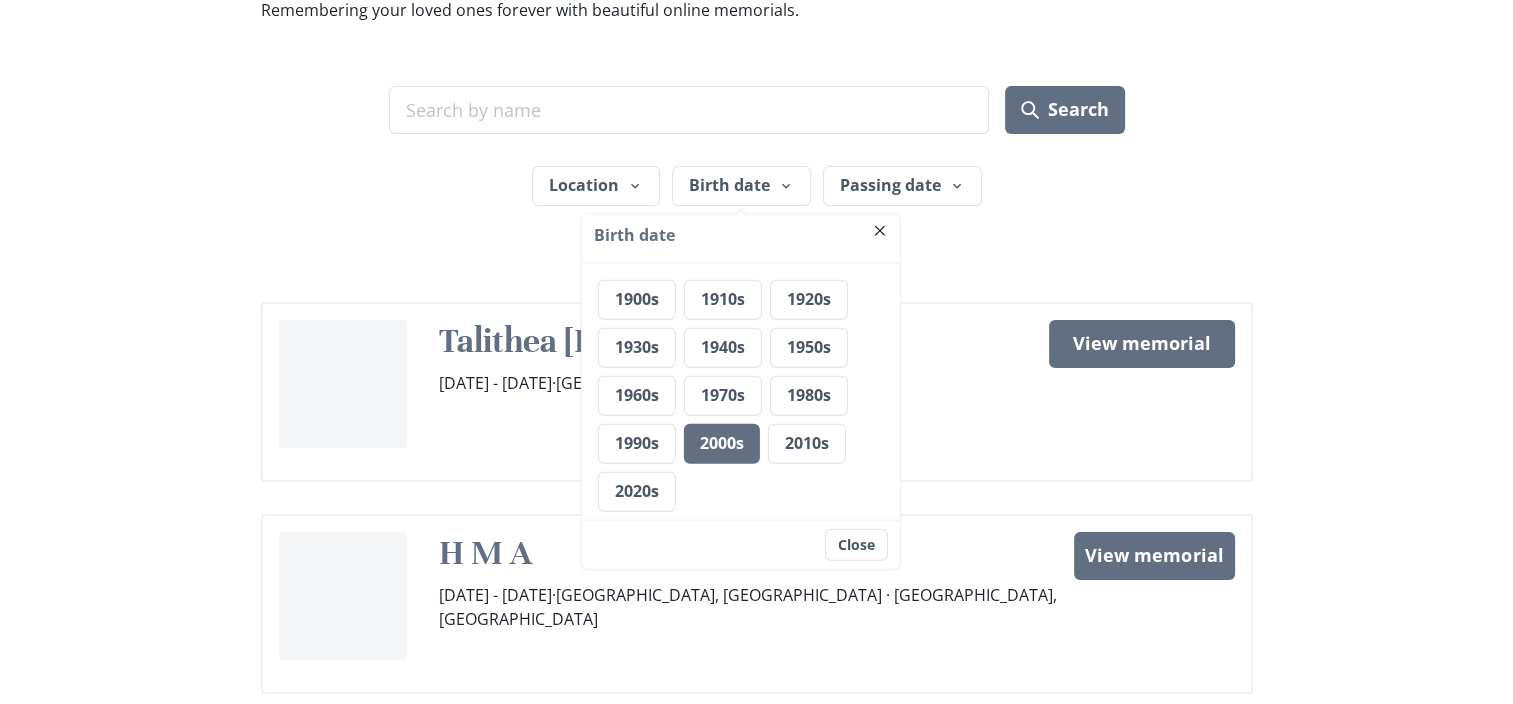 scroll, scrollTop: 240, scrollLeft: 0, axis: vertical 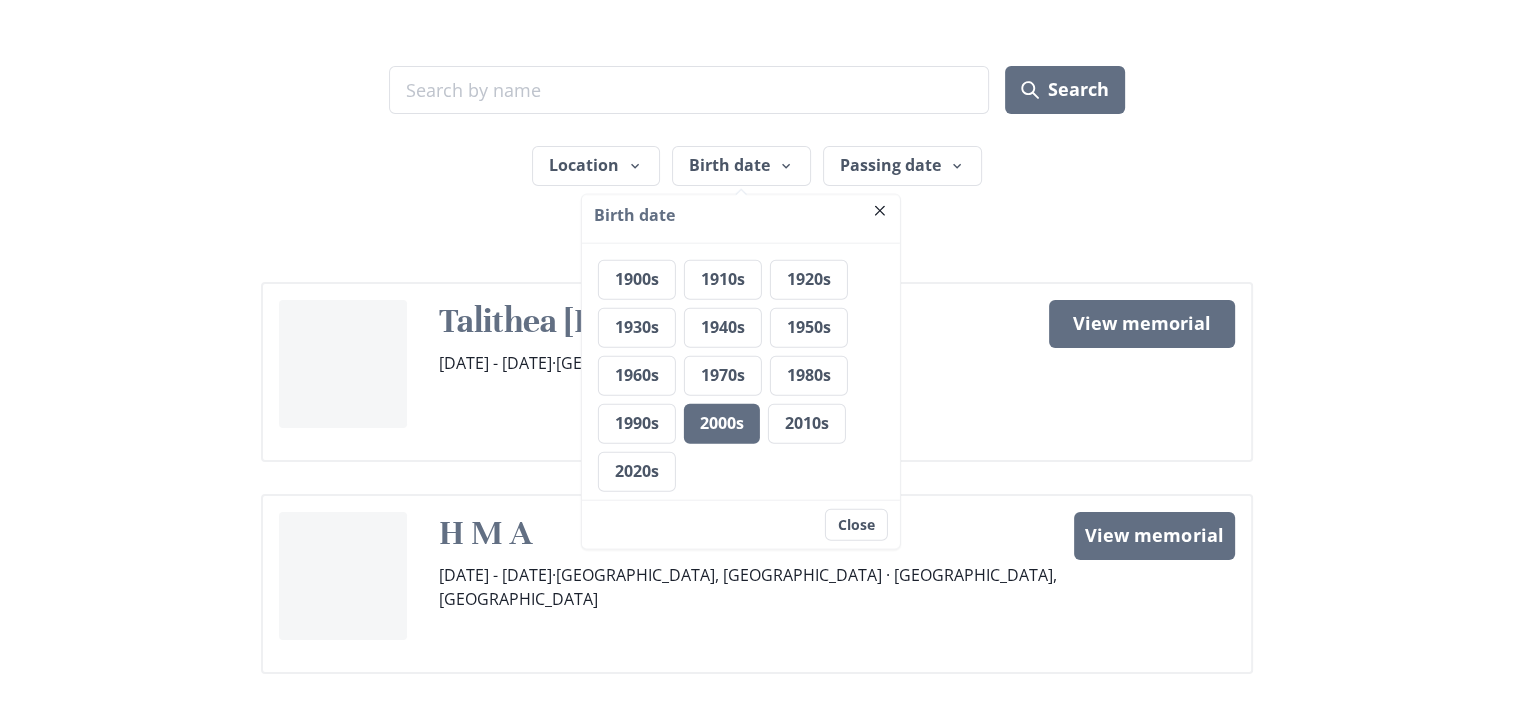 click on "Talithea [PERSON_NAME]" at bounding box center (634, 321) 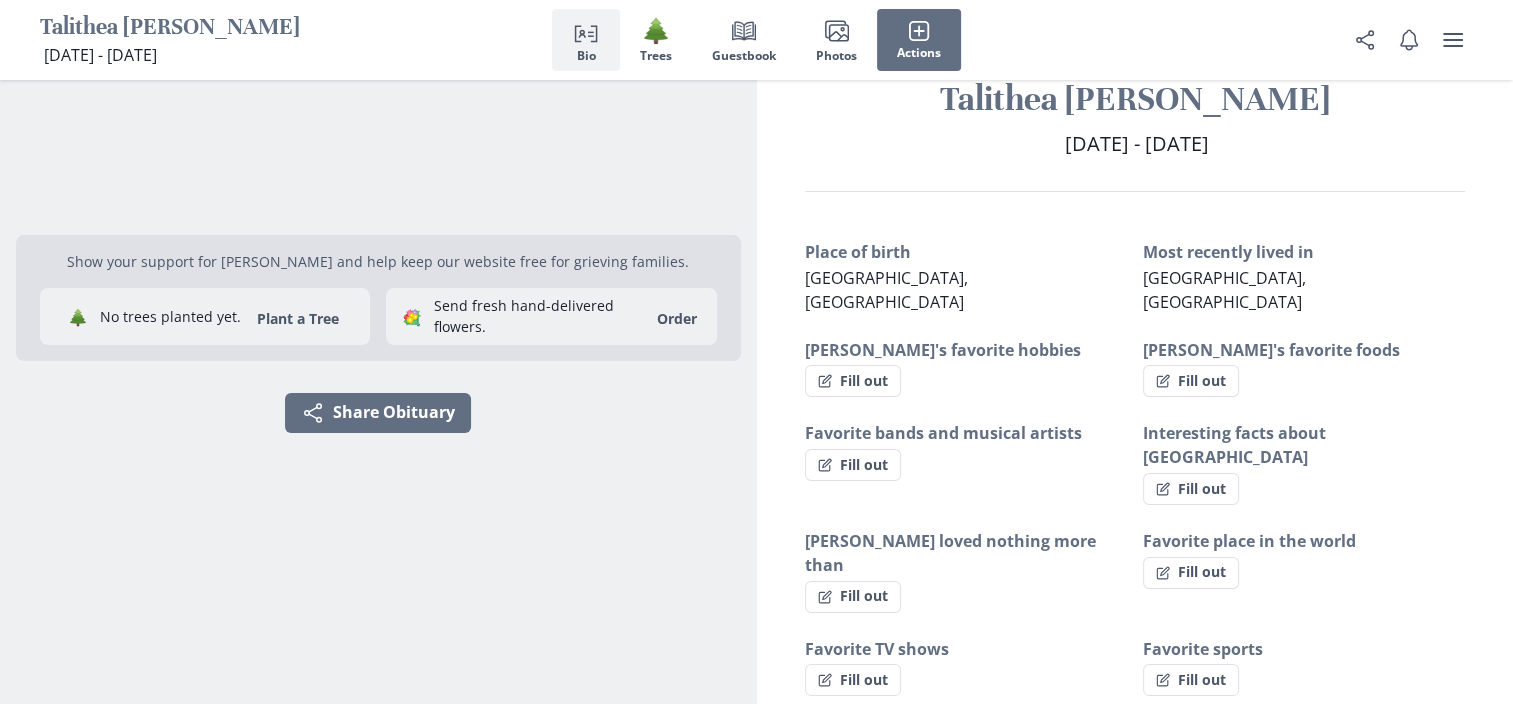 scroll, scrollTop: 0, scrollLeft: 0, axis: both 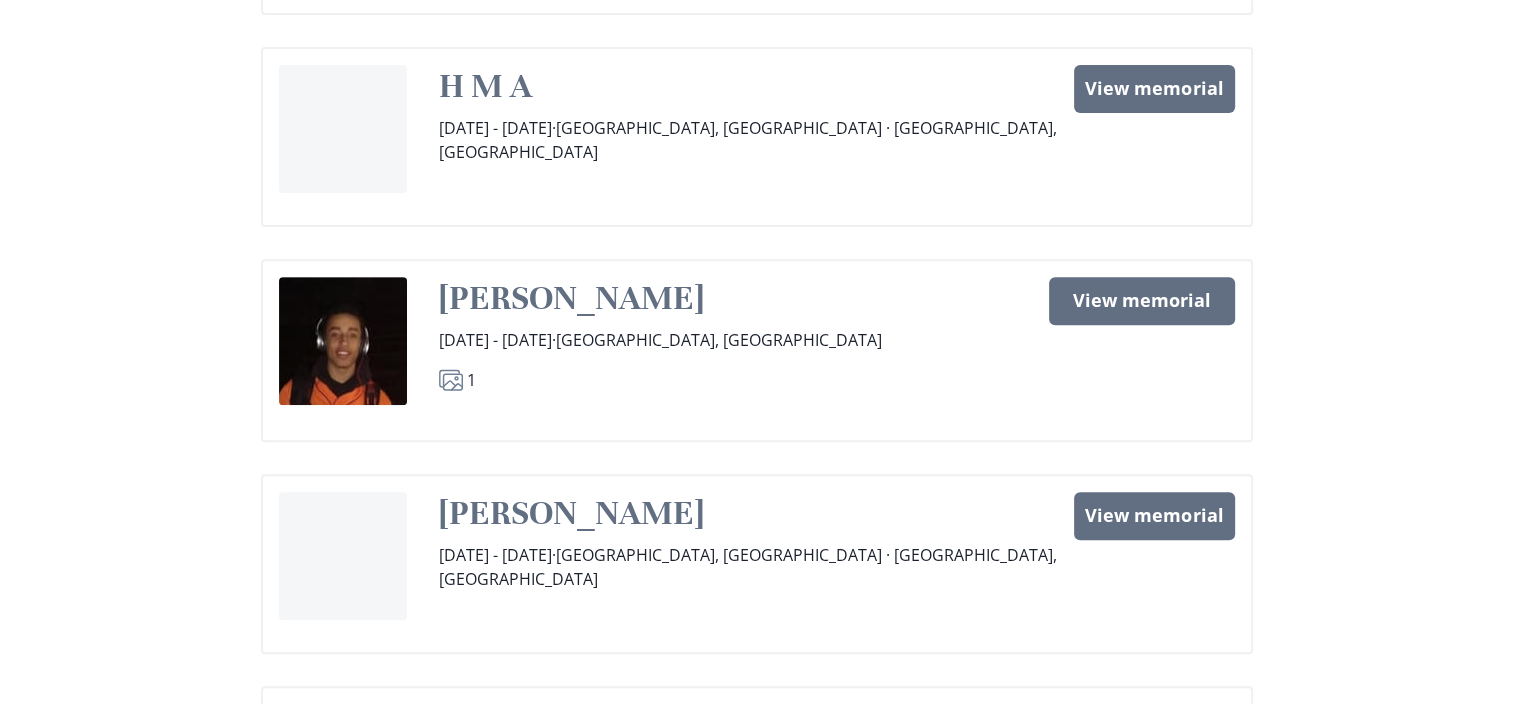 click on "[PERSON_NAME]" at bounding box center [571, 298] 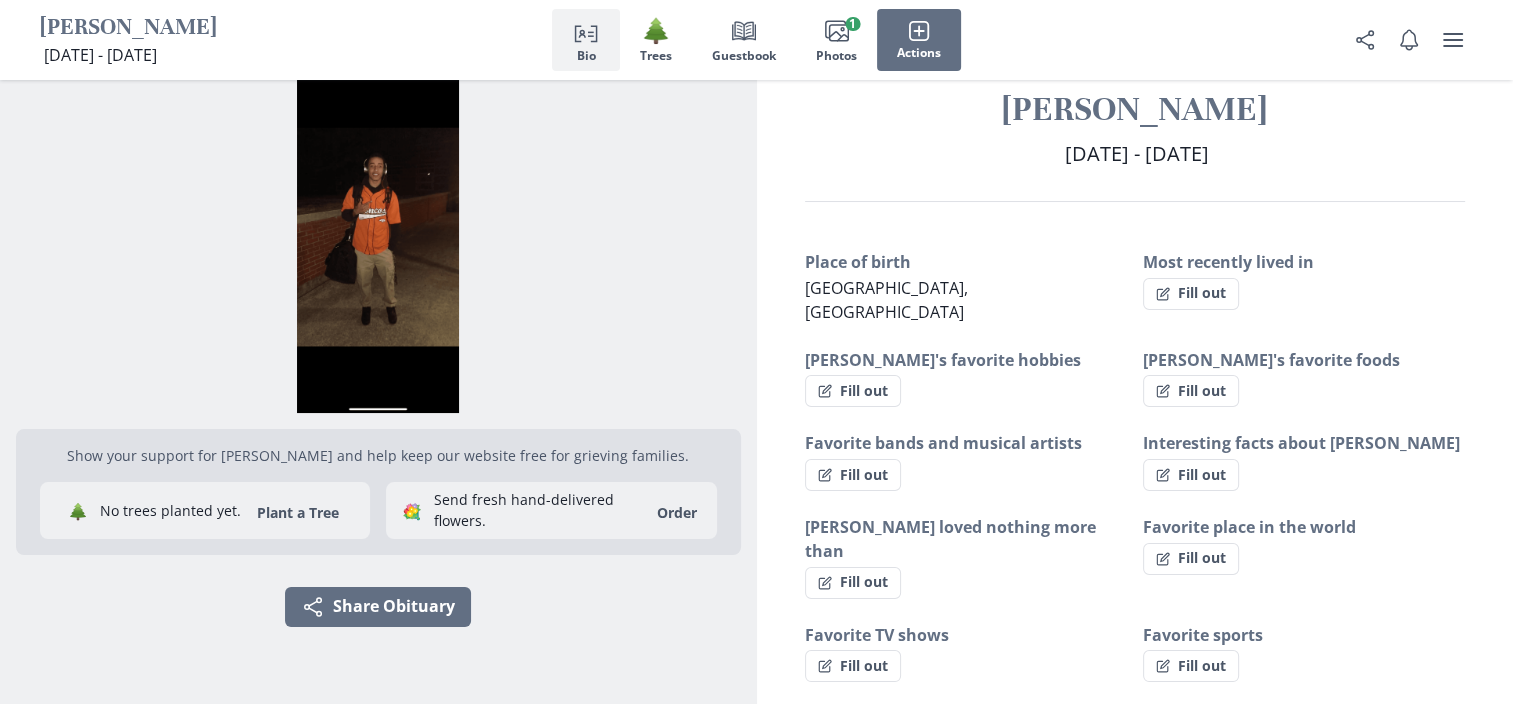 scroll, scrollTop: 80, scrollLeft: 0, axis: vertical 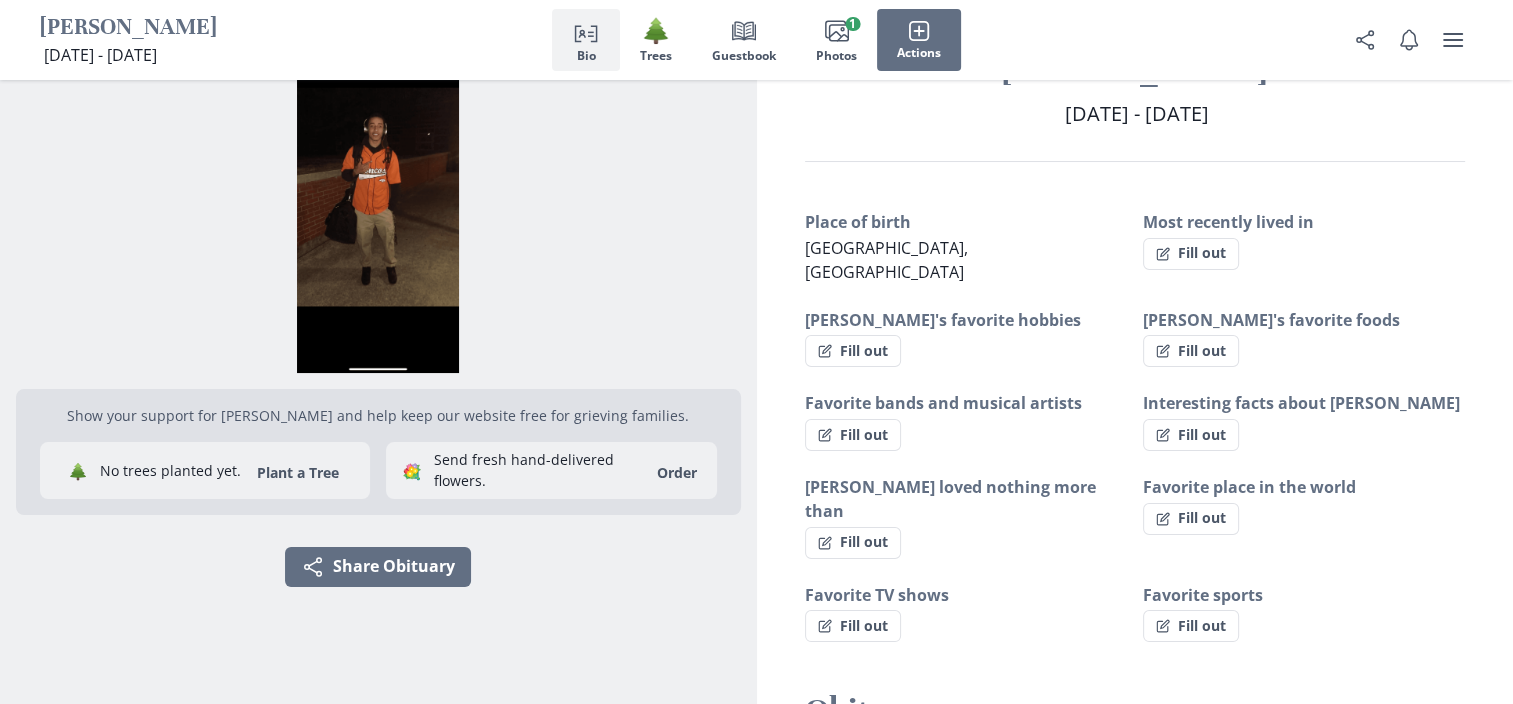click at bounding box center (378, 197) 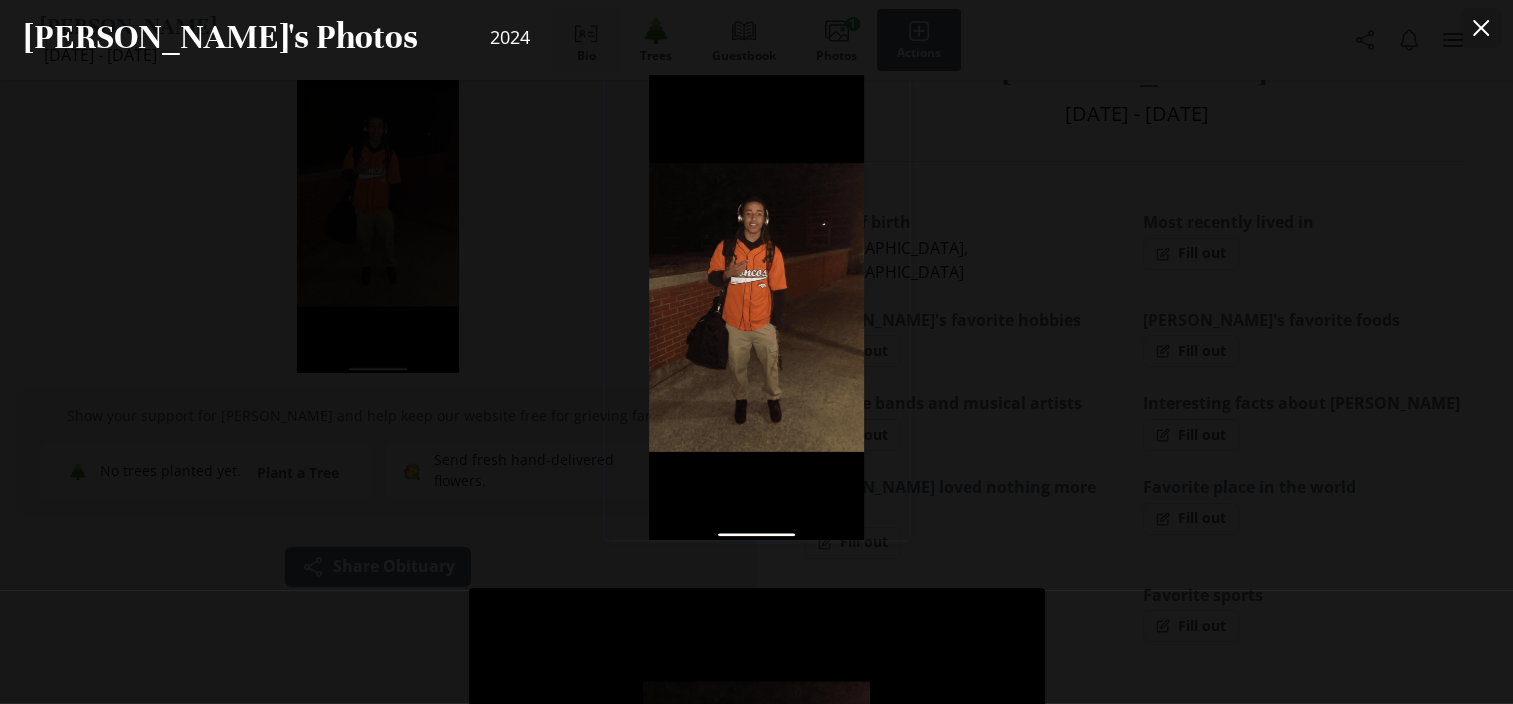 click at bounding box center [1481, 28] 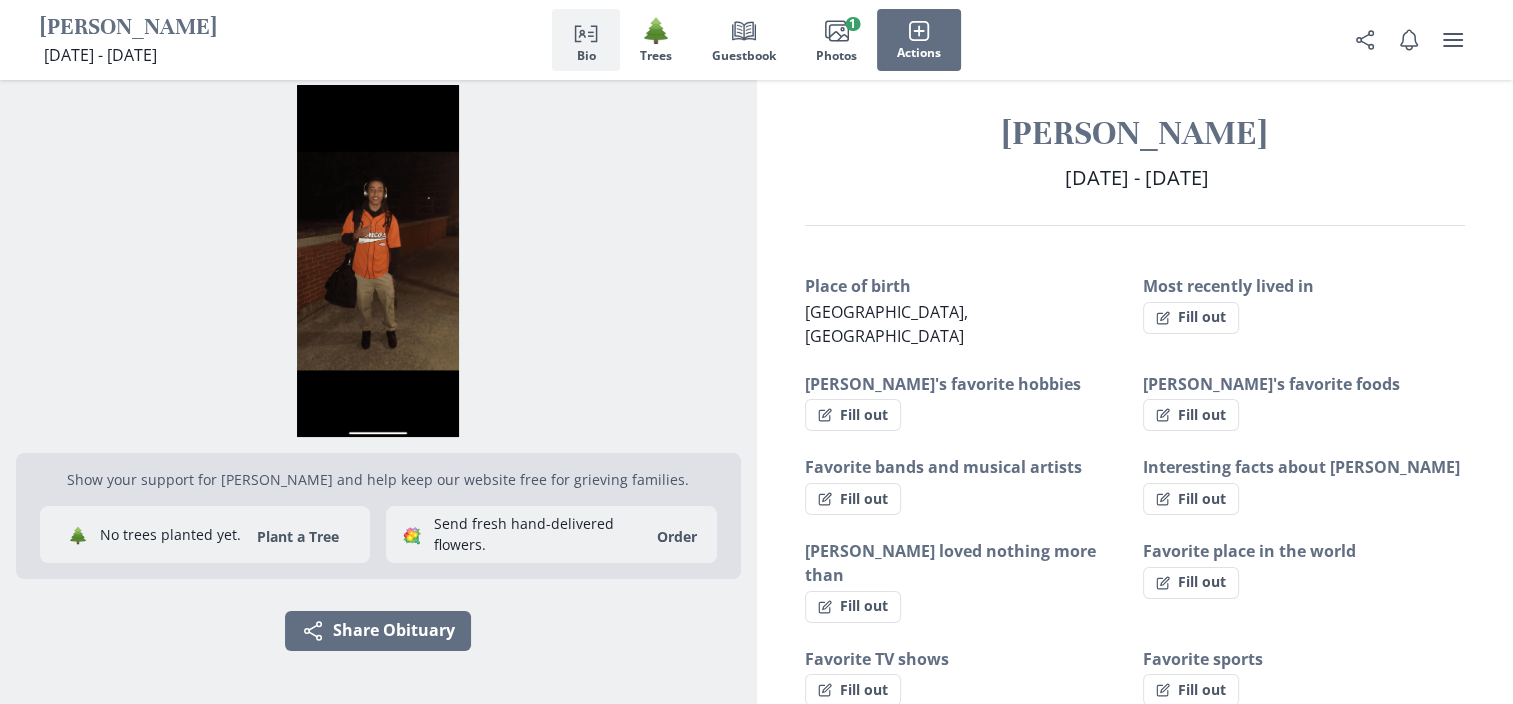 scroll, scrollTop: 4, scrollLeft: 0, axis: vertical 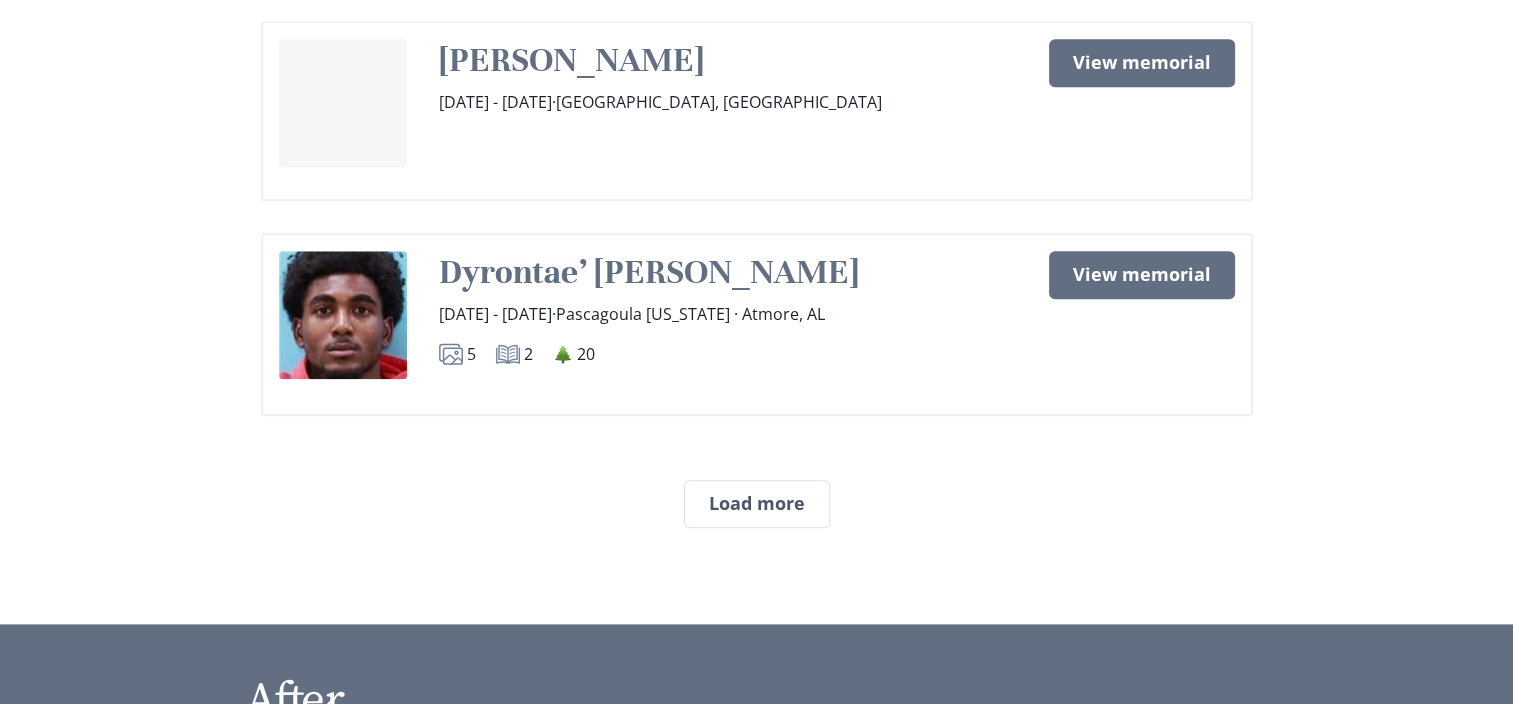 click on "Dyrontae’ [PERSON_NAME]" at bounding box center [649, 272] 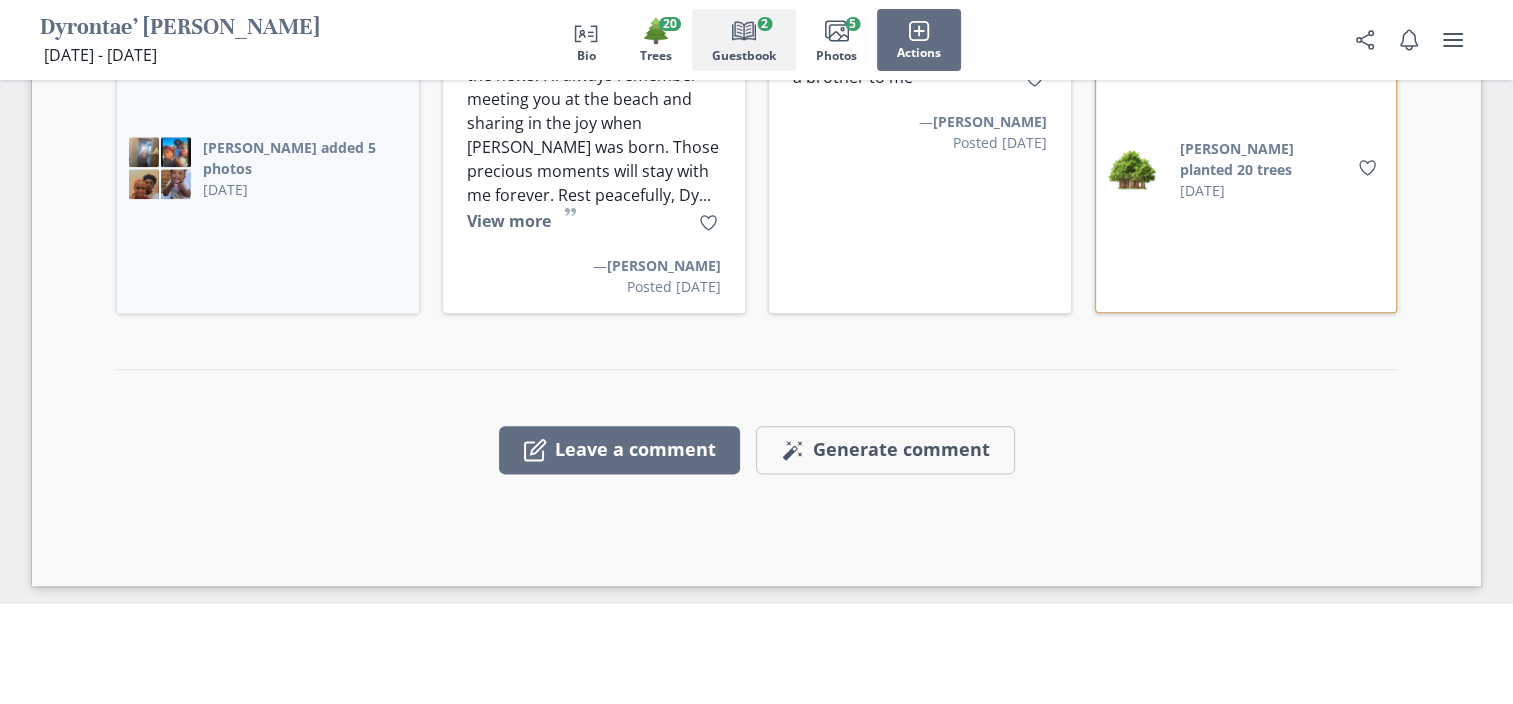 scroll, scrollTop: 2400, scrollLeft: 0, axis: vertical 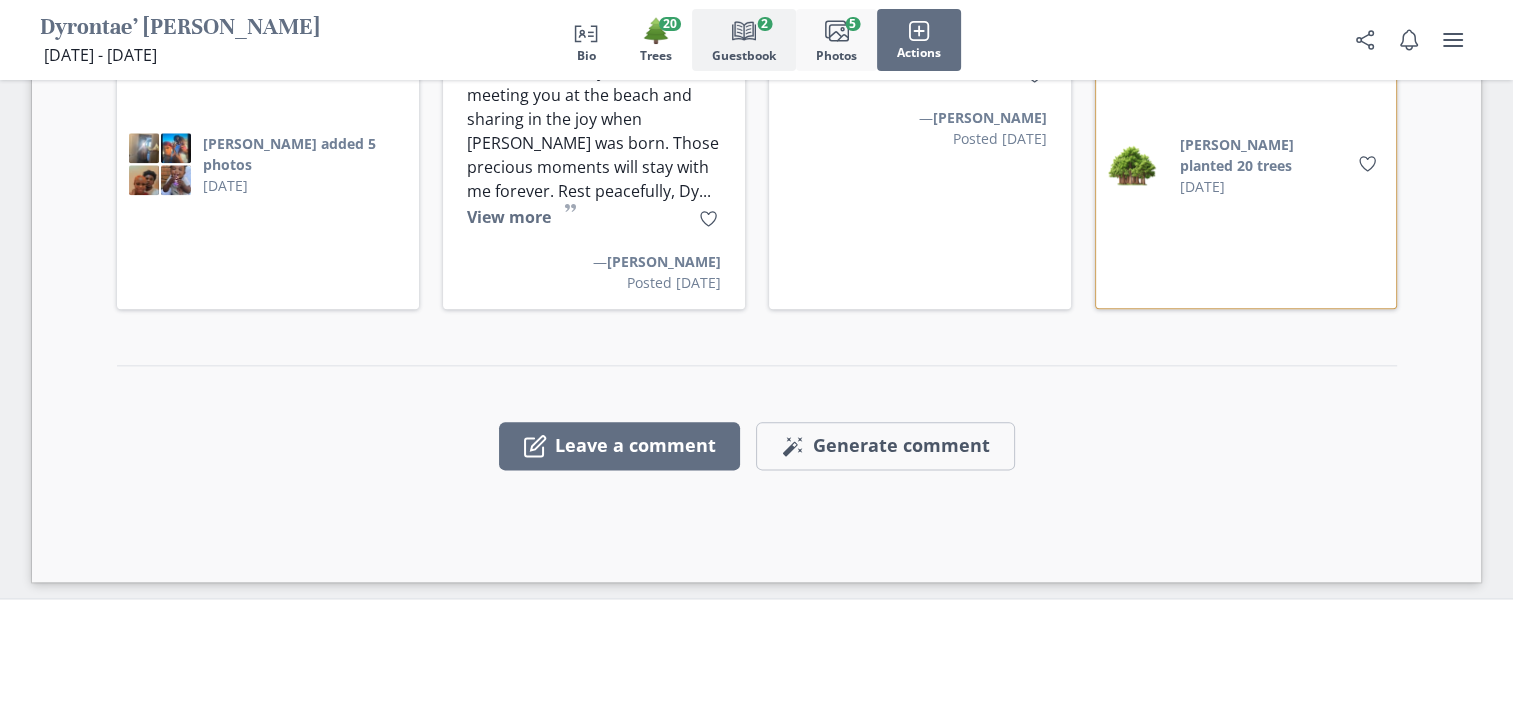 click on "Photos" at bounding box center (836, 56) 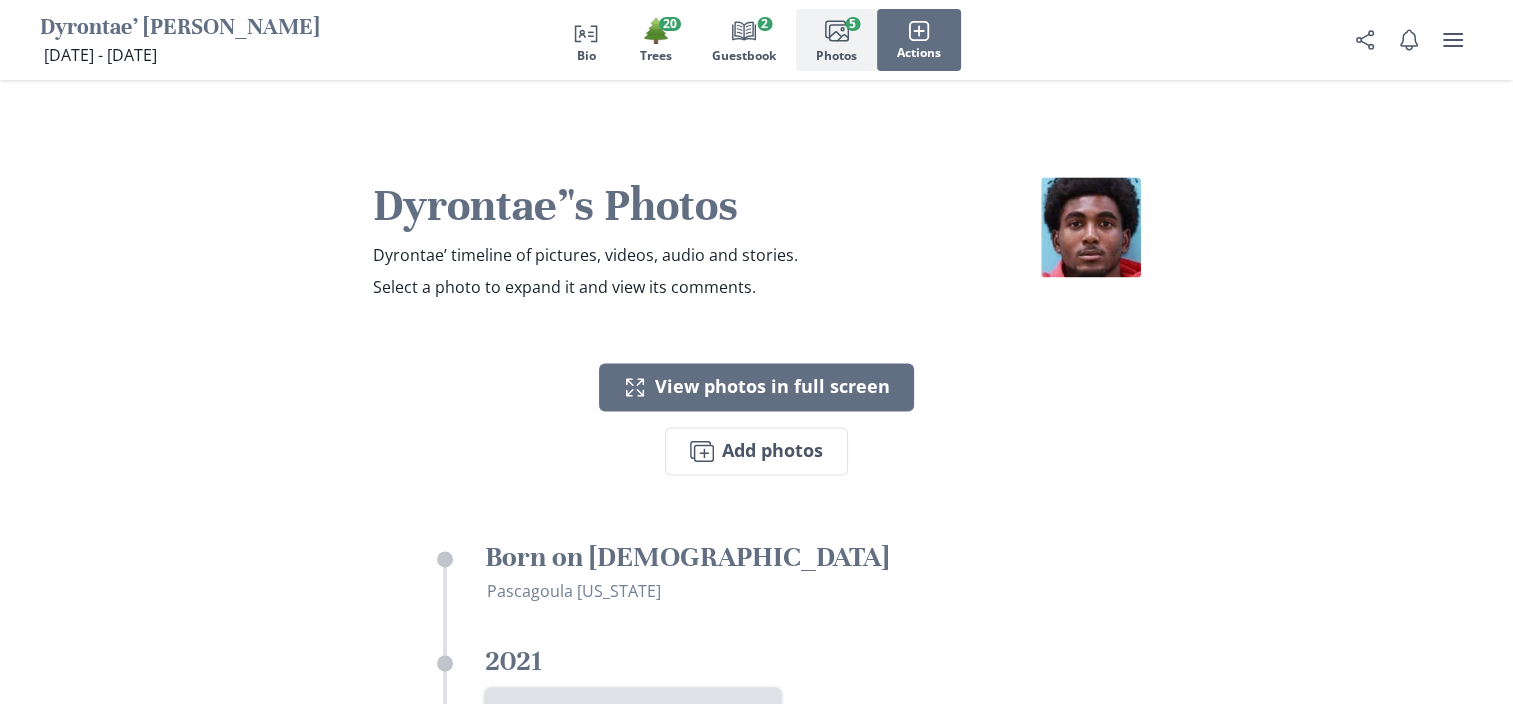 type 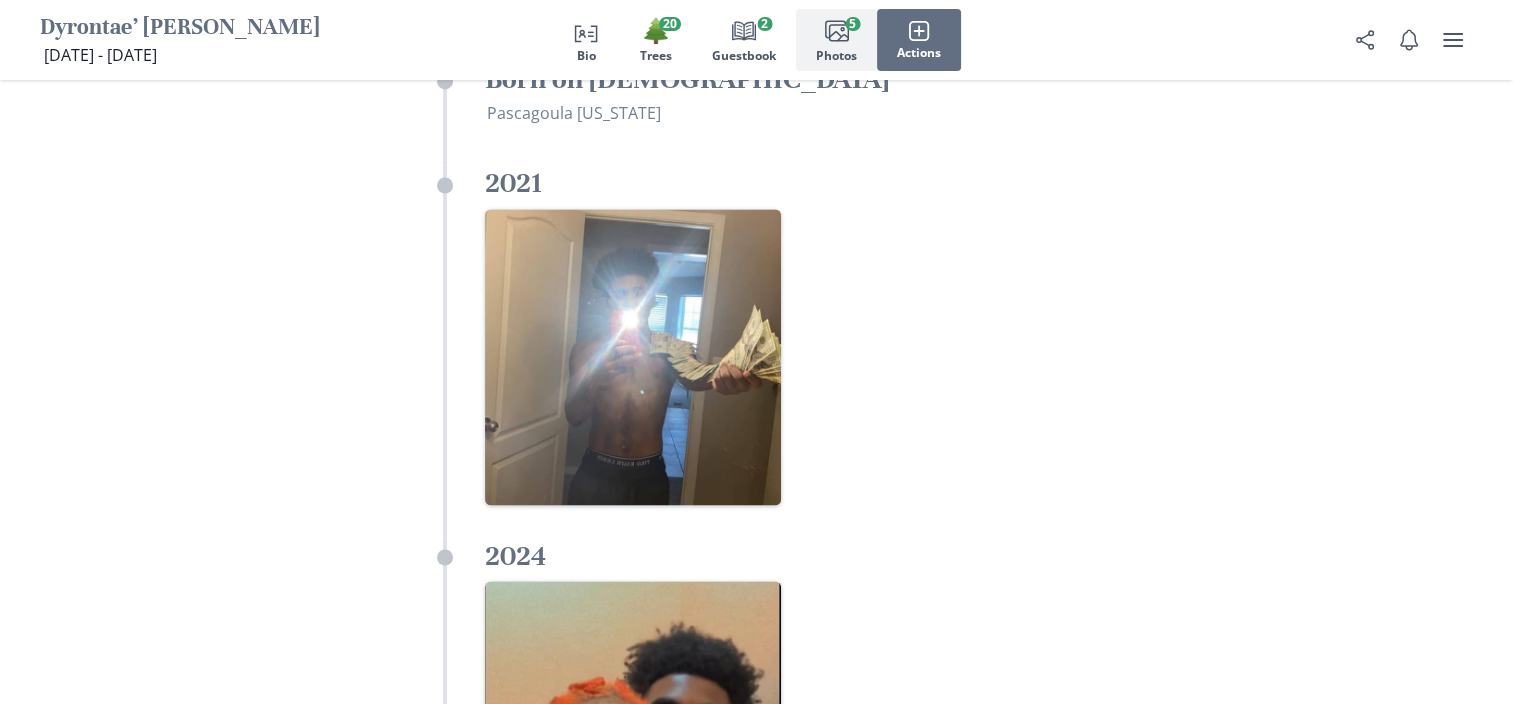 scroll, scrollTop: 3414, scrollLeft: 0, axis: vertical 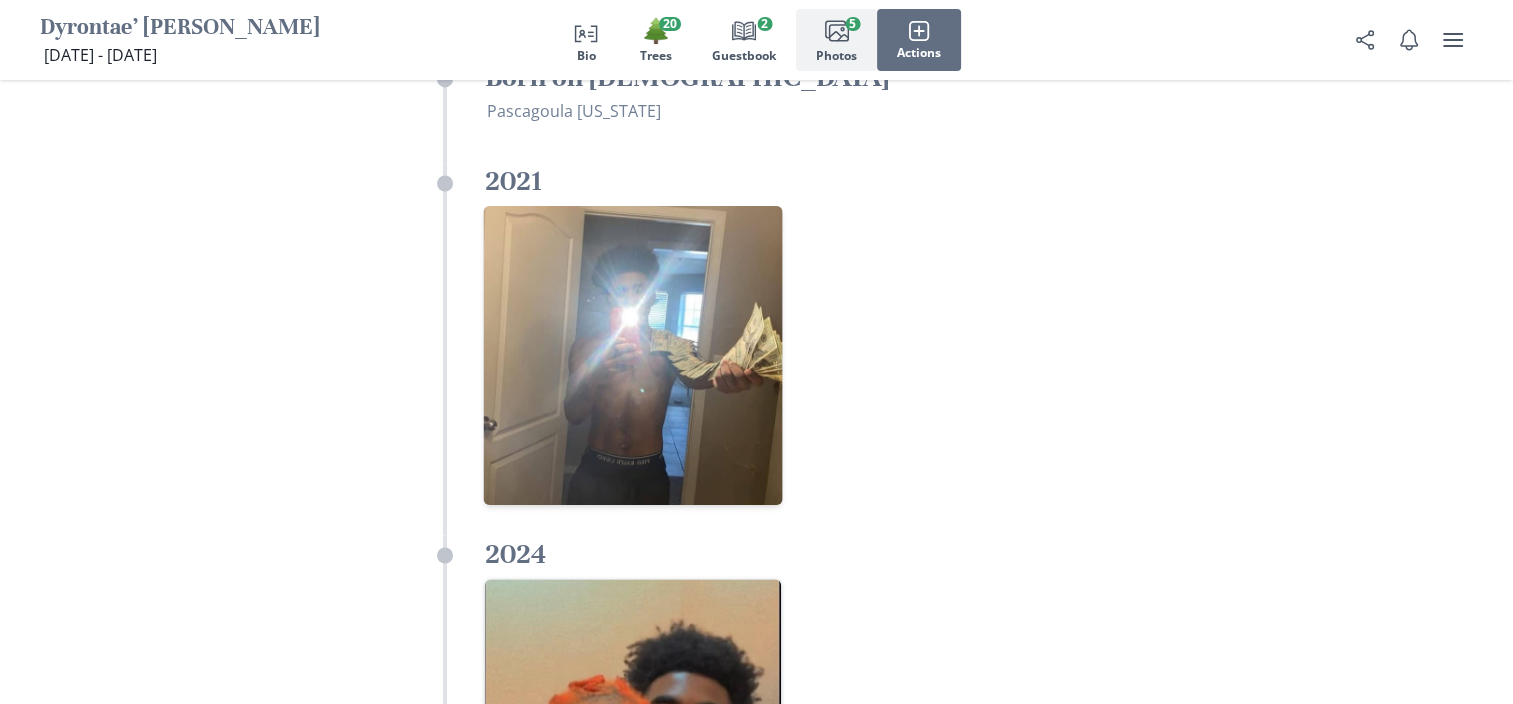 click at bounding box center (632, 354) 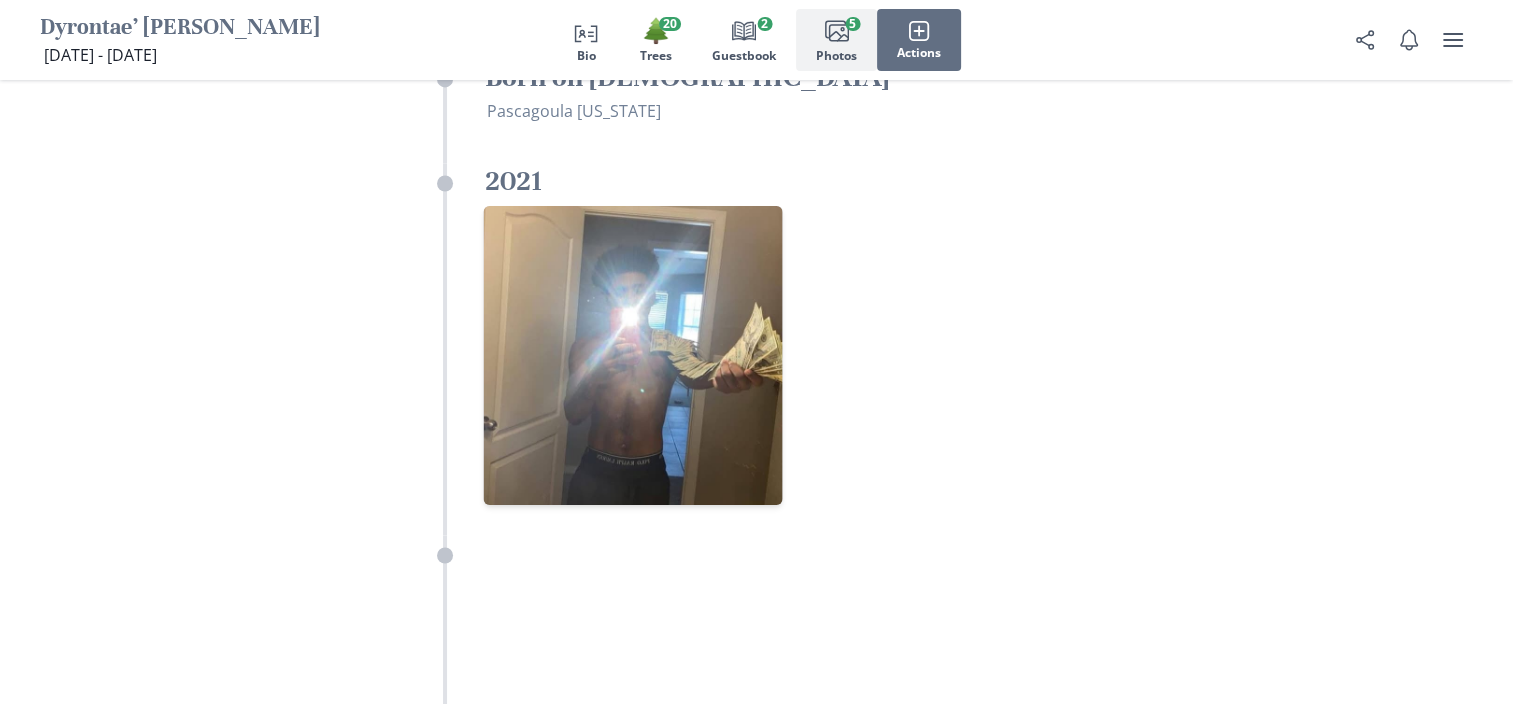 scroll, scrollTop: 444, scrollLeft: 0, axis: vertical 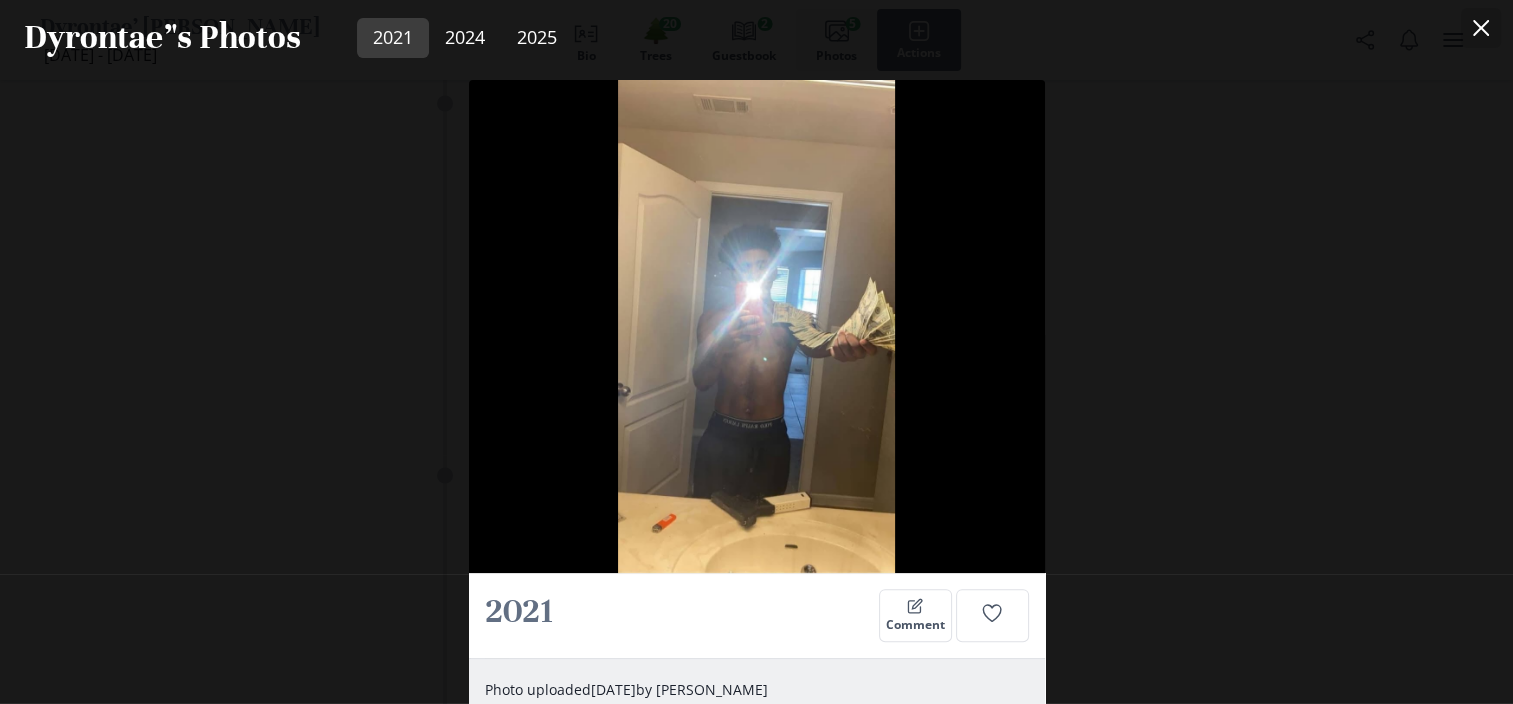 click 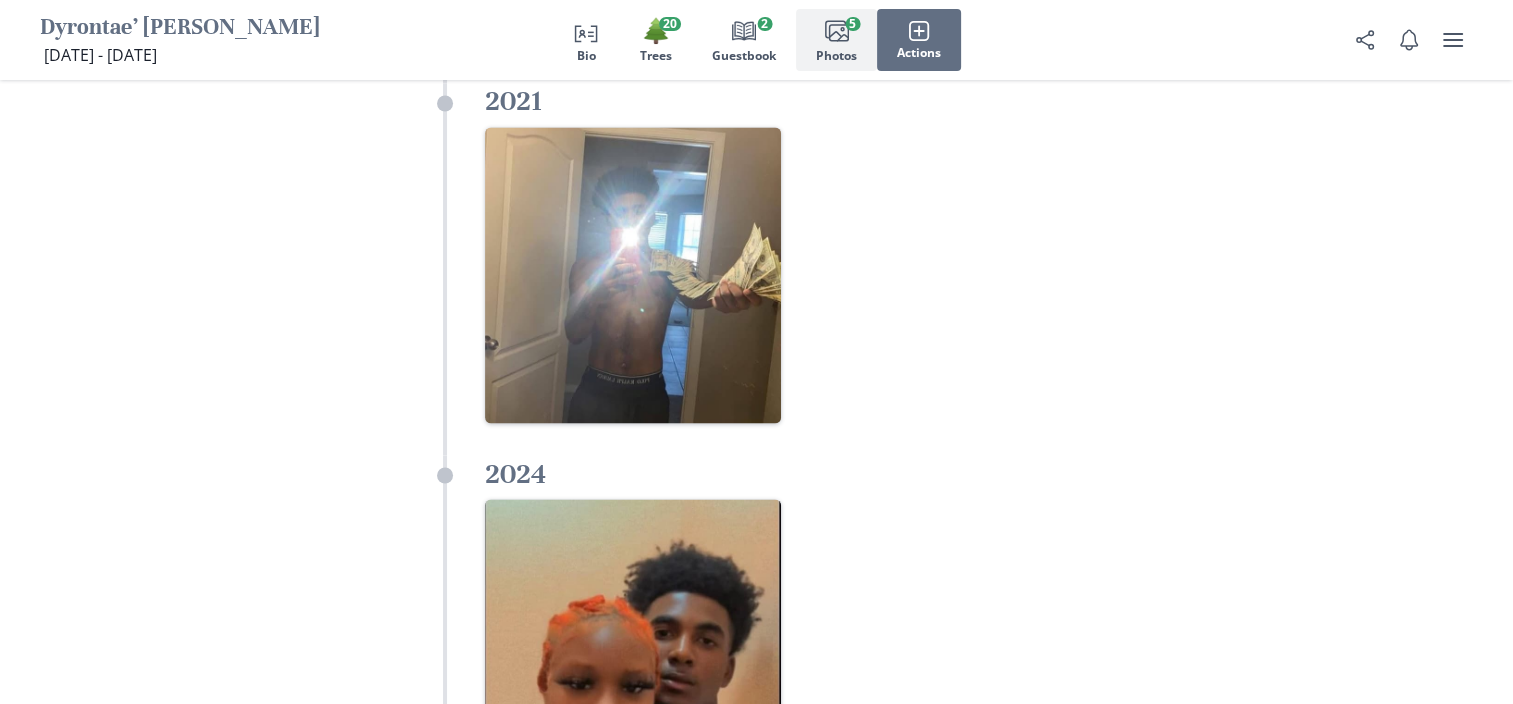 type 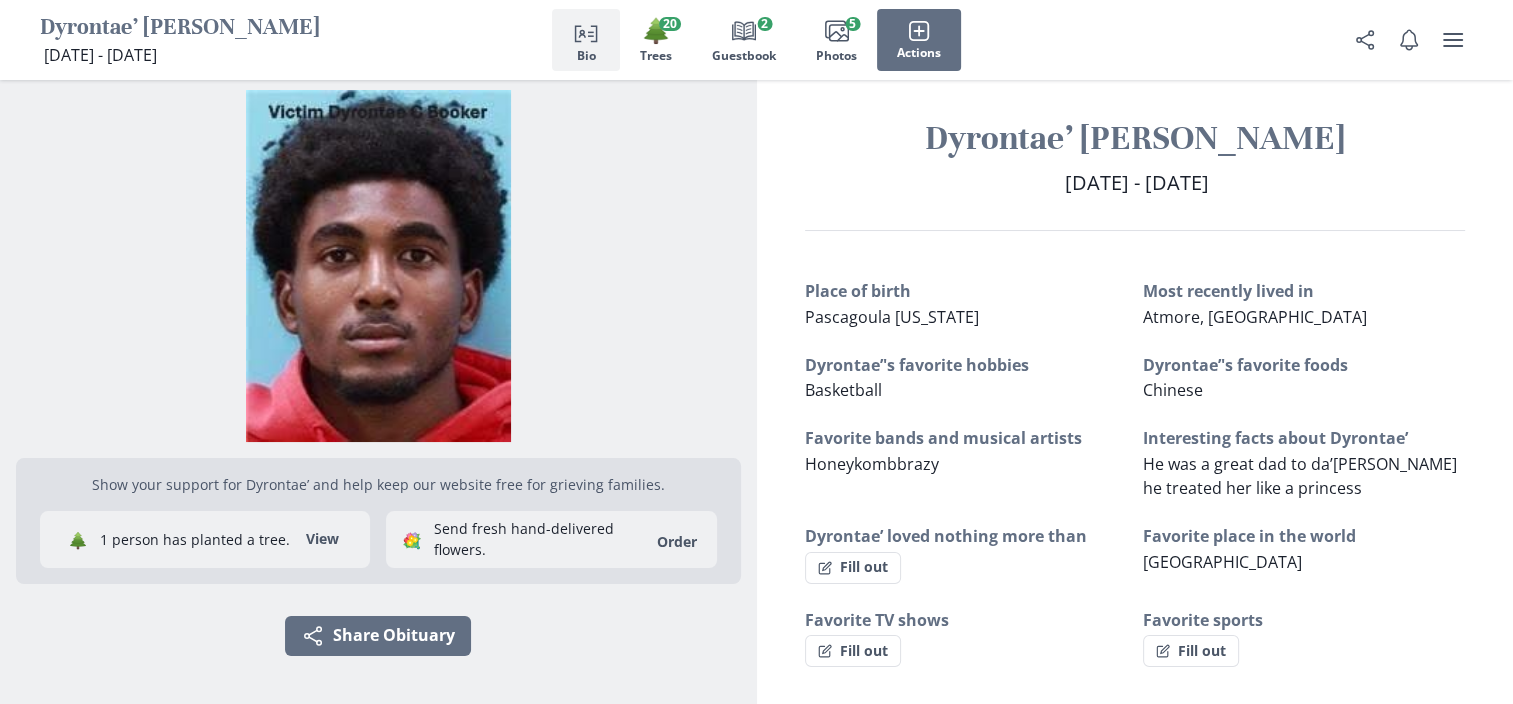 scroll, scrollTop: 0, scrollLeft: 0, axis: both 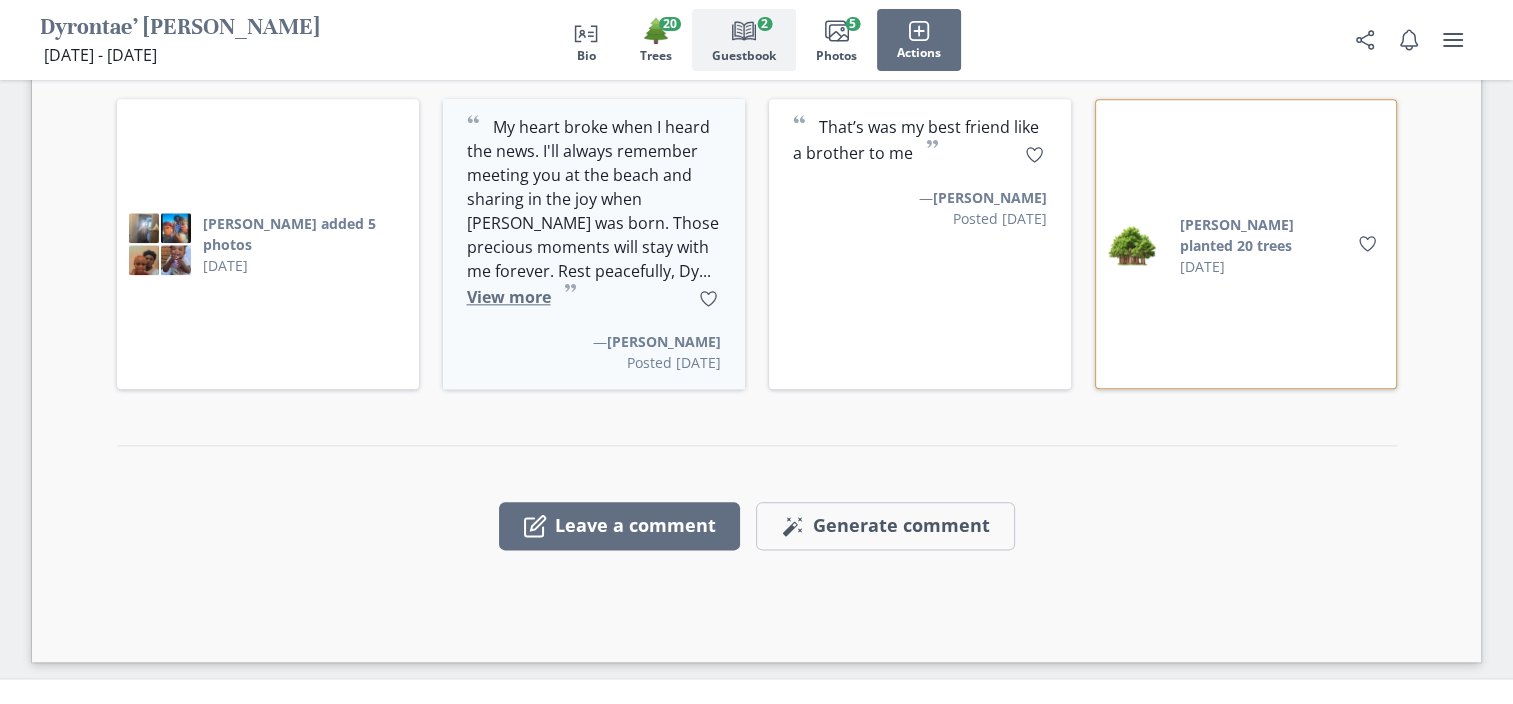 click on "View more" at bounding box center [509, 297] 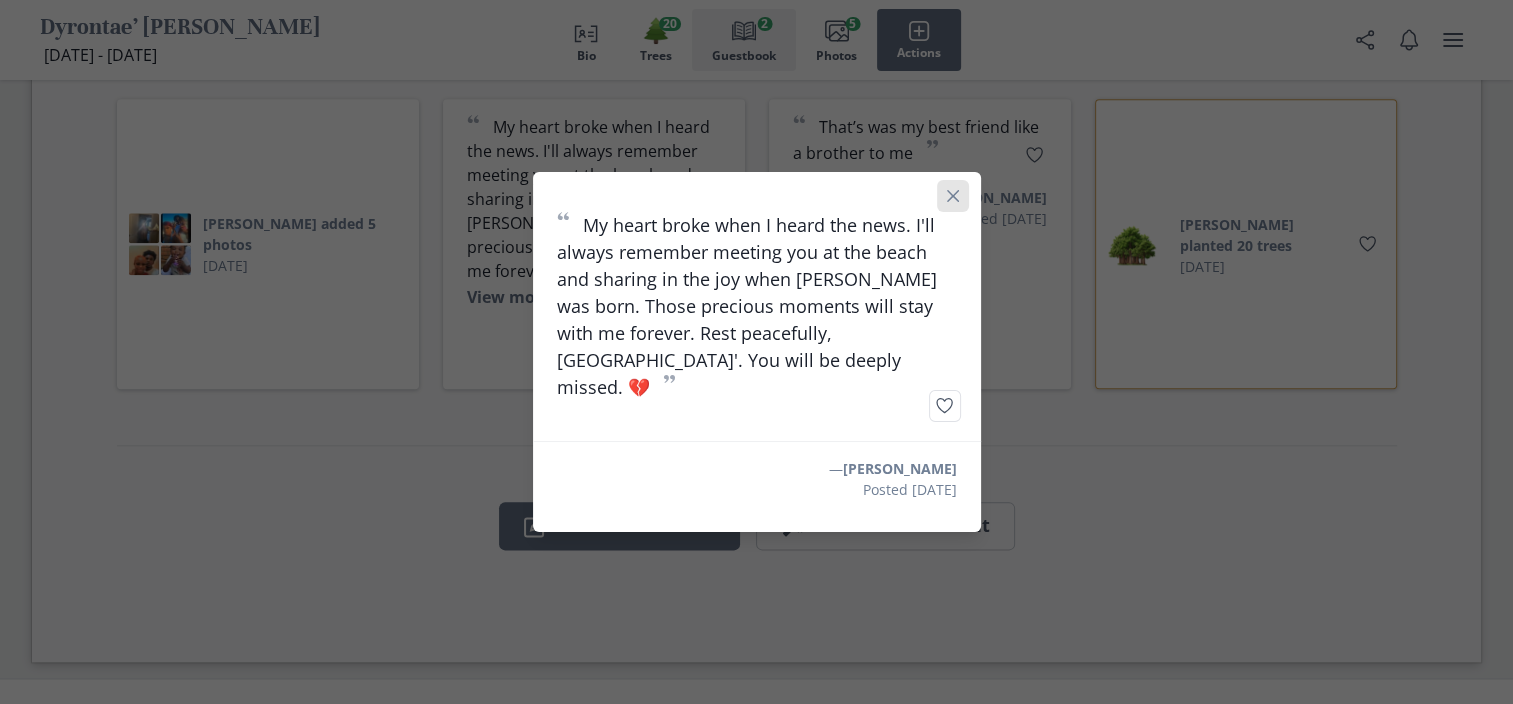 click at bounding box center [953, 196] 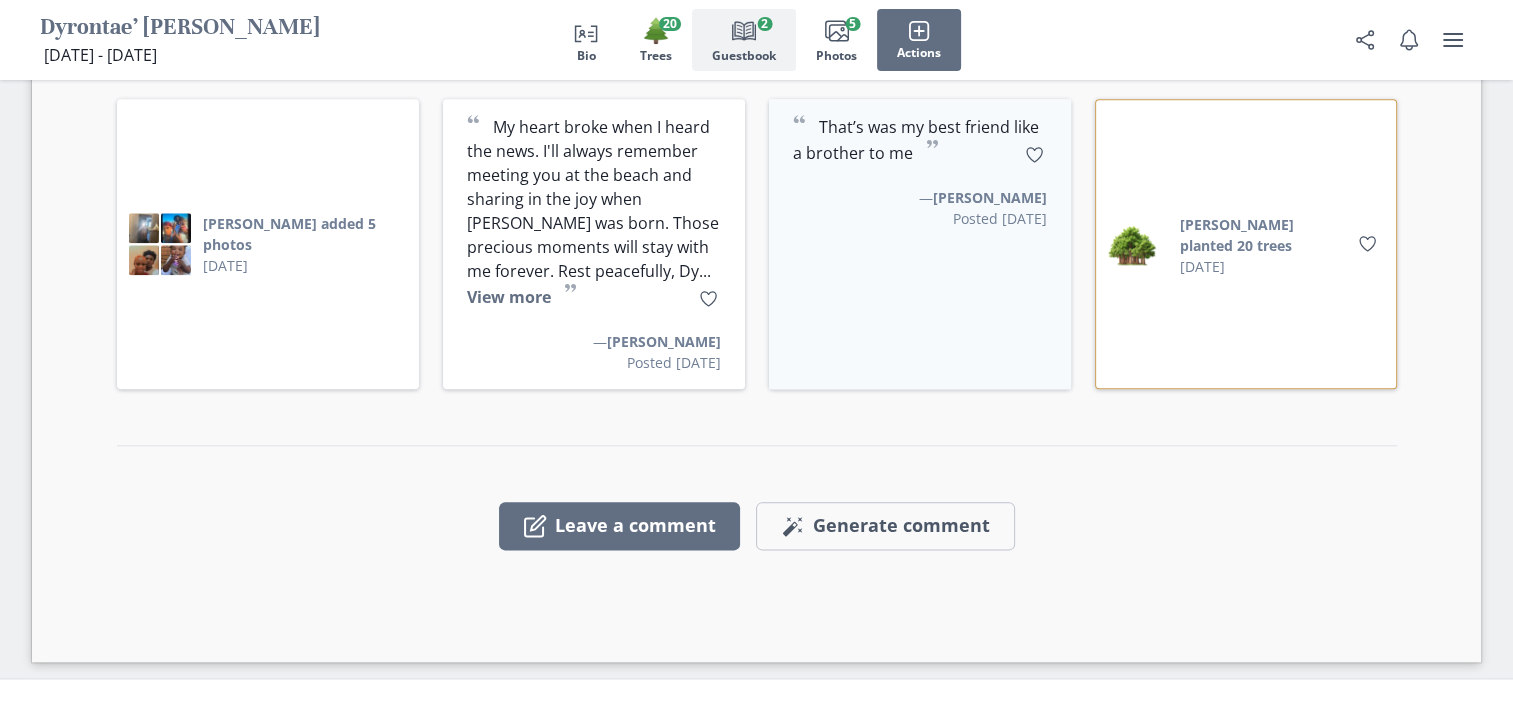 type 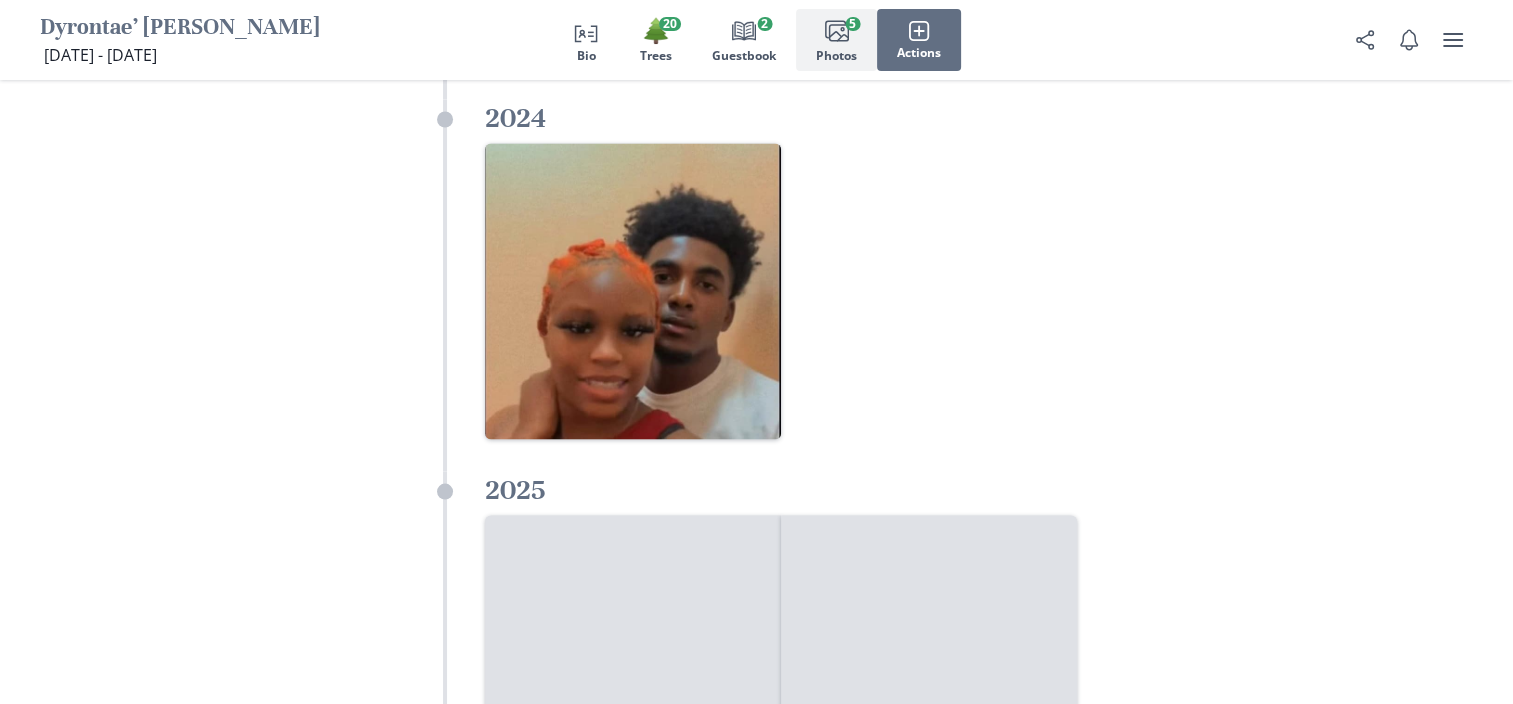 scroll, scrollTop: 3760, scrollLeft: 0, axis: vertical 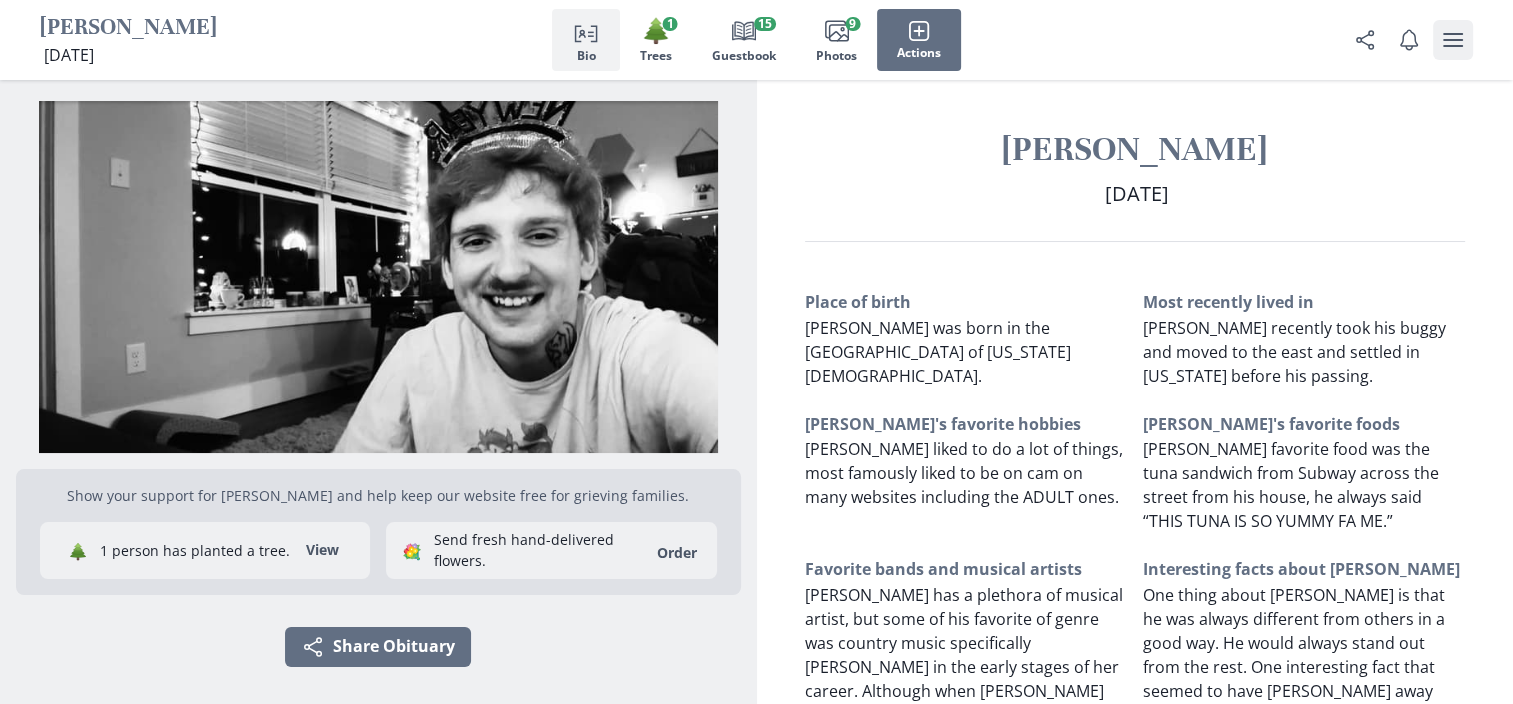click 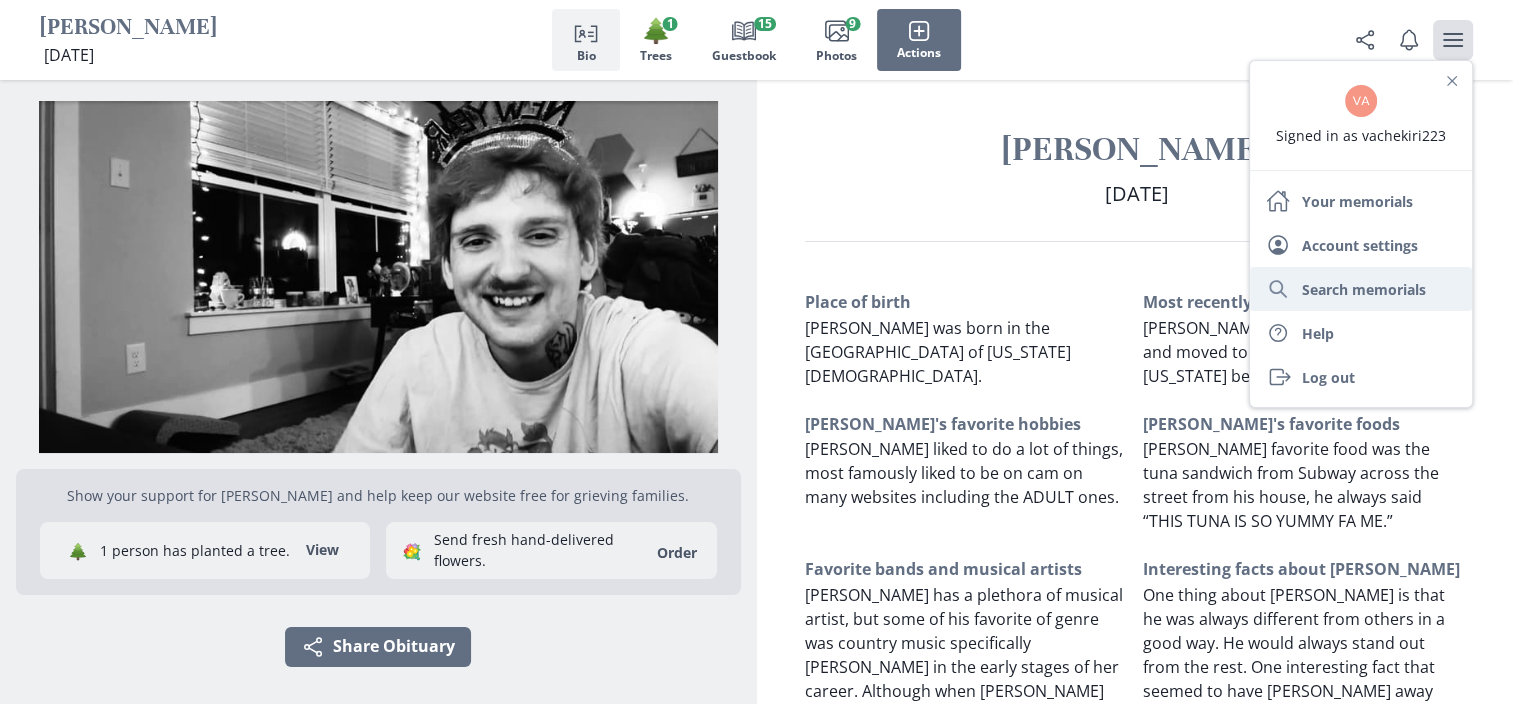 click on "Search memorials" at bounding box center [1361, 289] 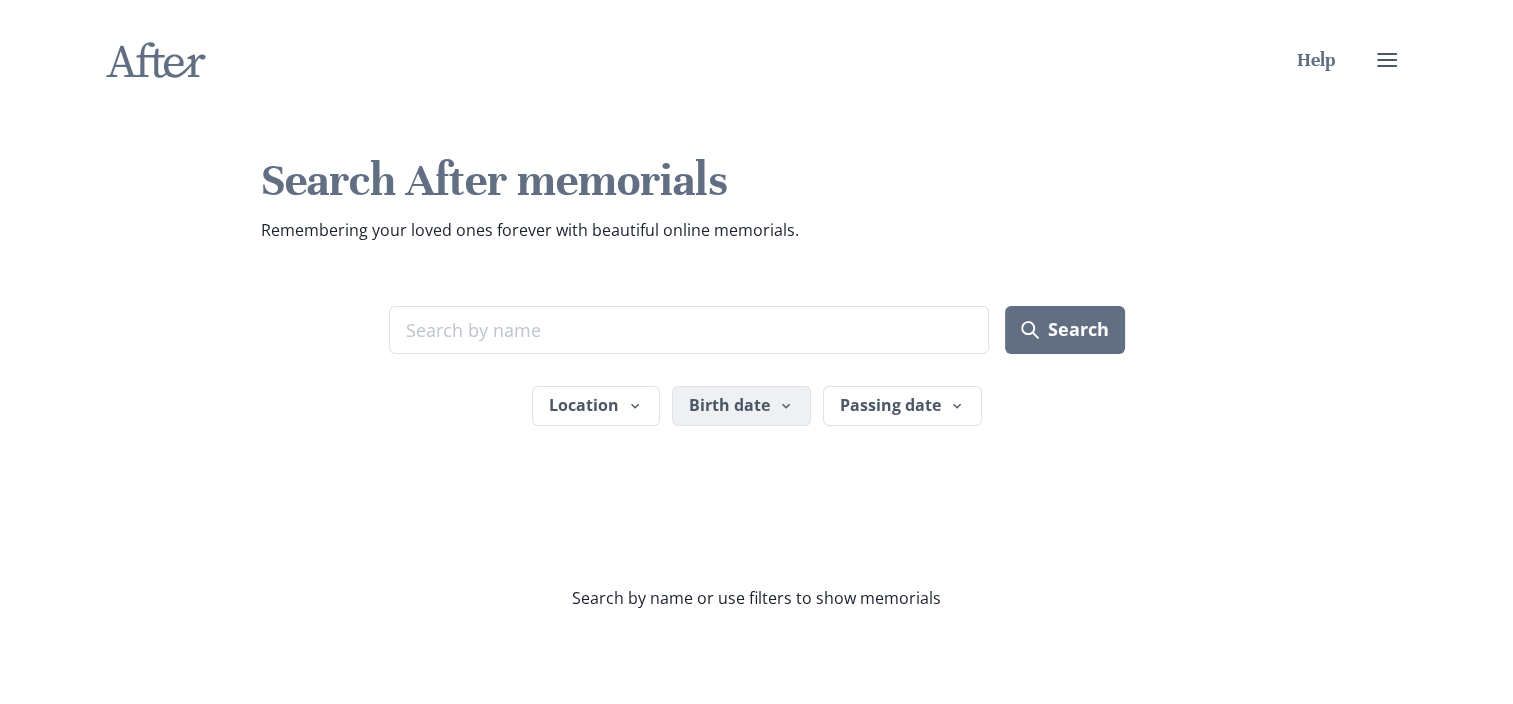 click on "Birth date" at bounding box center (741, 406) 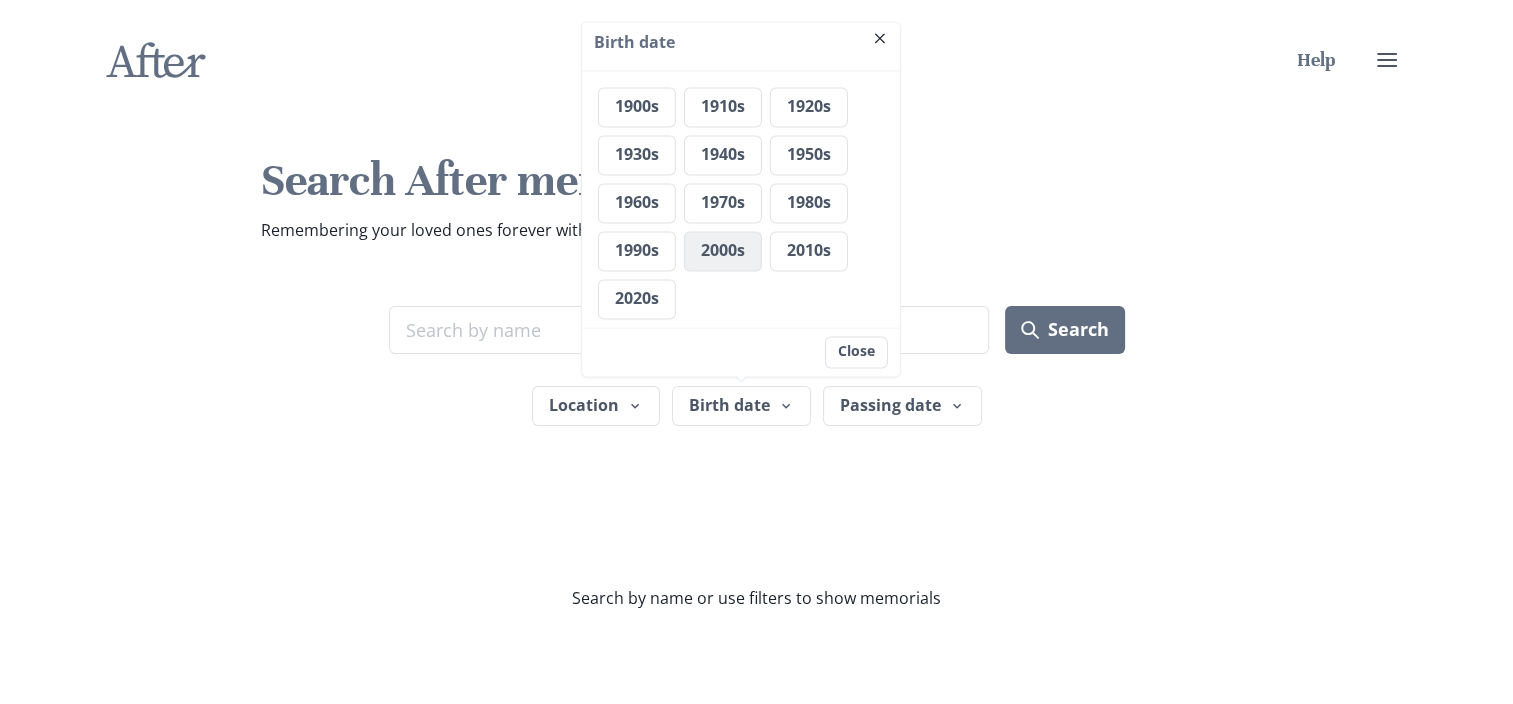 click on "2000s" at bounding box center [723, 251] 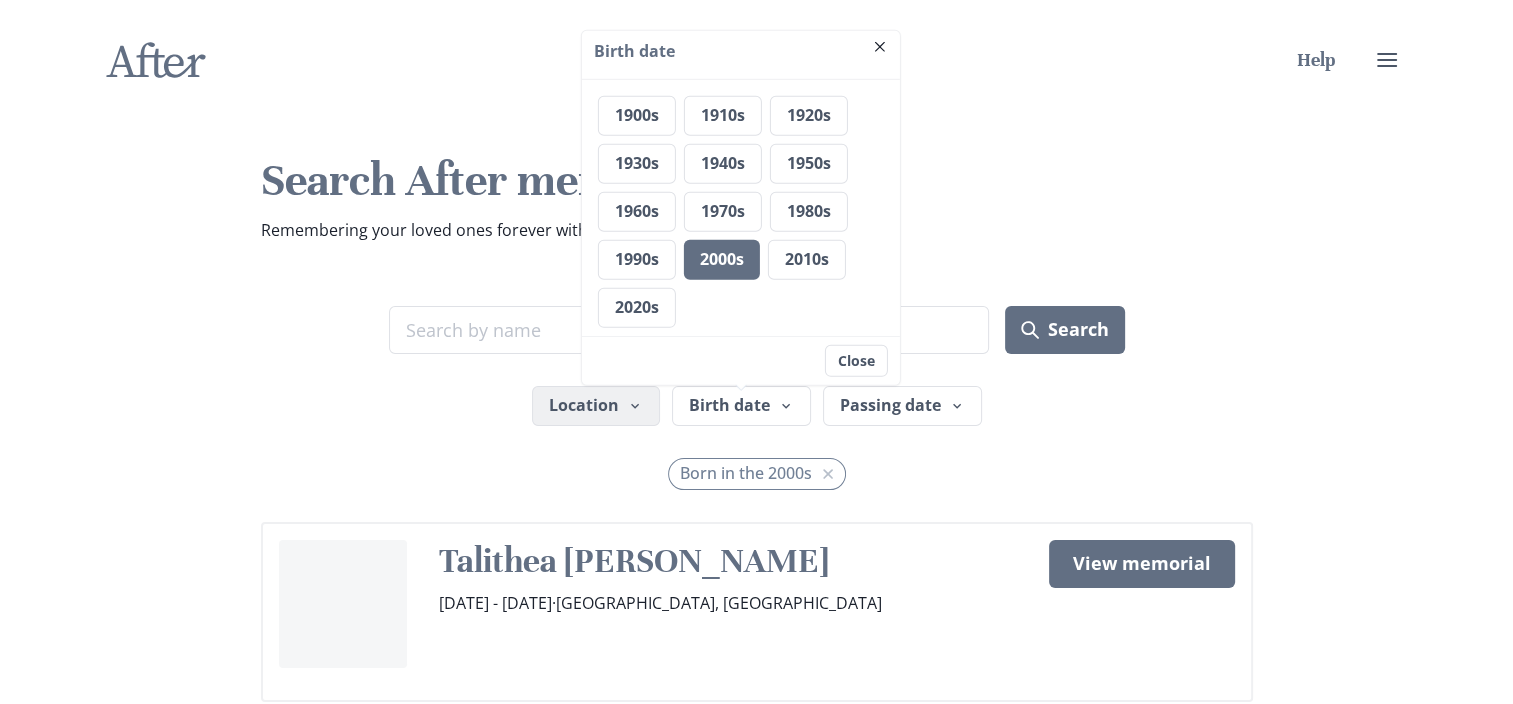 click on "Location" at bounding box center (596, 406) 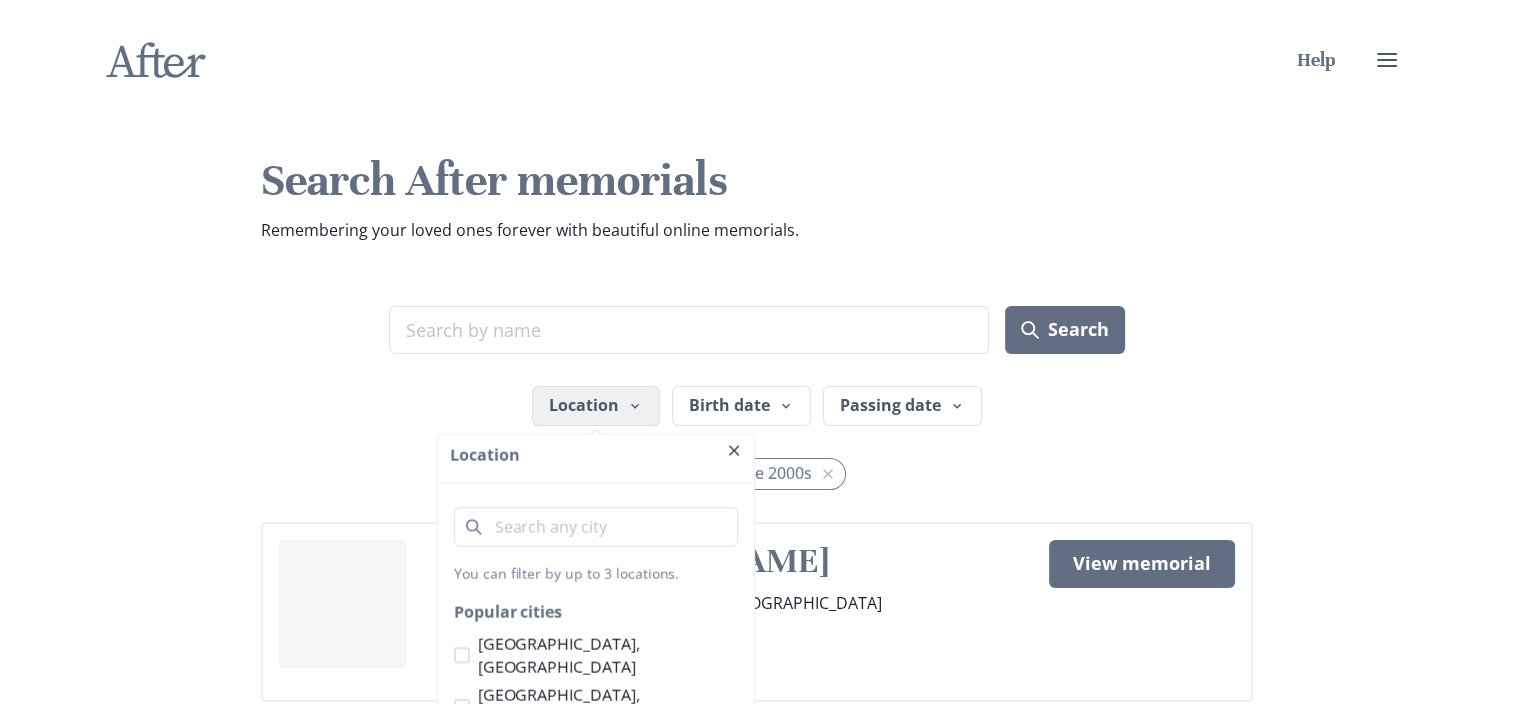 scroll, scrollTop: 132, scrollLeft: 0, axis: vertical 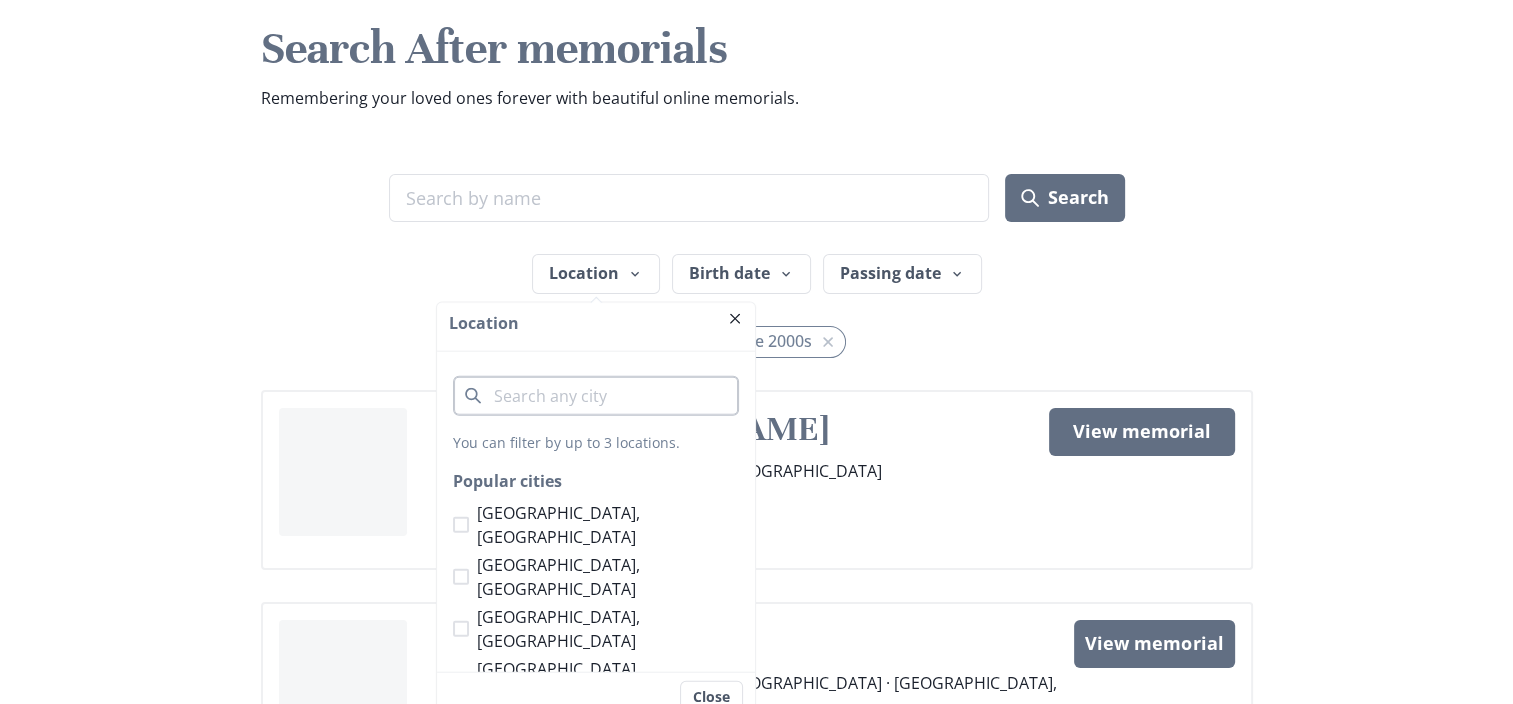 click at bounding box center [596, 396] 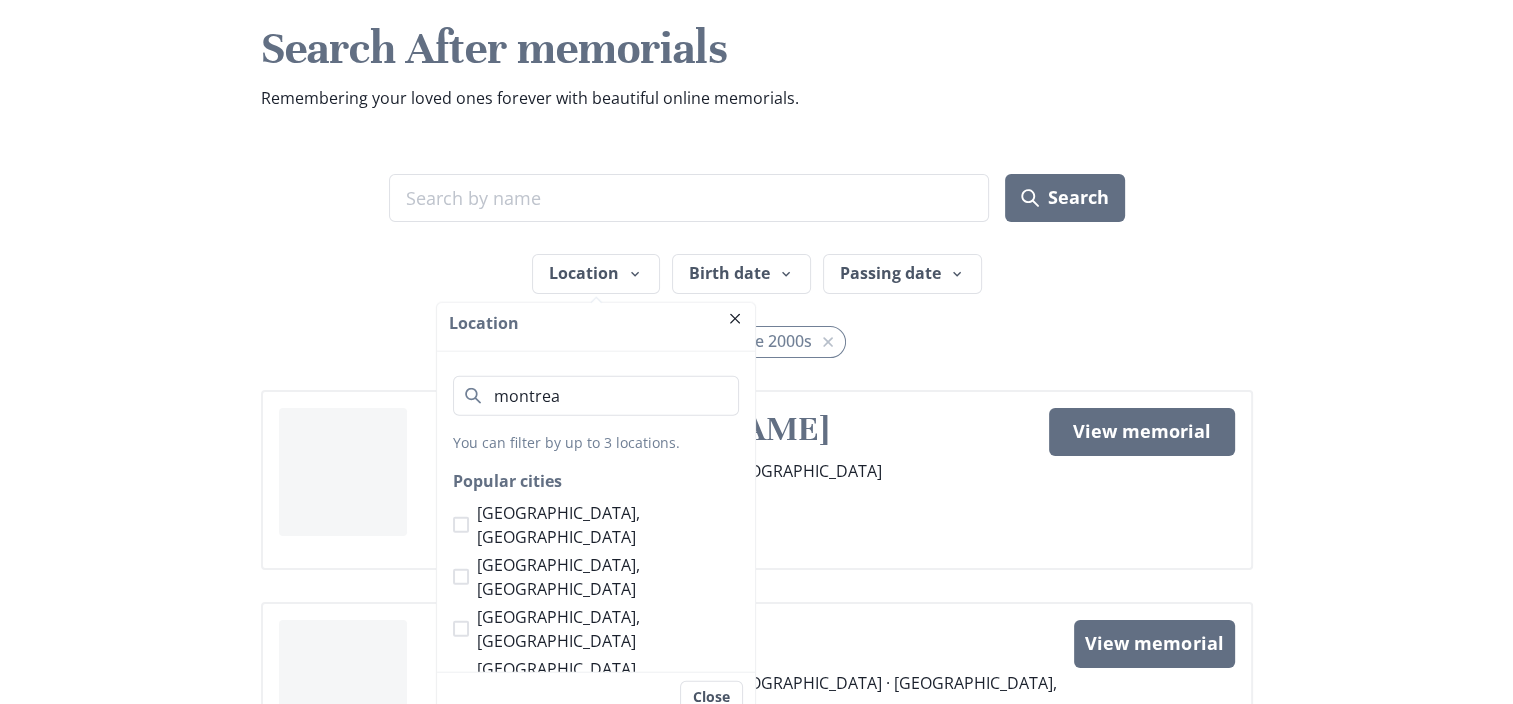 click on "[GEOGRAPHIC_DATA], [GEOGRAPHIC_DATA], [GEOGRAPHIC_DATA]" at bounding box center [588, 456] 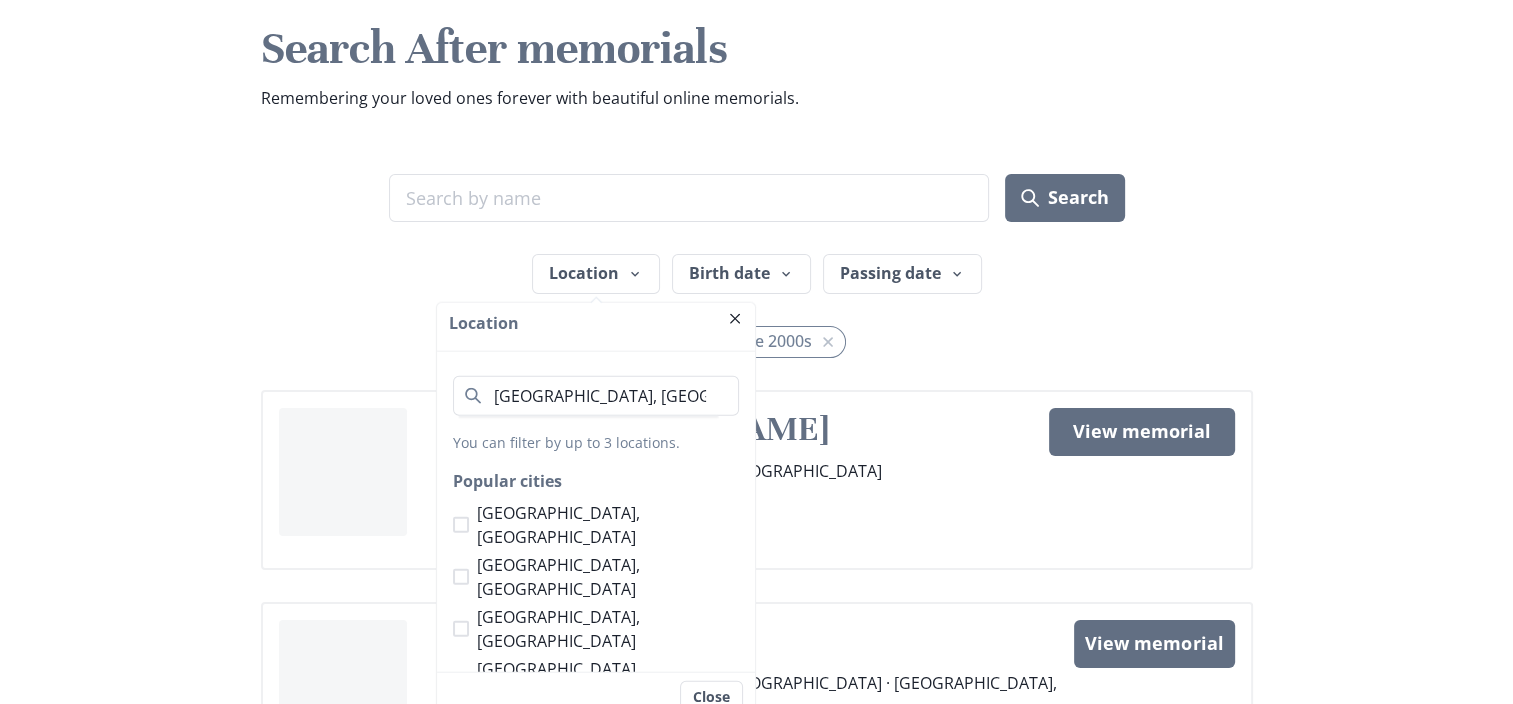 type on "[GEOGRAPHIC_DATA], [GEOGRAPHIC_DATA]" 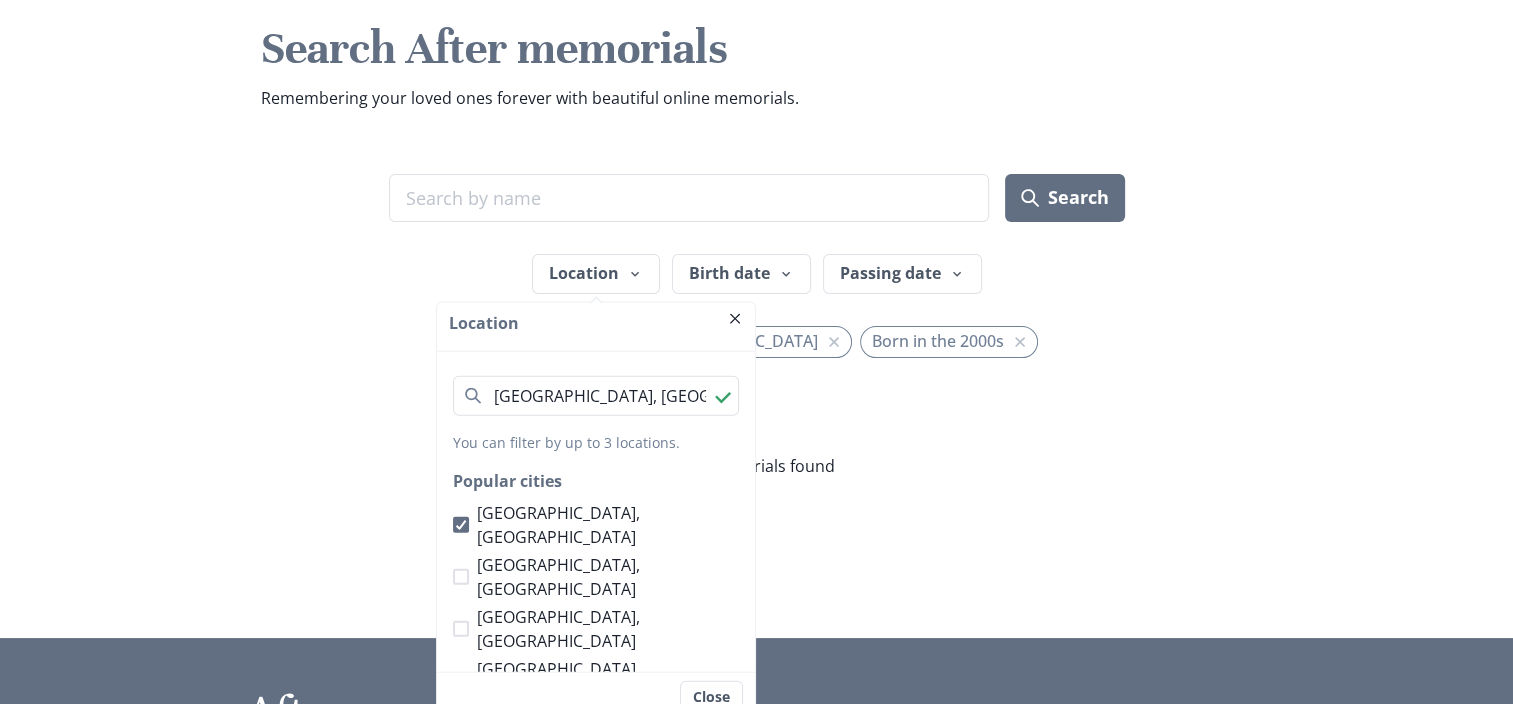 click on "No memorials found" at bounding box center (757, 466) 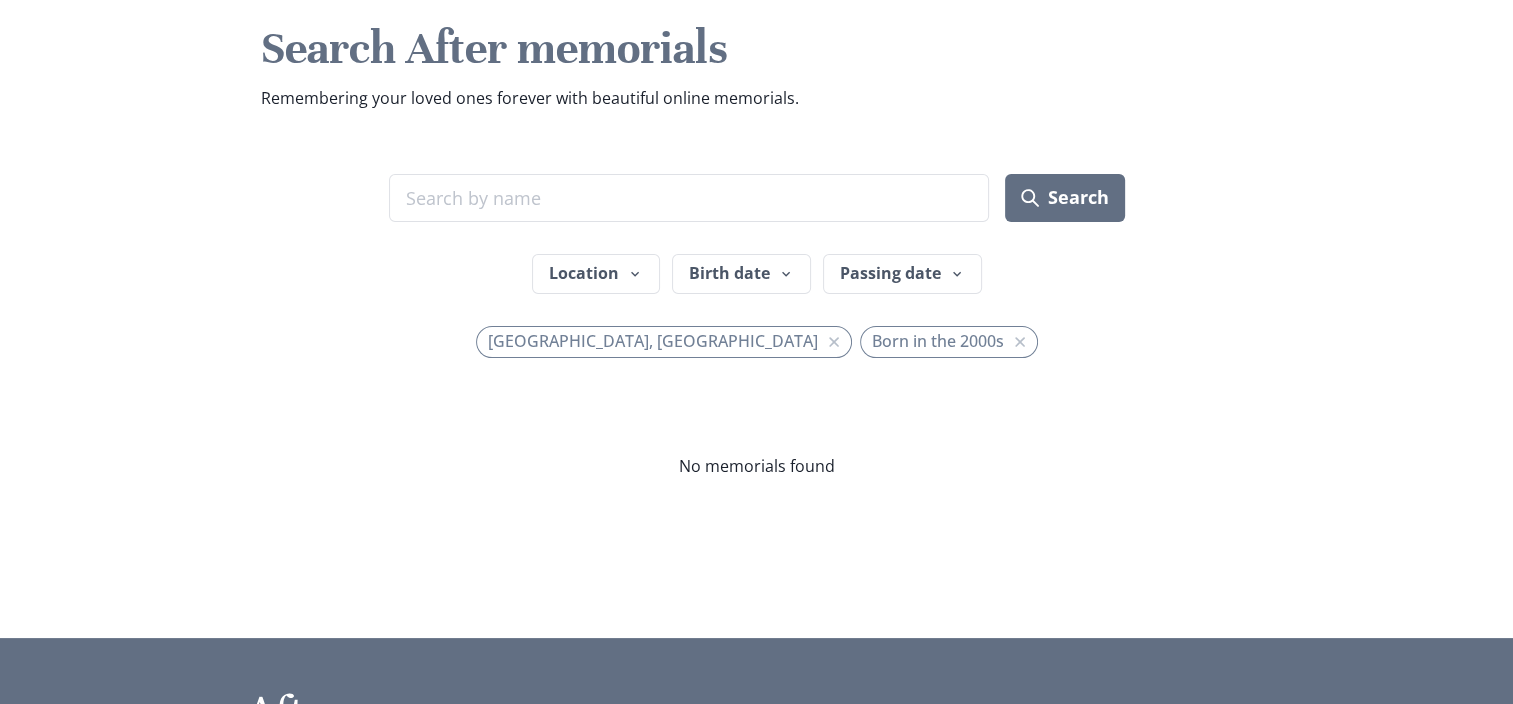 click on "[GEOGRAPHIC_DATA], [GEOGRAPHIC_DATA]" at bounding box center [653, 341] 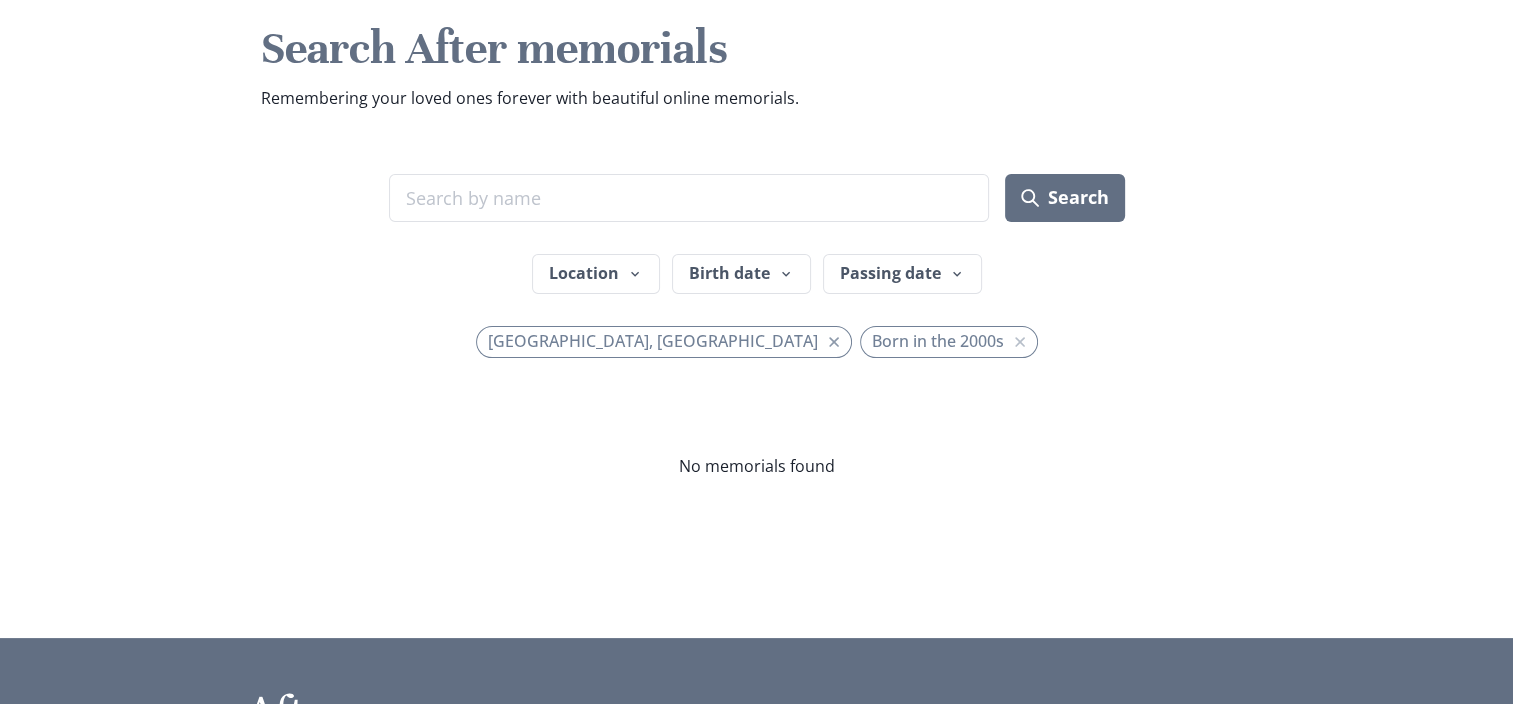 click 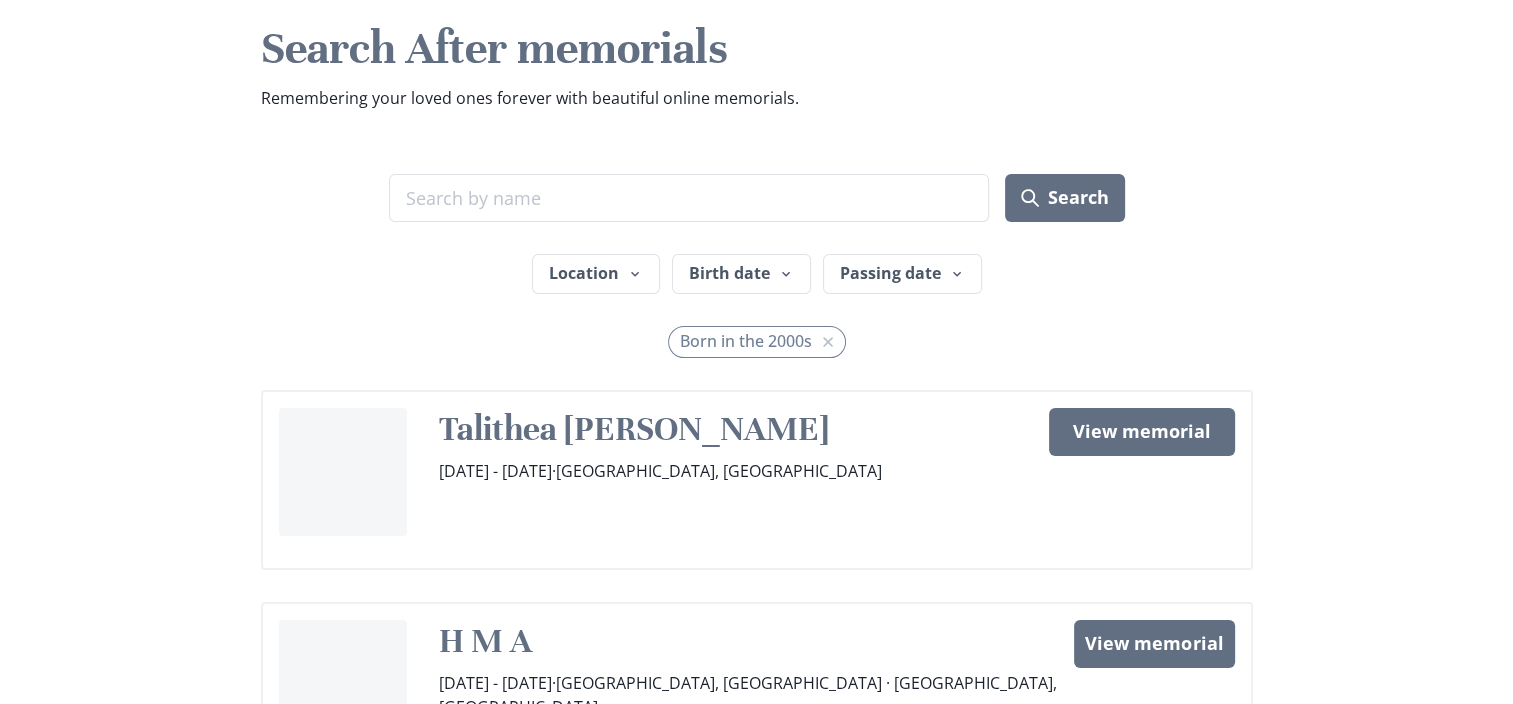 click on "Search Filters Location Birth date Passing date Search Location Location Close Birth date Birth date Close Passing date Passing date Close Born in the 2000s" at bounding box center (757, 266) 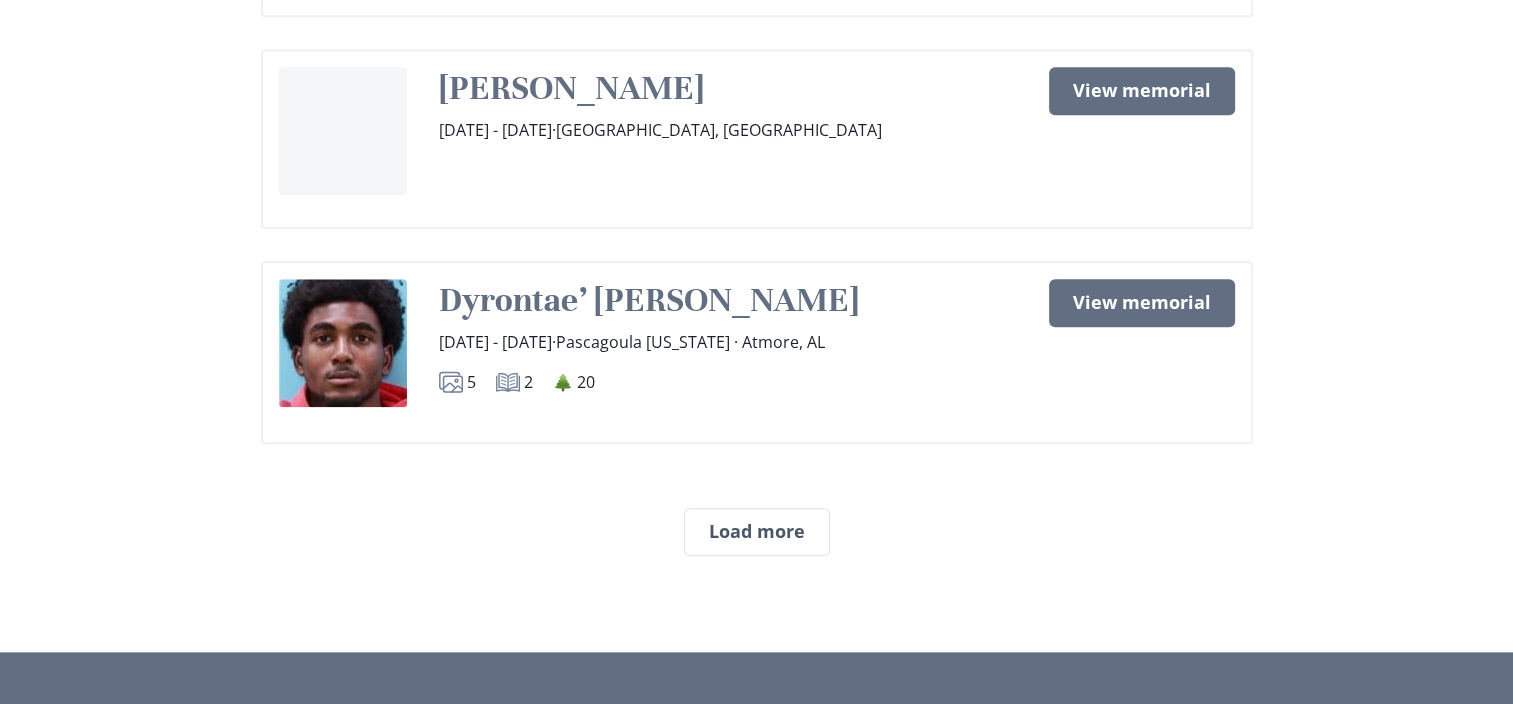 scroll, scrollTop: 2212, scrollLeft: 0, axis: vertical 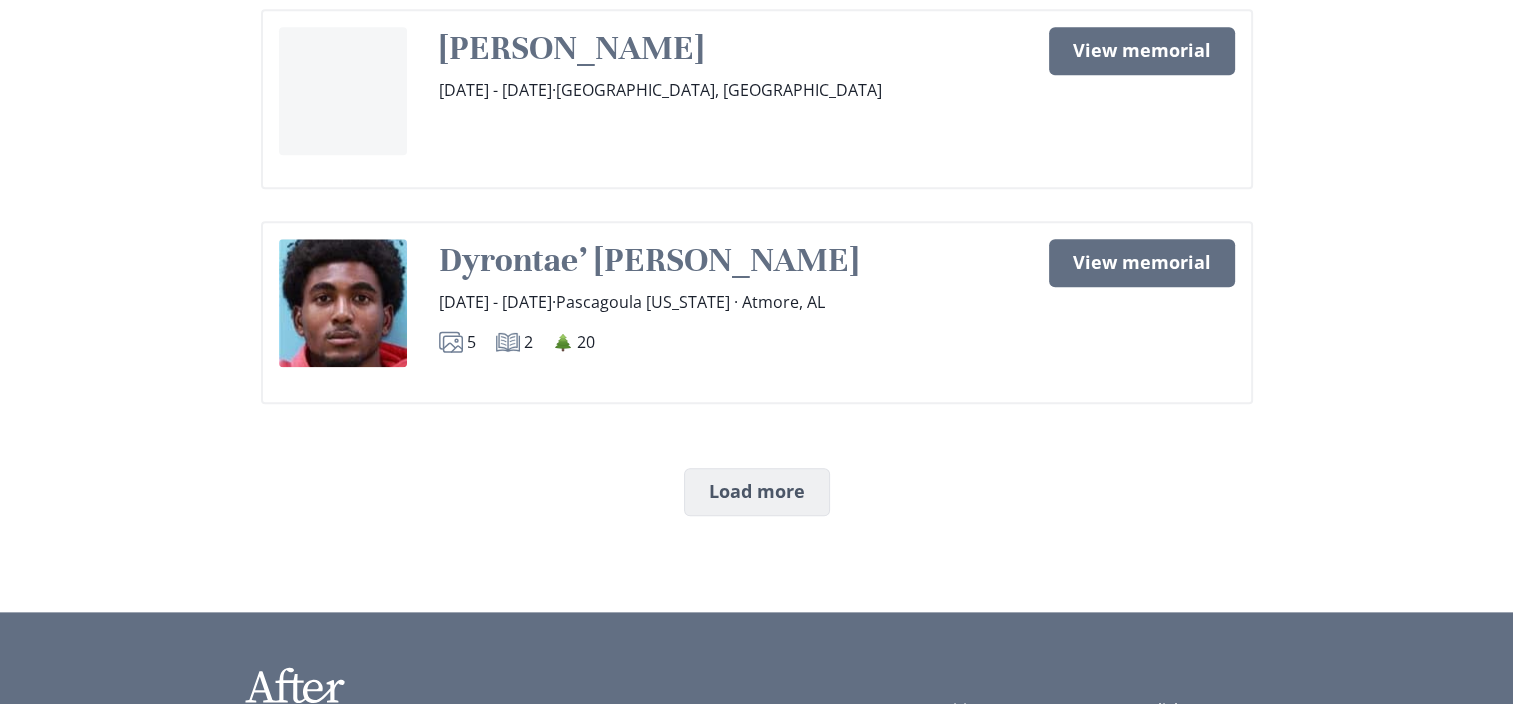 click on "Load more" at bounding box center (757, 492) 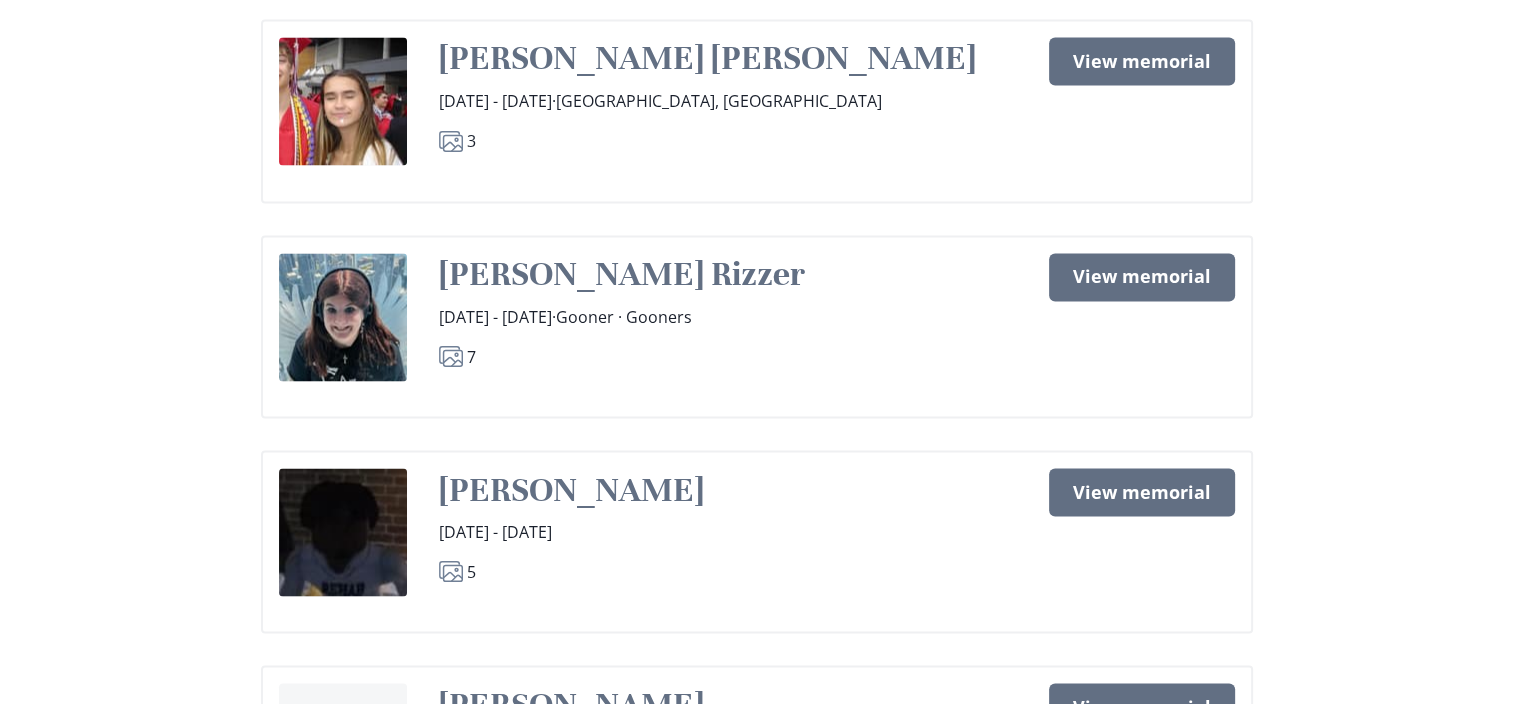 scroll, scrollTop: 3492, scrollLeft: 0, axis: vertical 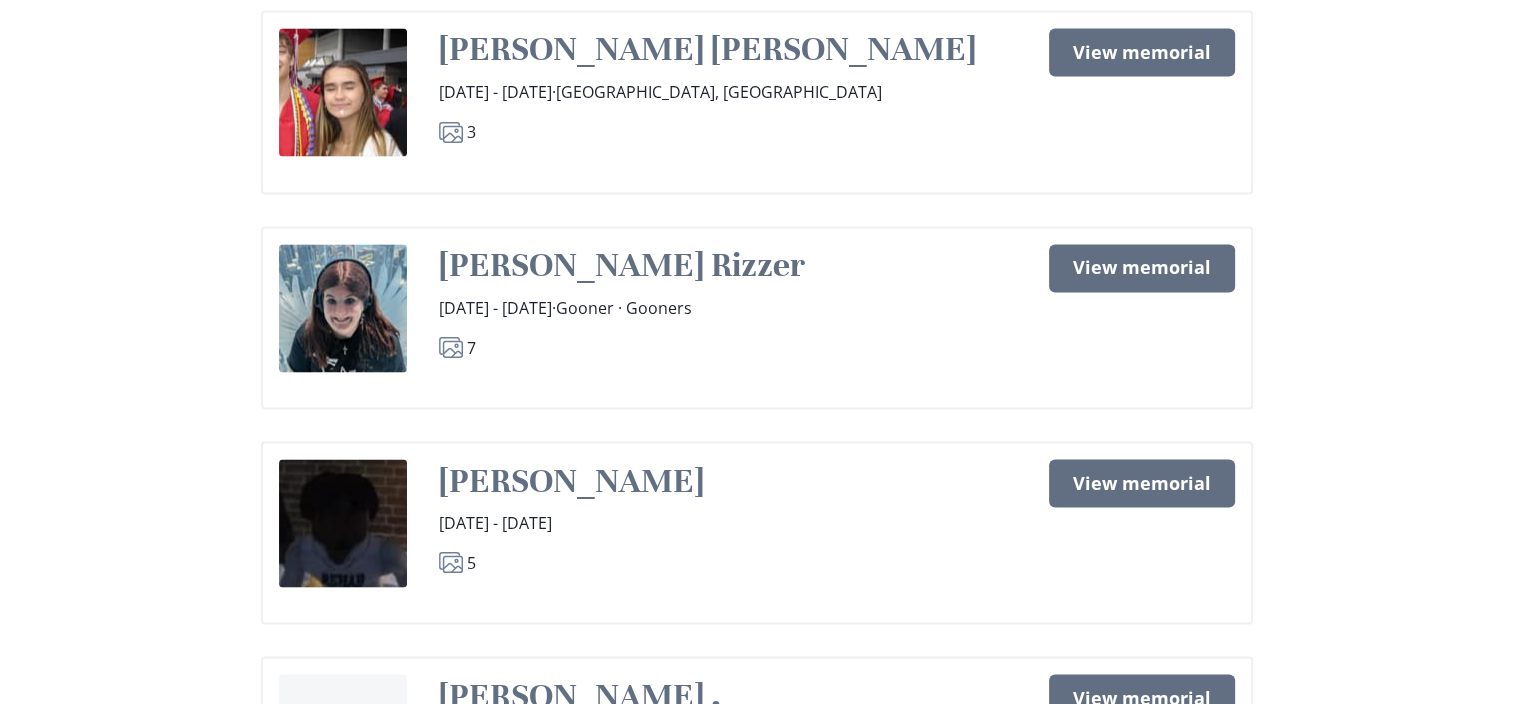 click on "[PERSON_NAME] Rizzer" at bounding box center (622, 265) 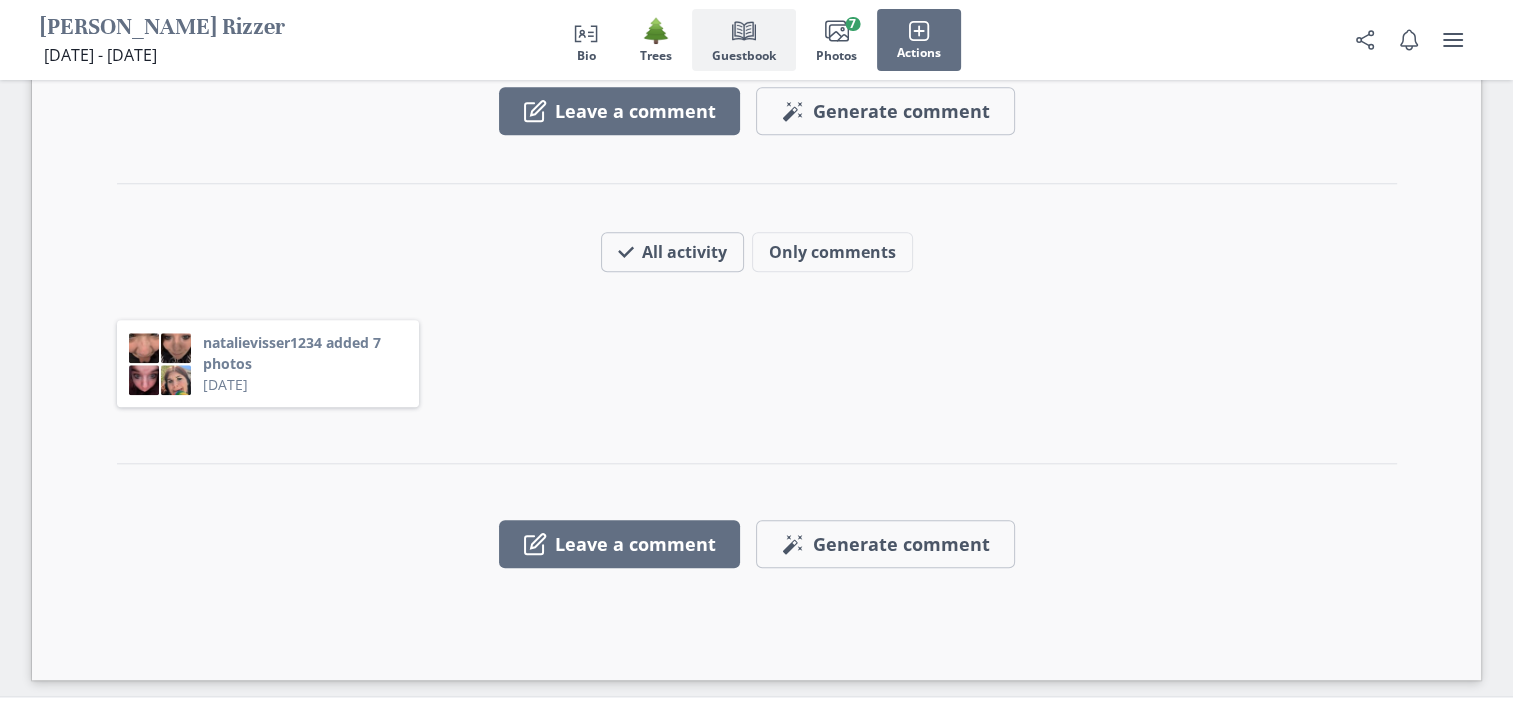 scroll, scrollTop: 1960, scrollLeft: 0, axis: vertical 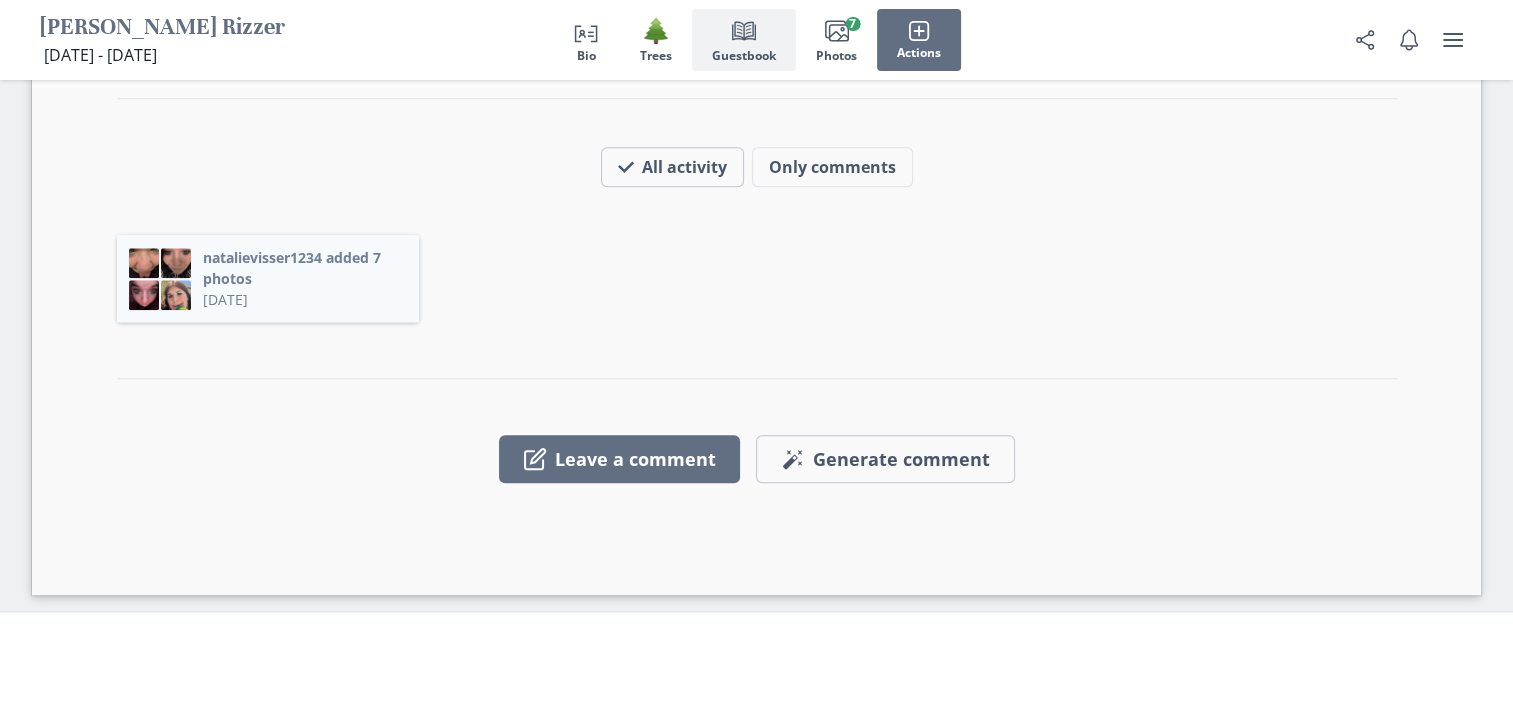 click on "natalievisser1234 added 7 photos" at bounding box center [305, 268] 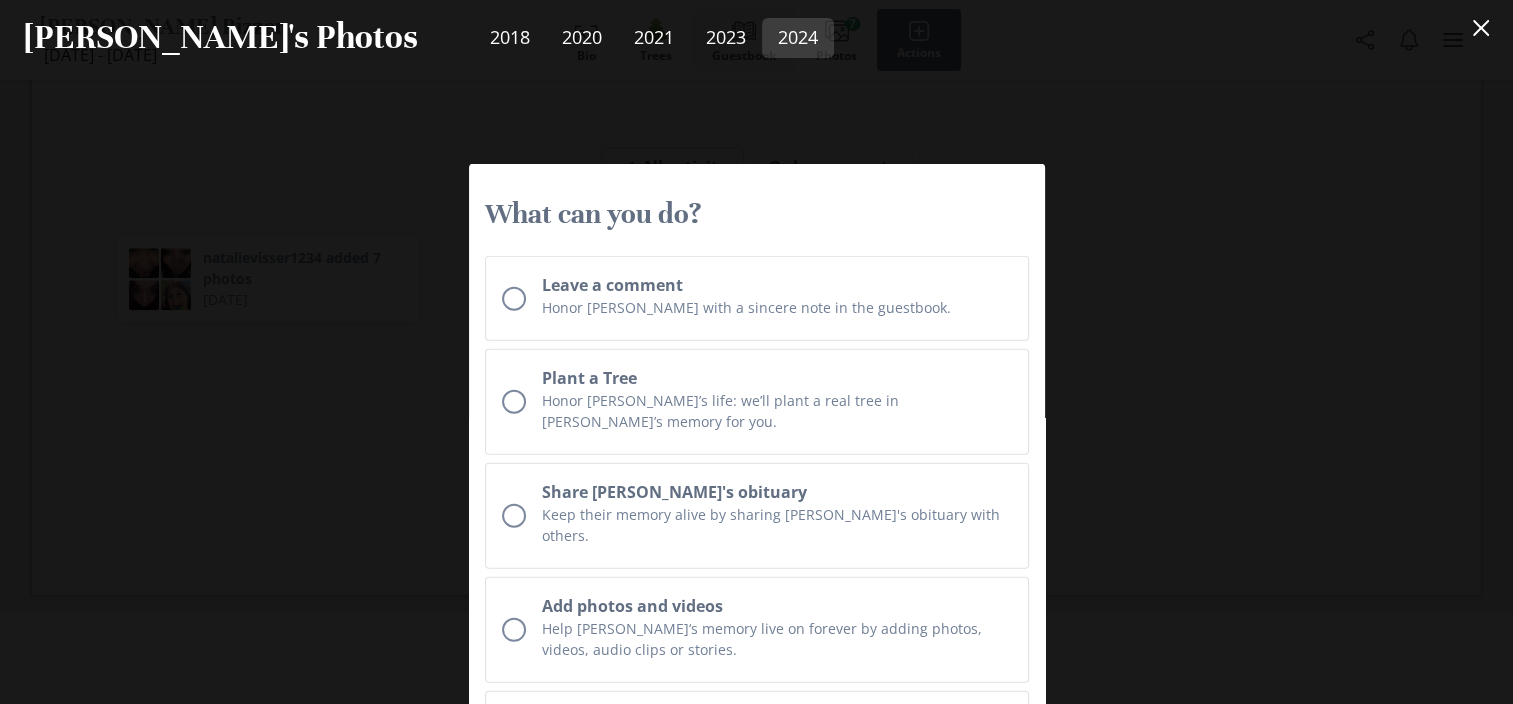 scroll, scrollTop: 5800, scrollLeft: 0, axis: vertical 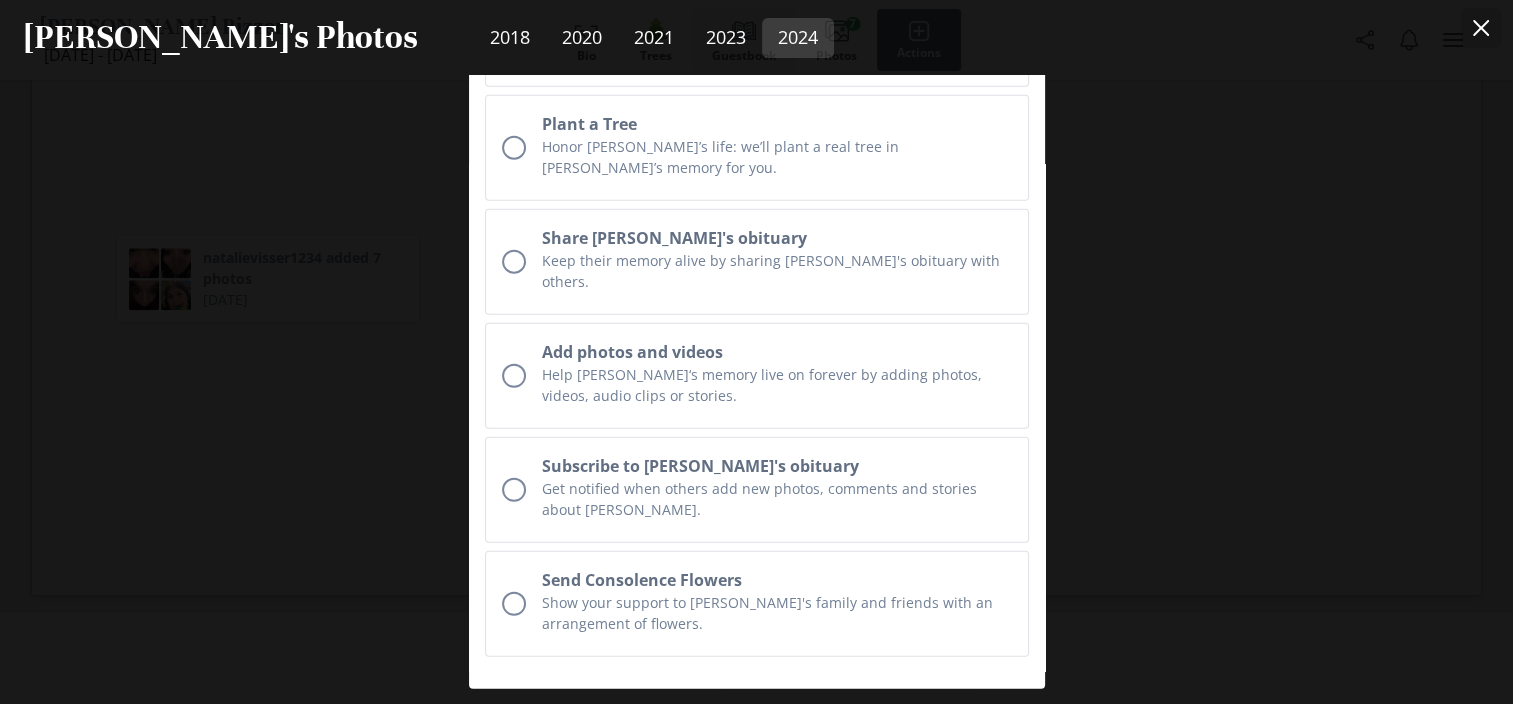 click 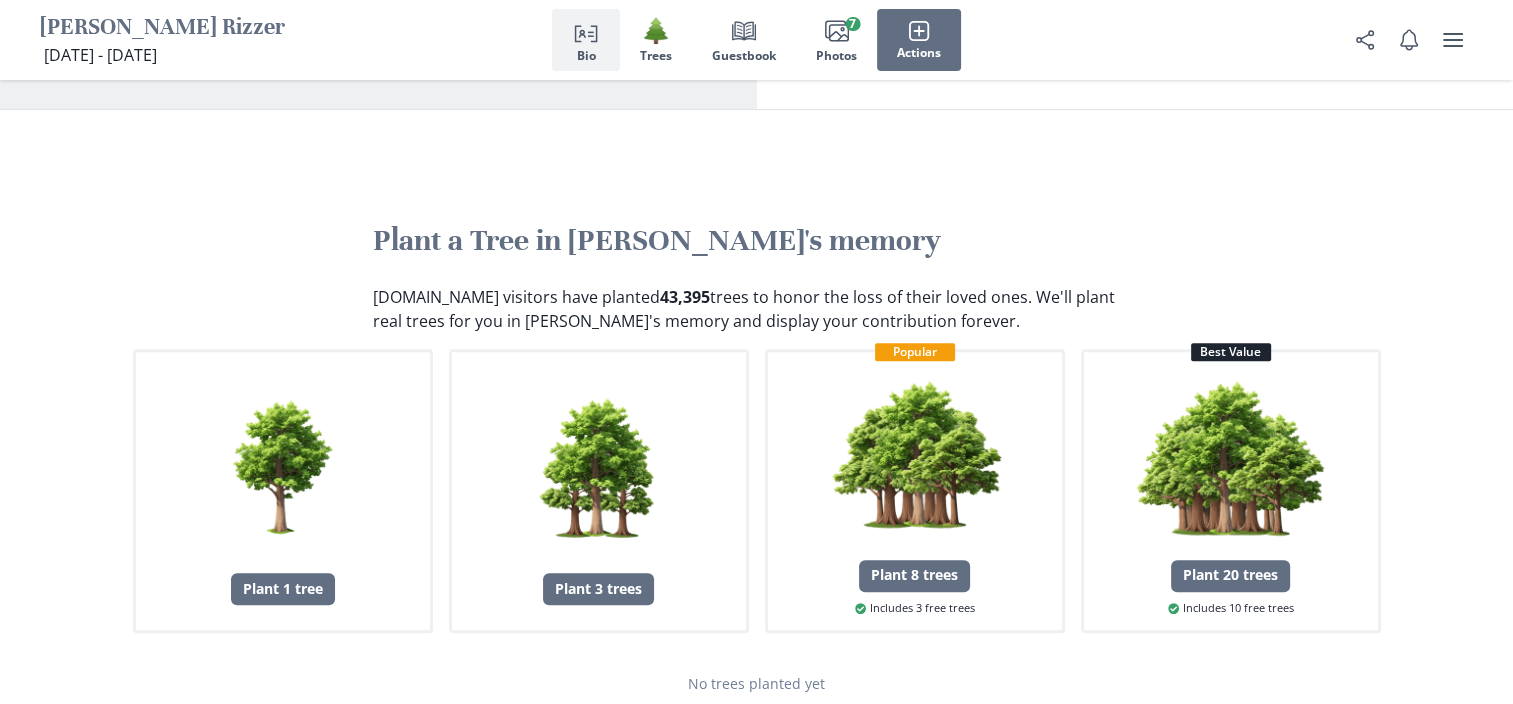 scroll, scrollTop: 0, scrollLeft: 0, axis: both 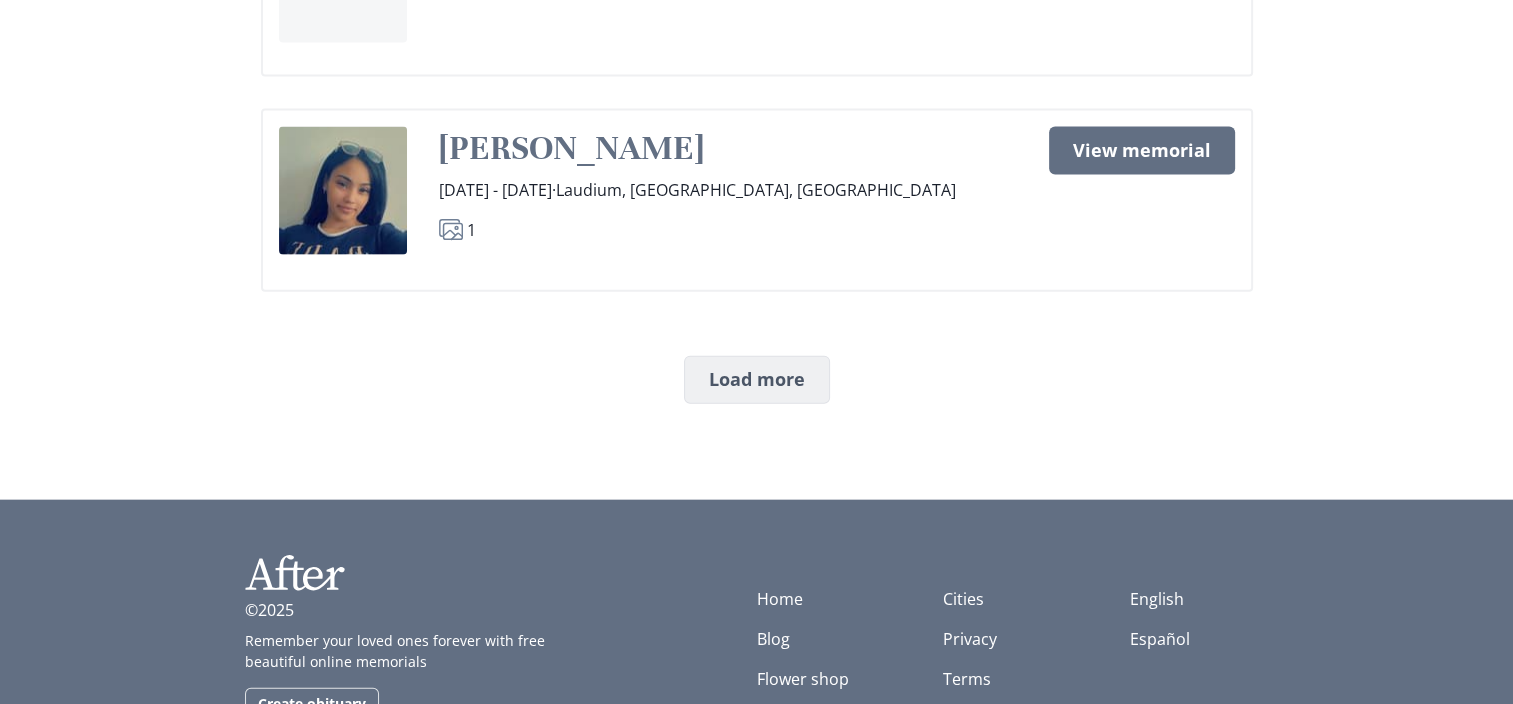 click on "Load more" at bounding box center (757, 380) 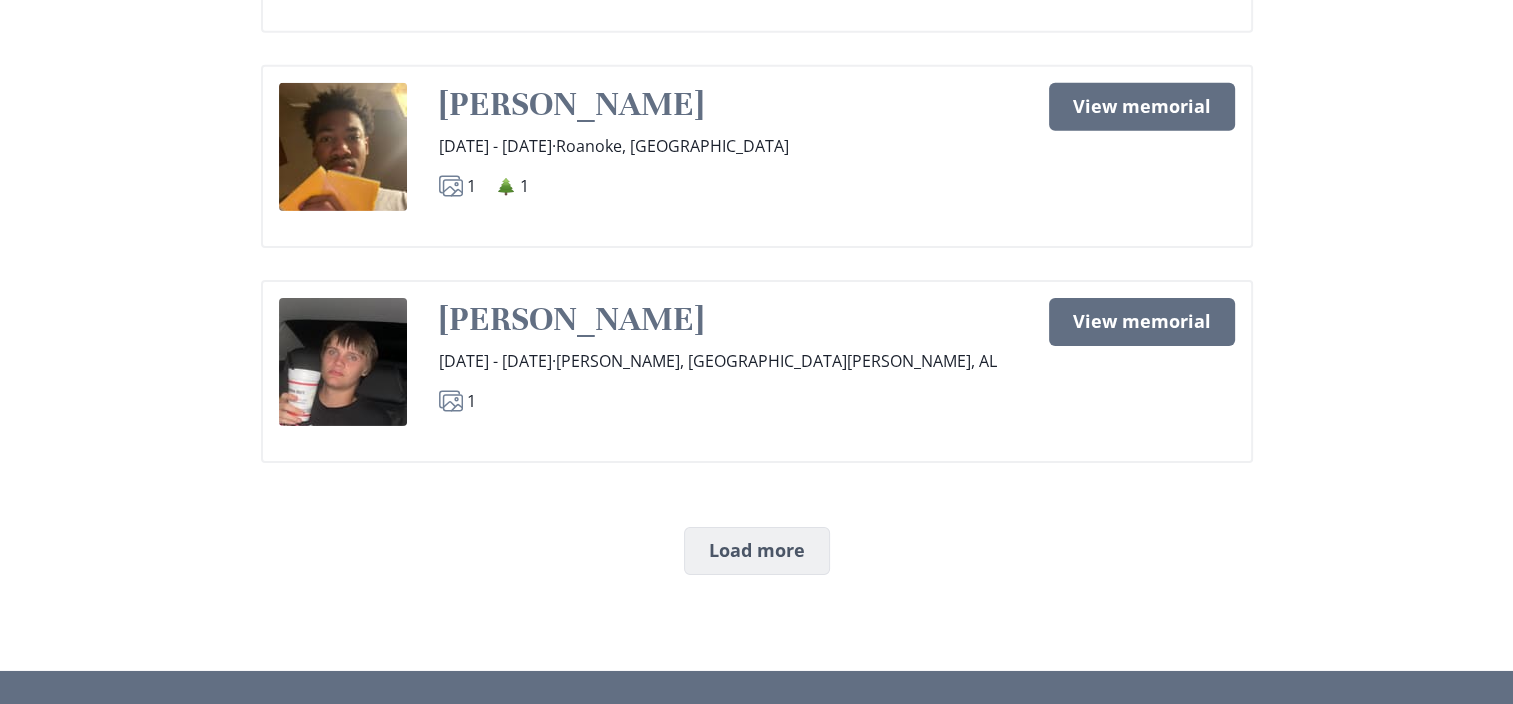 scroll, scrollTop: 6463, scrollLeft: 0, axis: vertical 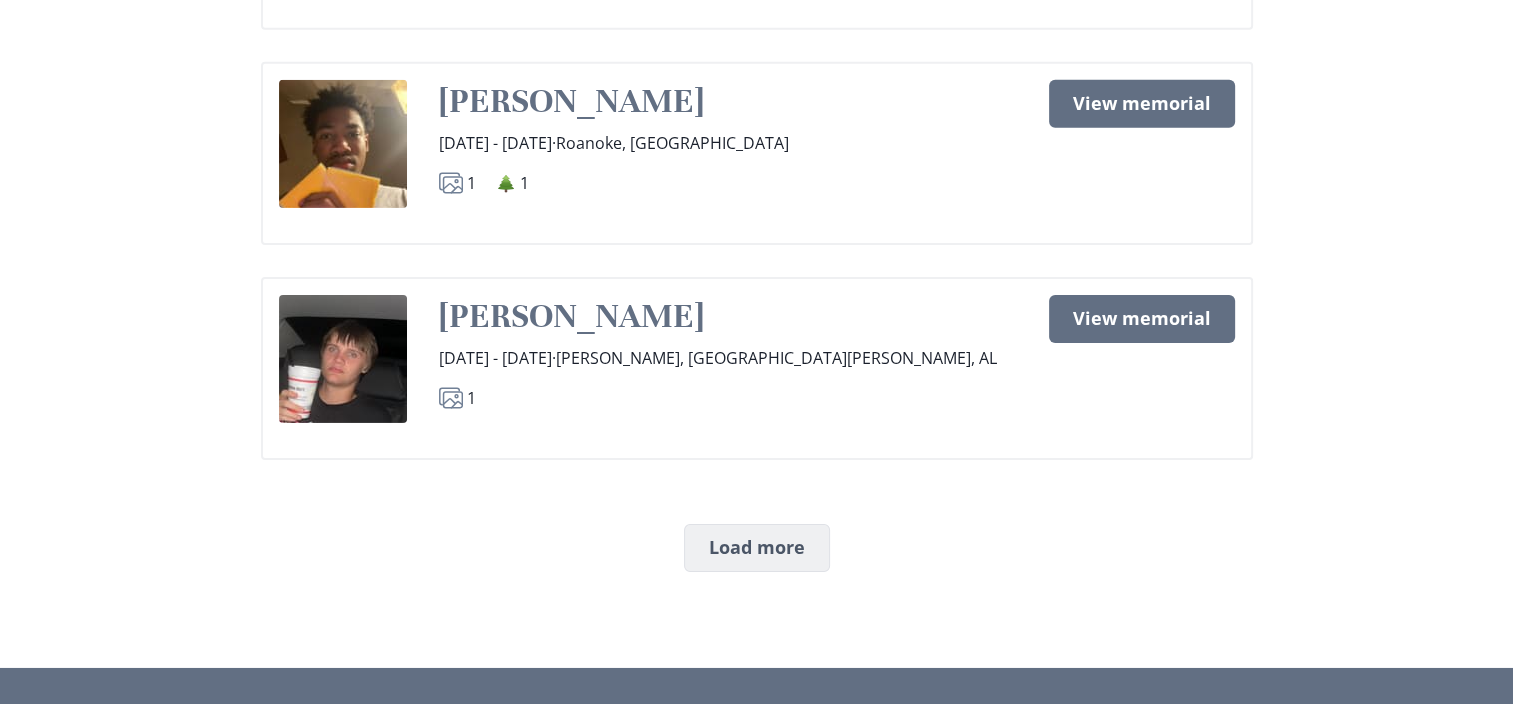 click on "Load more" at bounding box center (757, 548) 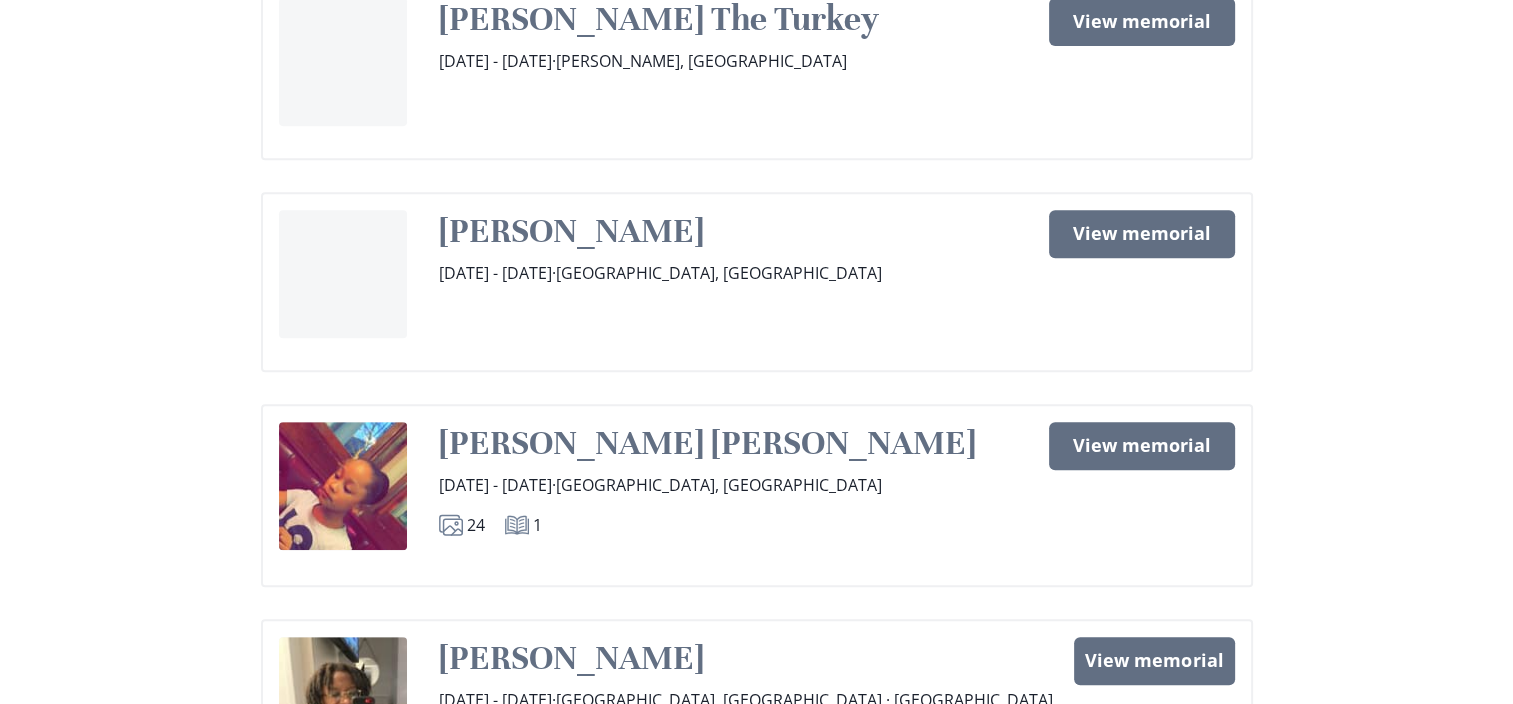 scroll, scrollTop: 8623, scrollLeft: 0, axis: vertical 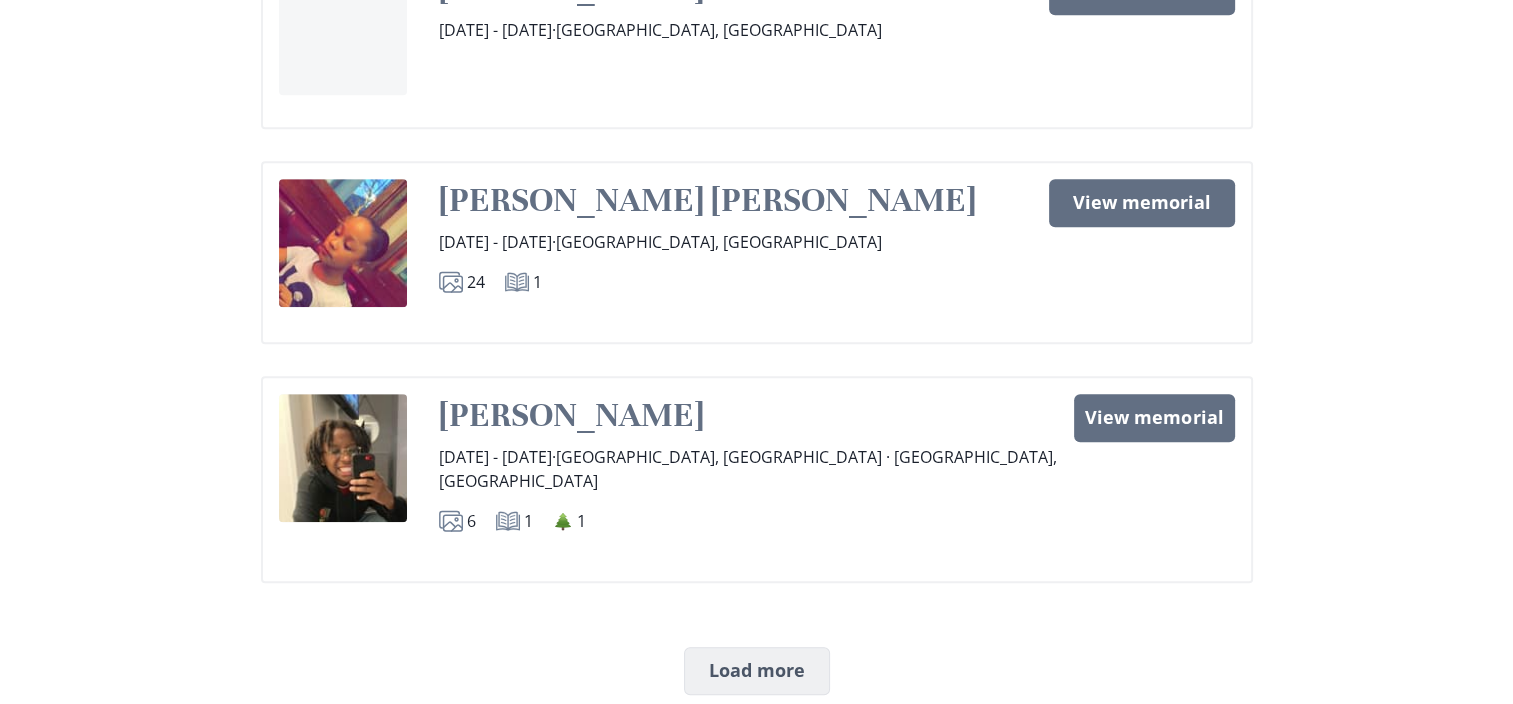 click on "Load more" at bounding box center (757, 671) 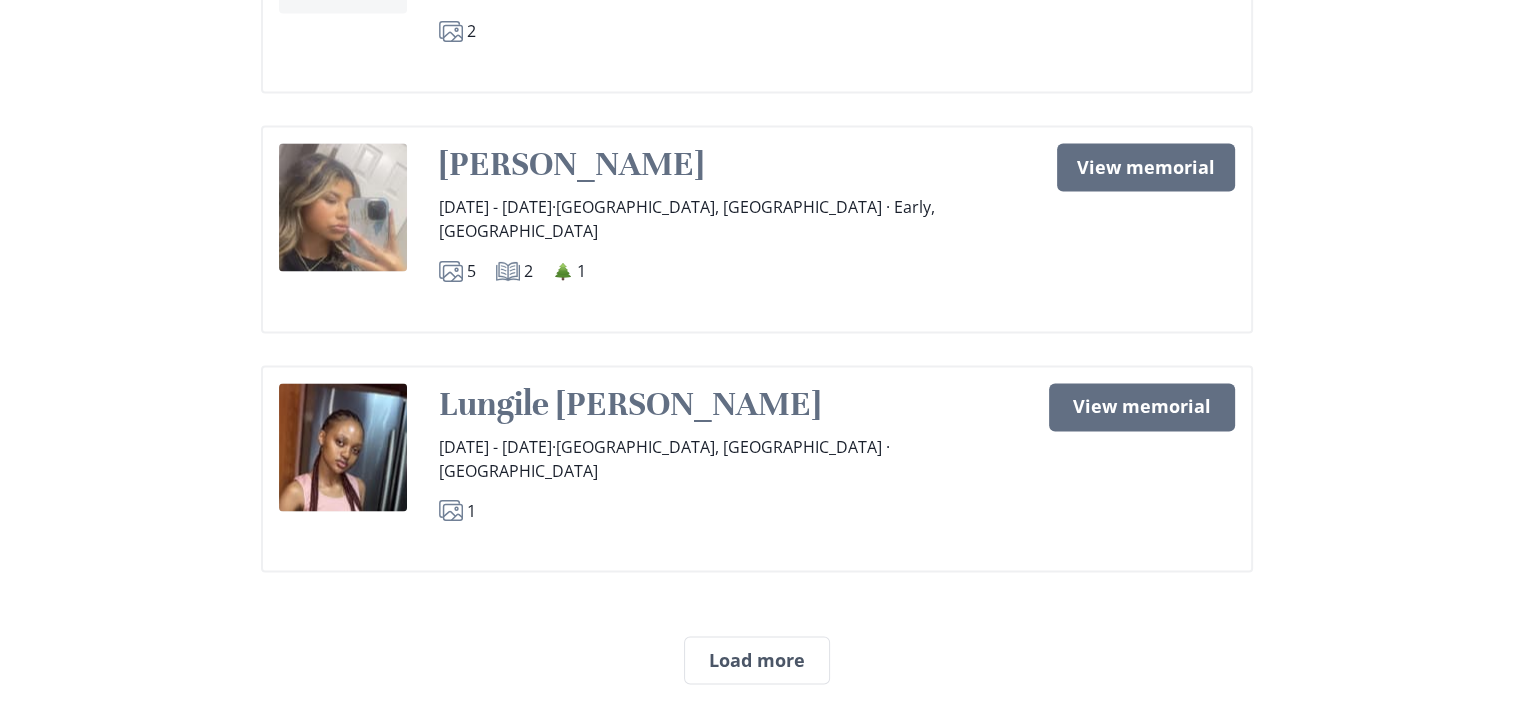 scroll, scrollTop: 10943, scrollLeft: 0, axis: vertical 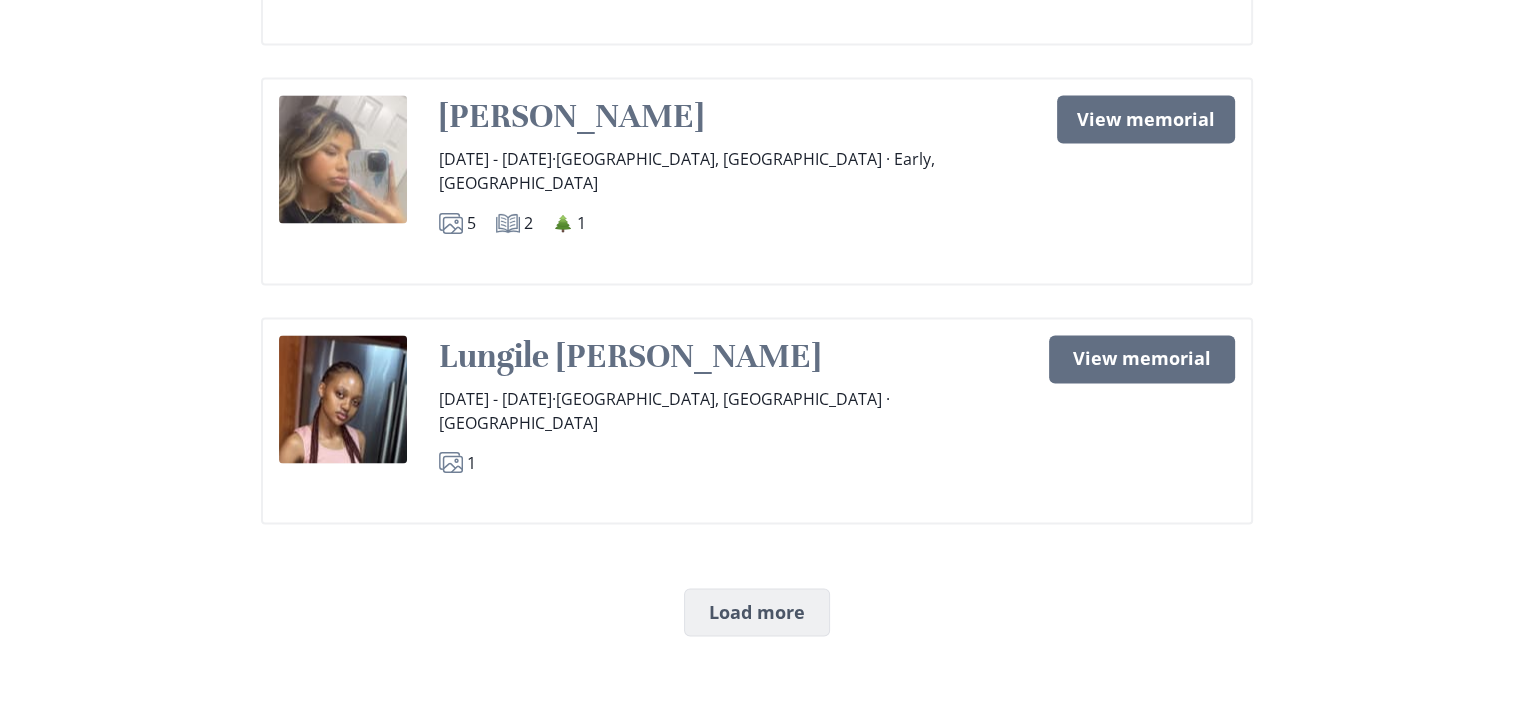 click on "Load more" at bounding box center (757, 612) 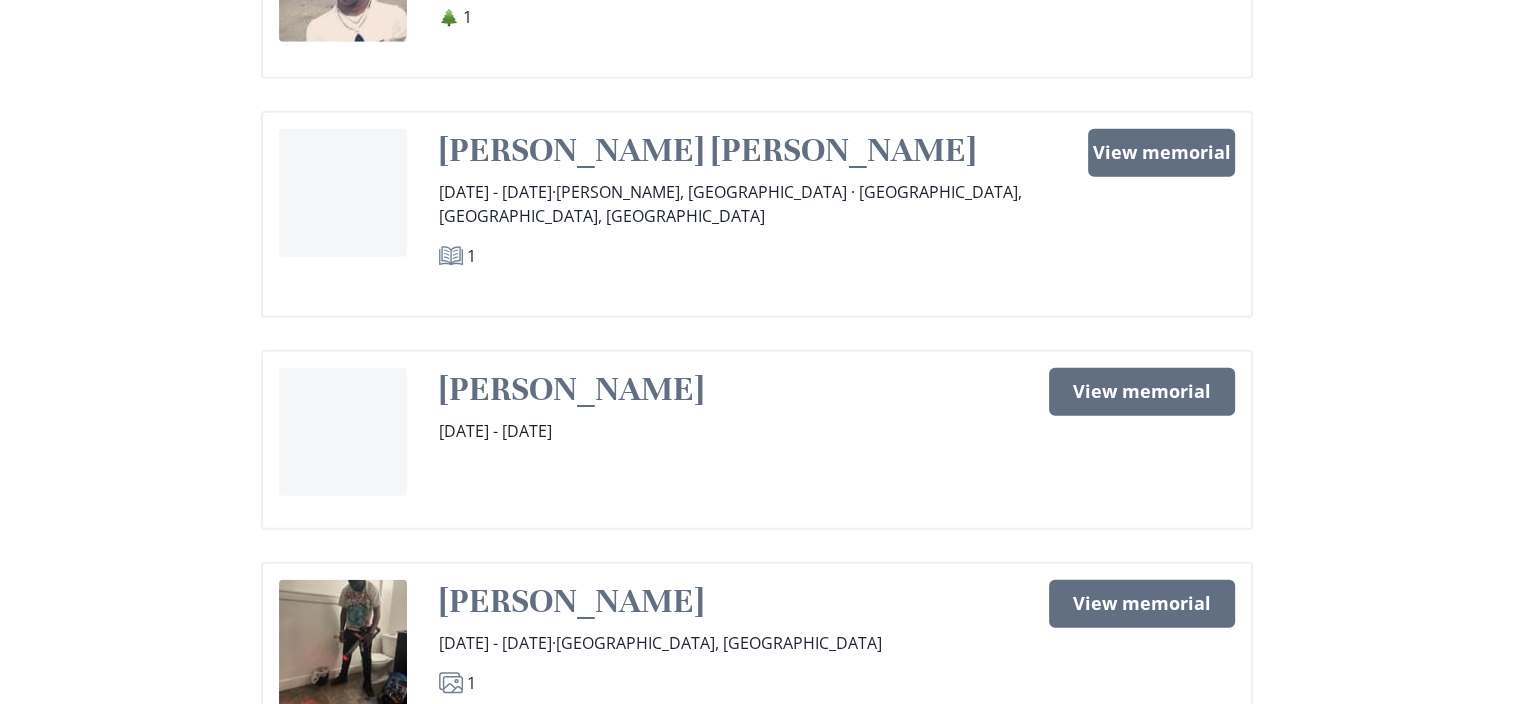 scroll, scrollTop: 12943, scrollLeft: 0, axis: vertical 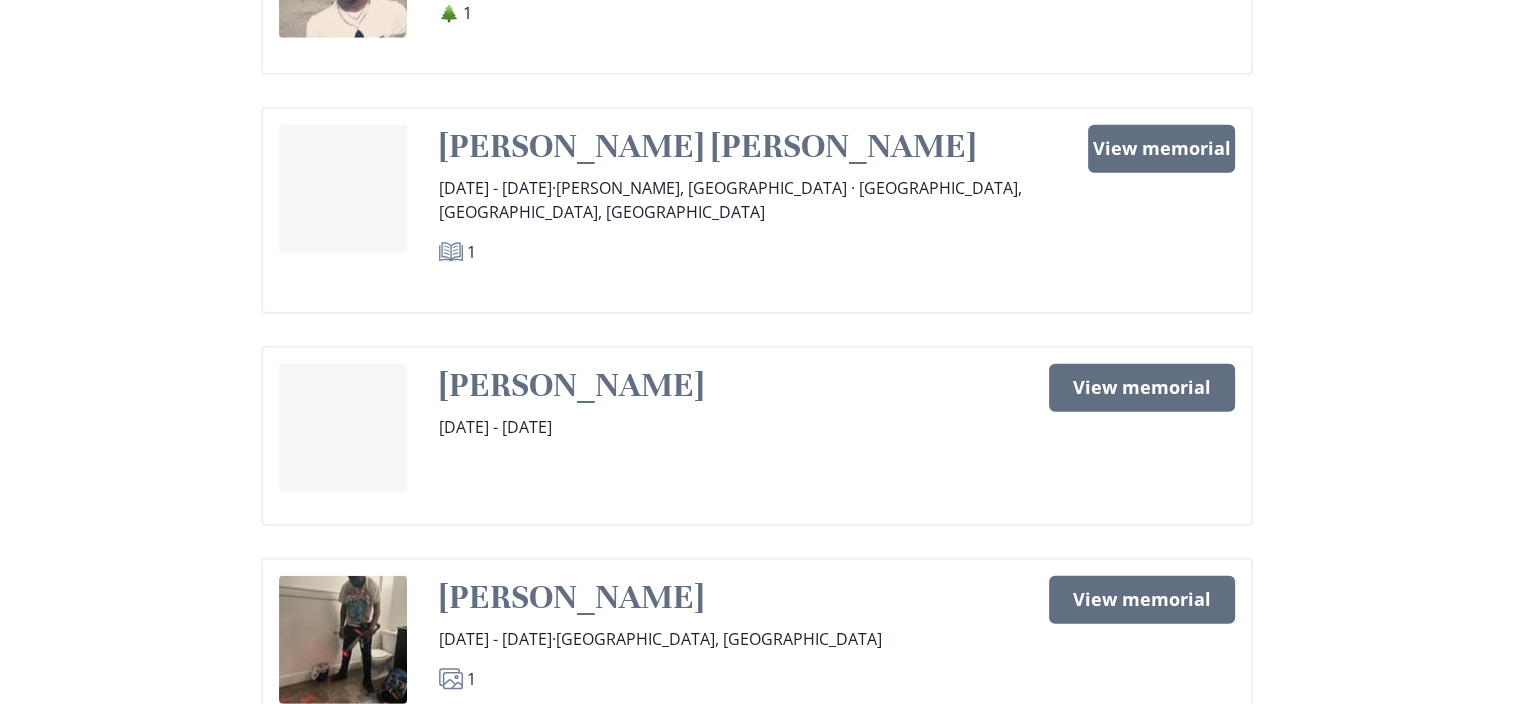 click on "Load more" at bounding box center (757, 829) 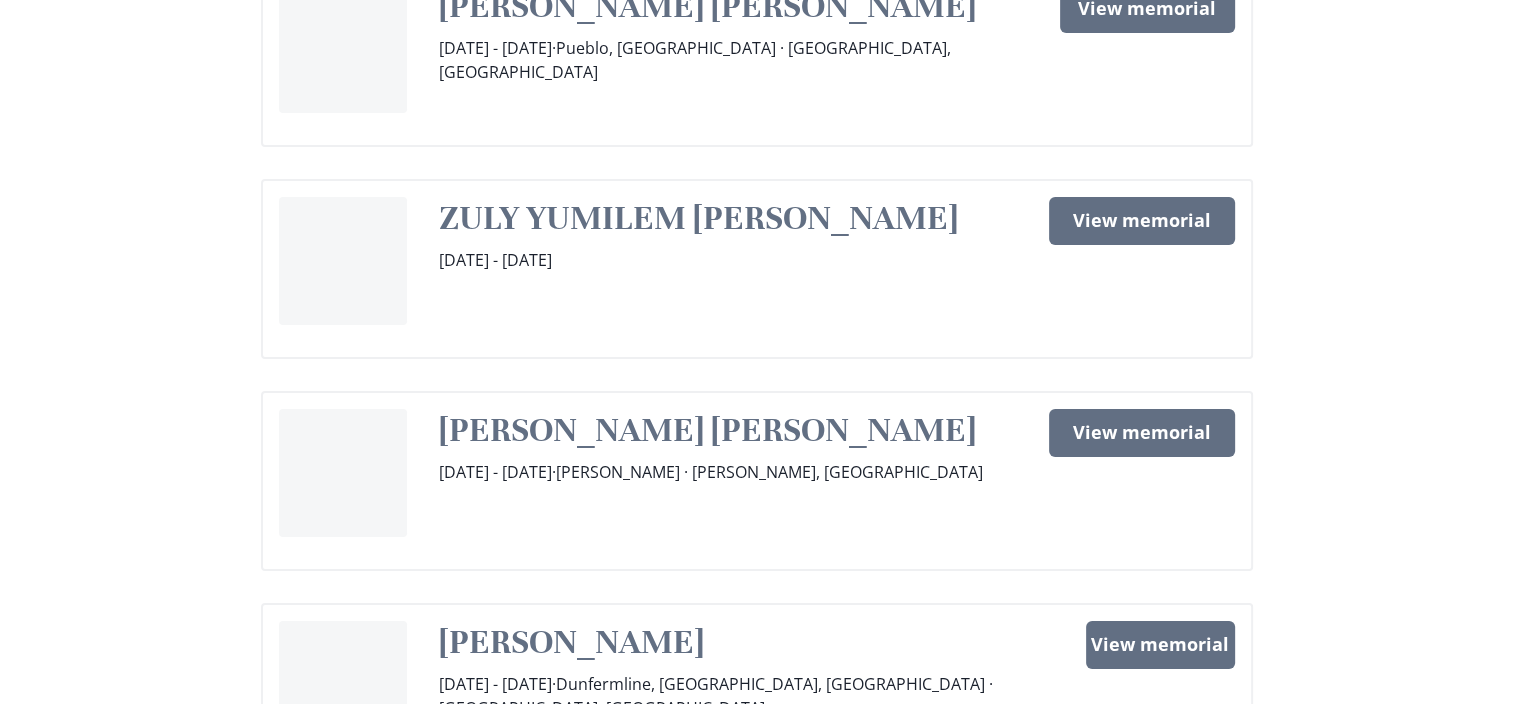 scroll, scrollTop: 15143, scrollLeft: 0, axis: vertical 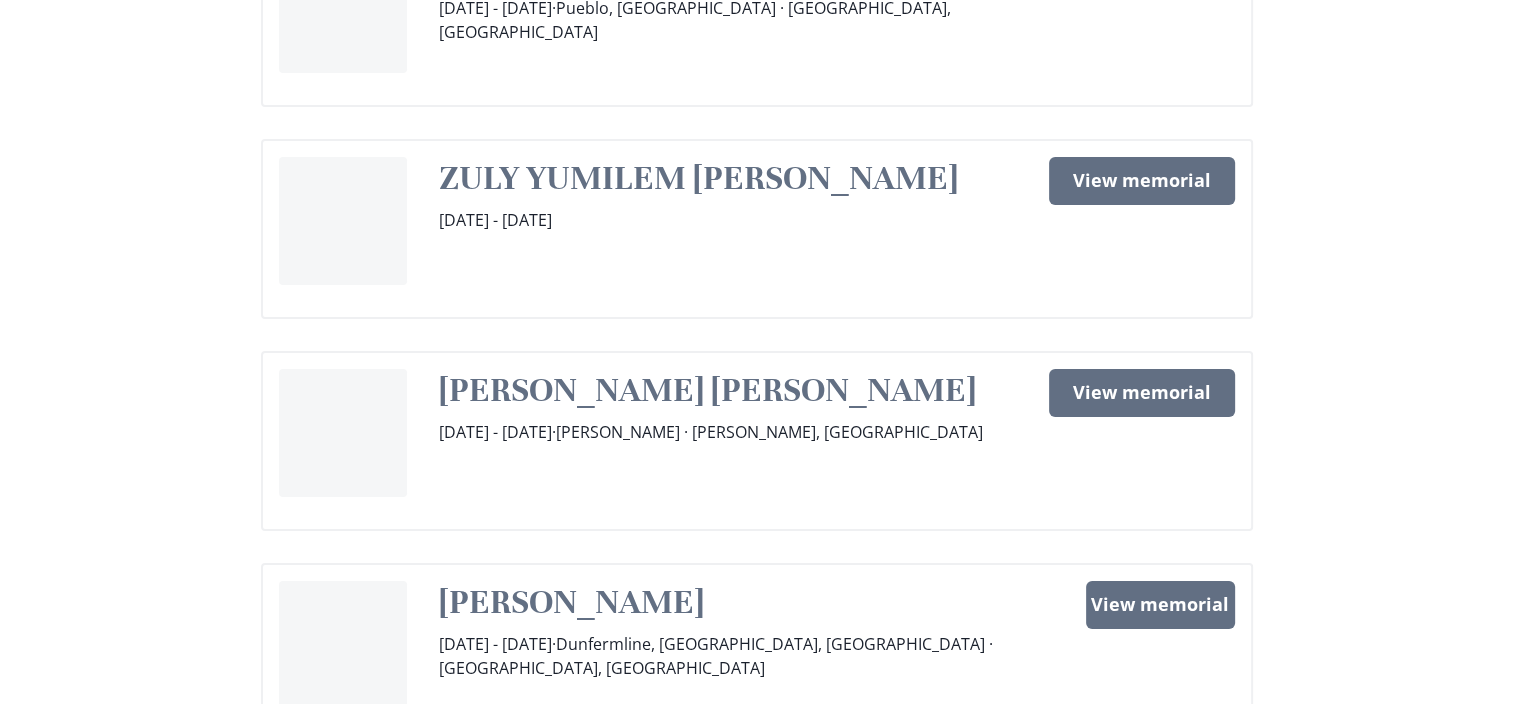 click on "Load more" at bounding box center (757, 831) 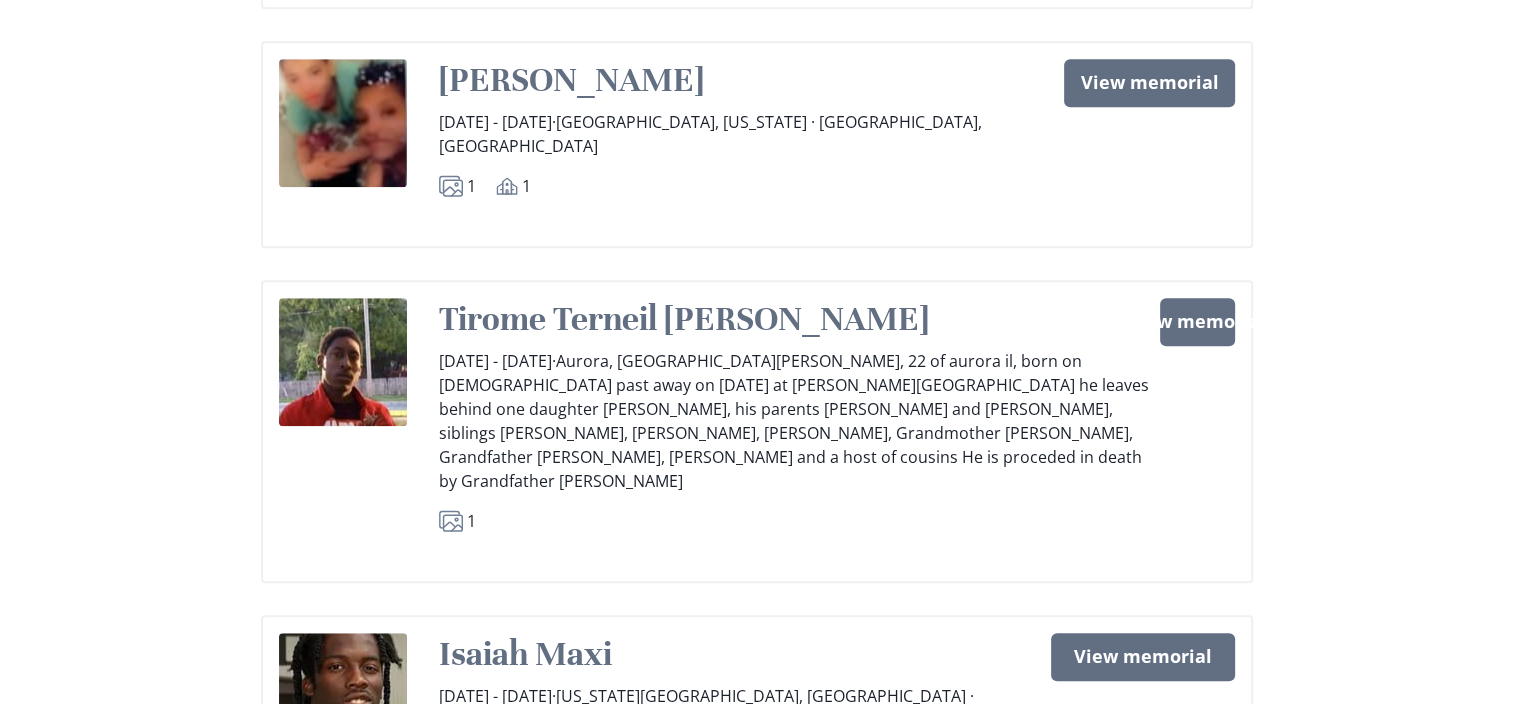 scroll, scrollTop: 16783, scrollLeft: 0, axis: vertical 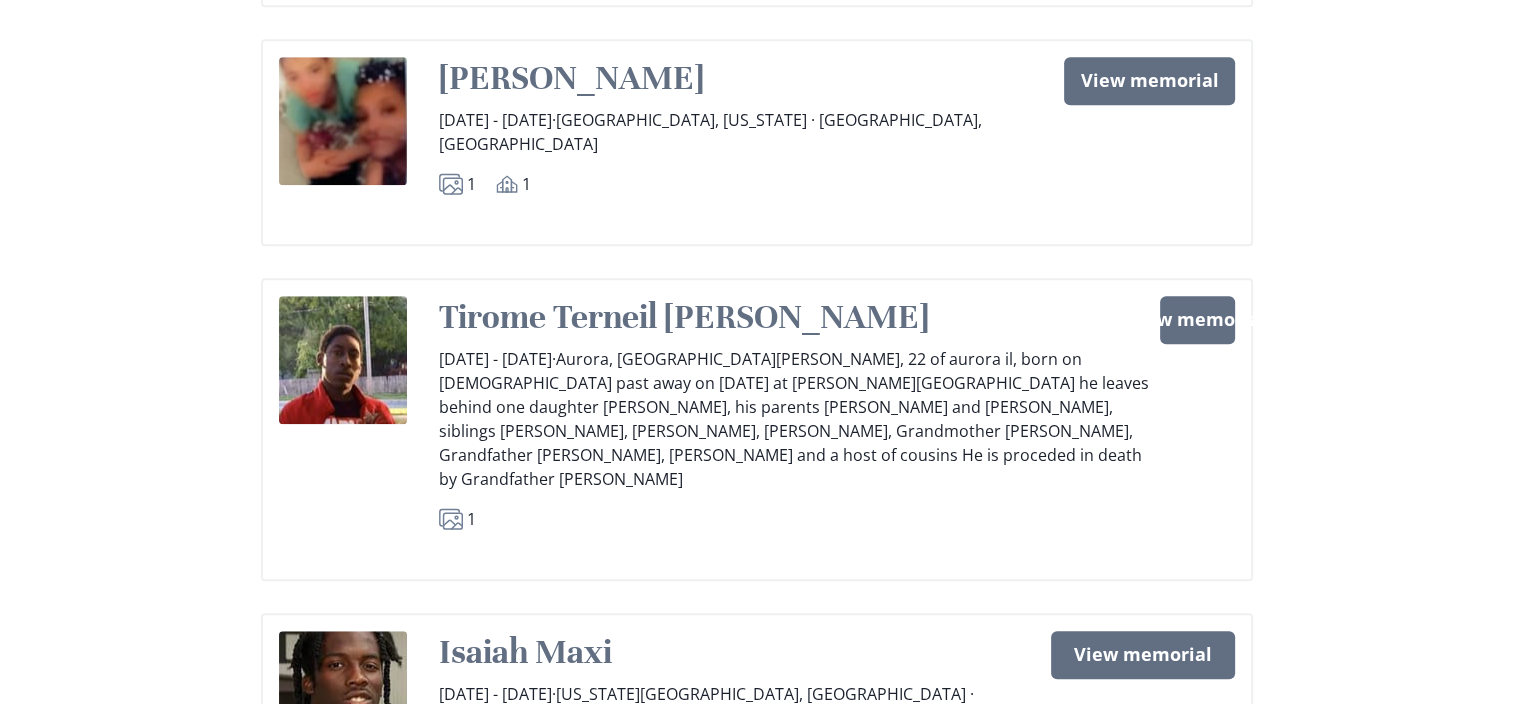 click on "Isaiah Maxi [DATE] - [DATE]  ·  [US_STATE][GEOGRAPHIC_DATA], [GEOGRAPHIC_DATA] · [US_STATE] Photos 1 Comments 1 View memorial View memorial" at bounding box center [757, 716] 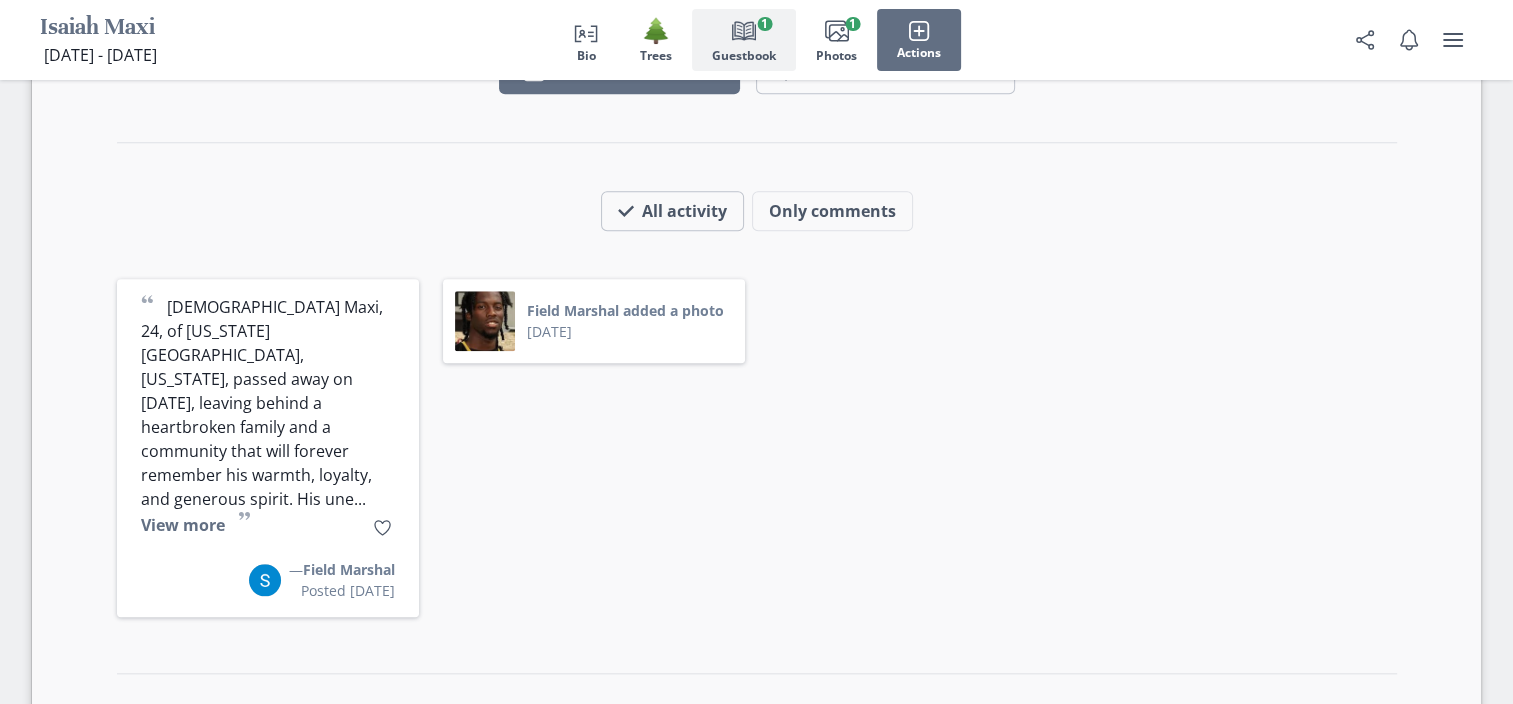scroll, scrollTop: 1920, scrollLeft: 0, axis: vertical 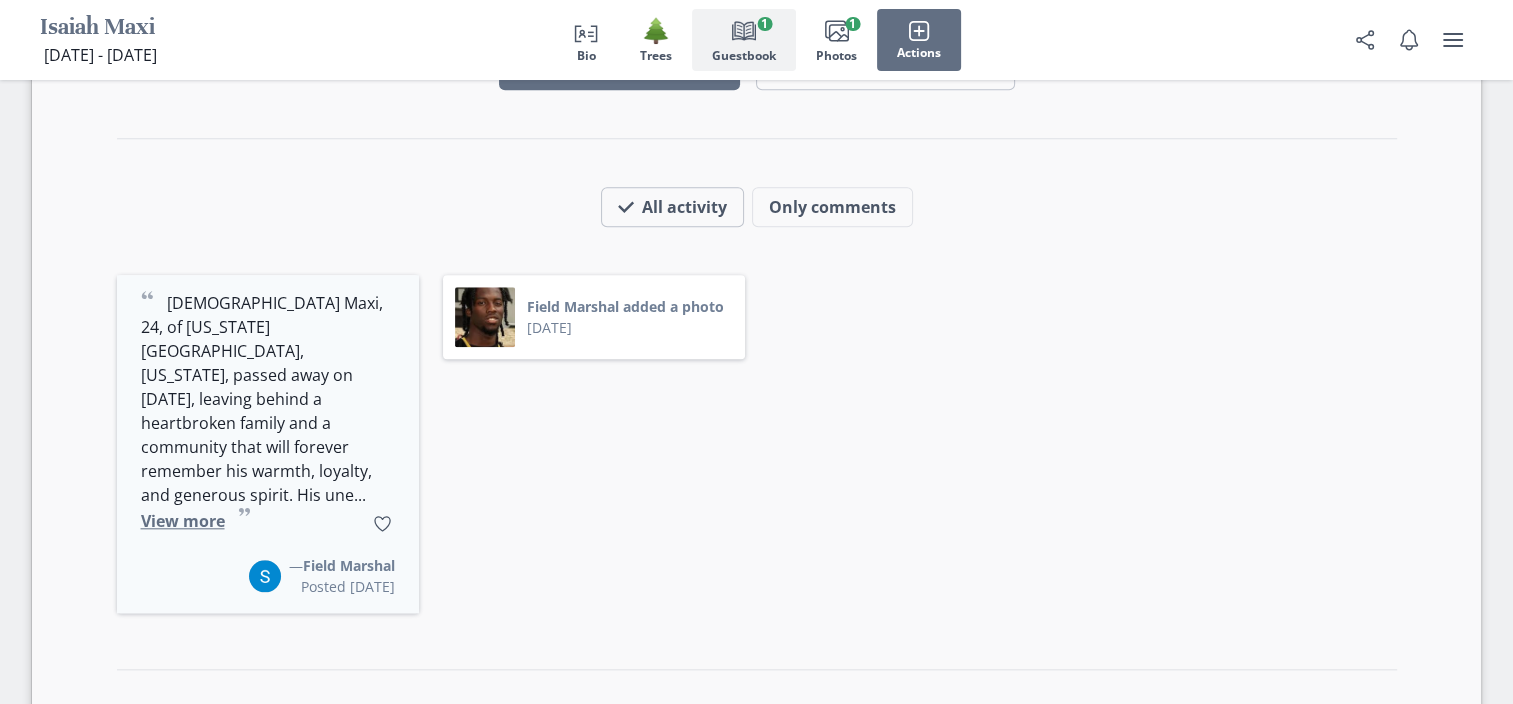click on "View more" at bounding box center (183, 521) 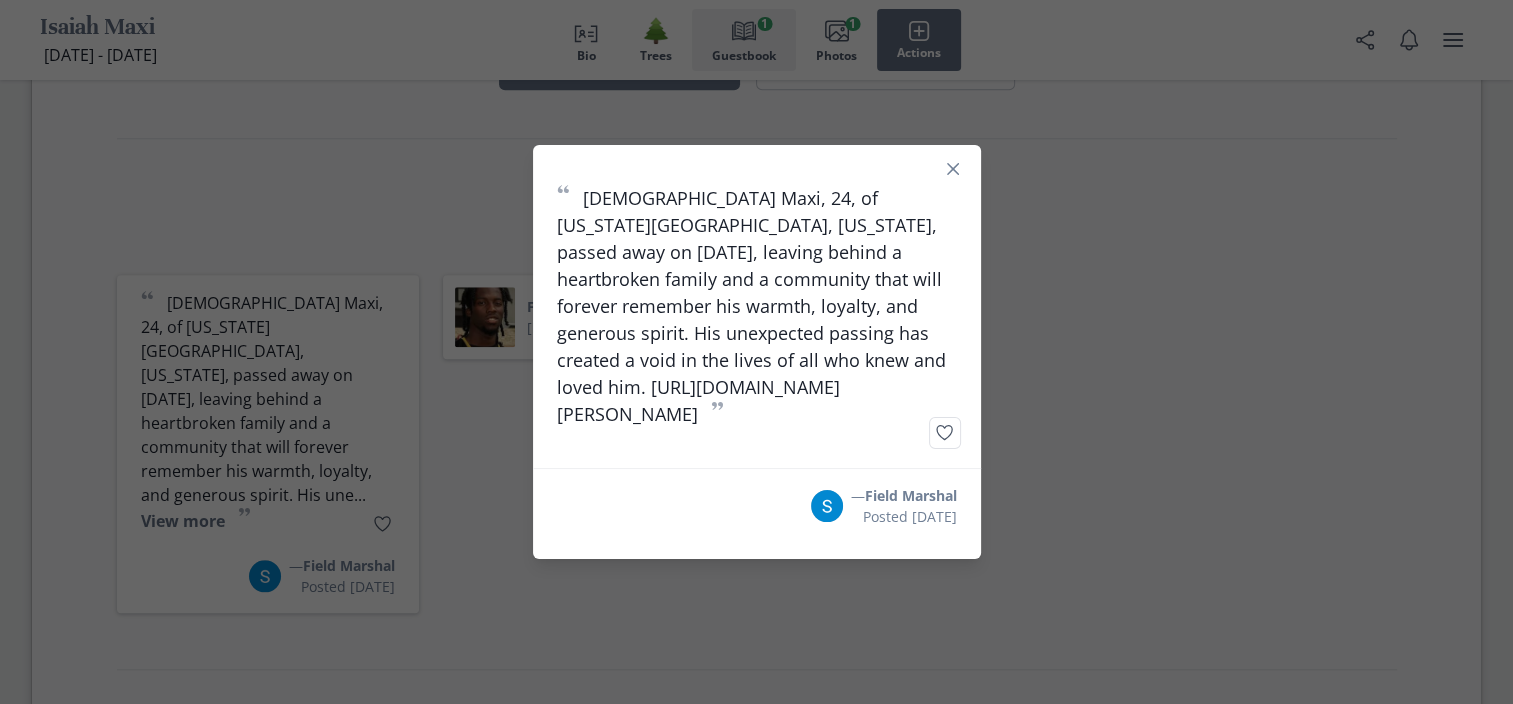 drag, startPoint x: 652, startPoint y: 417, endPoint x: 655, endPoint y: 368, distance: 49.09175 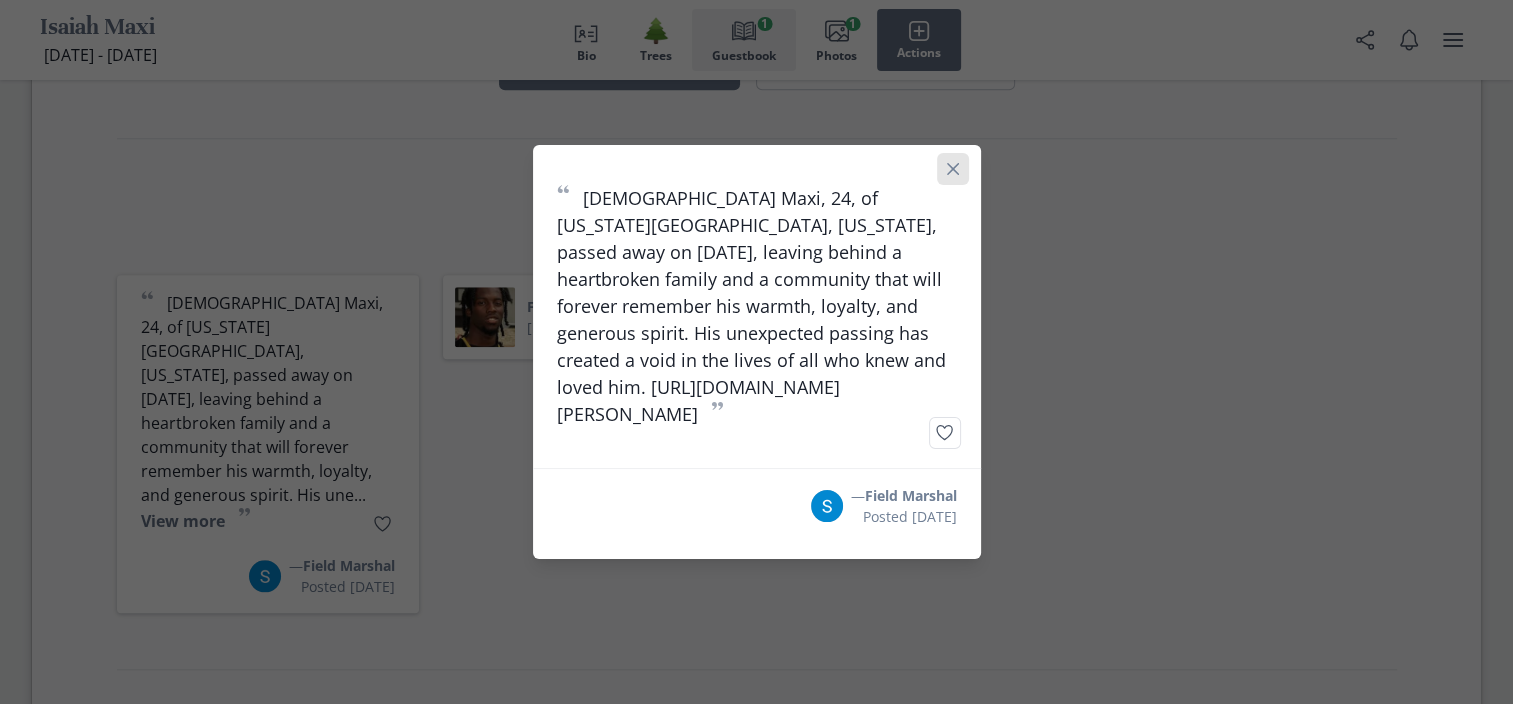 click at bounding box center (953, 169) 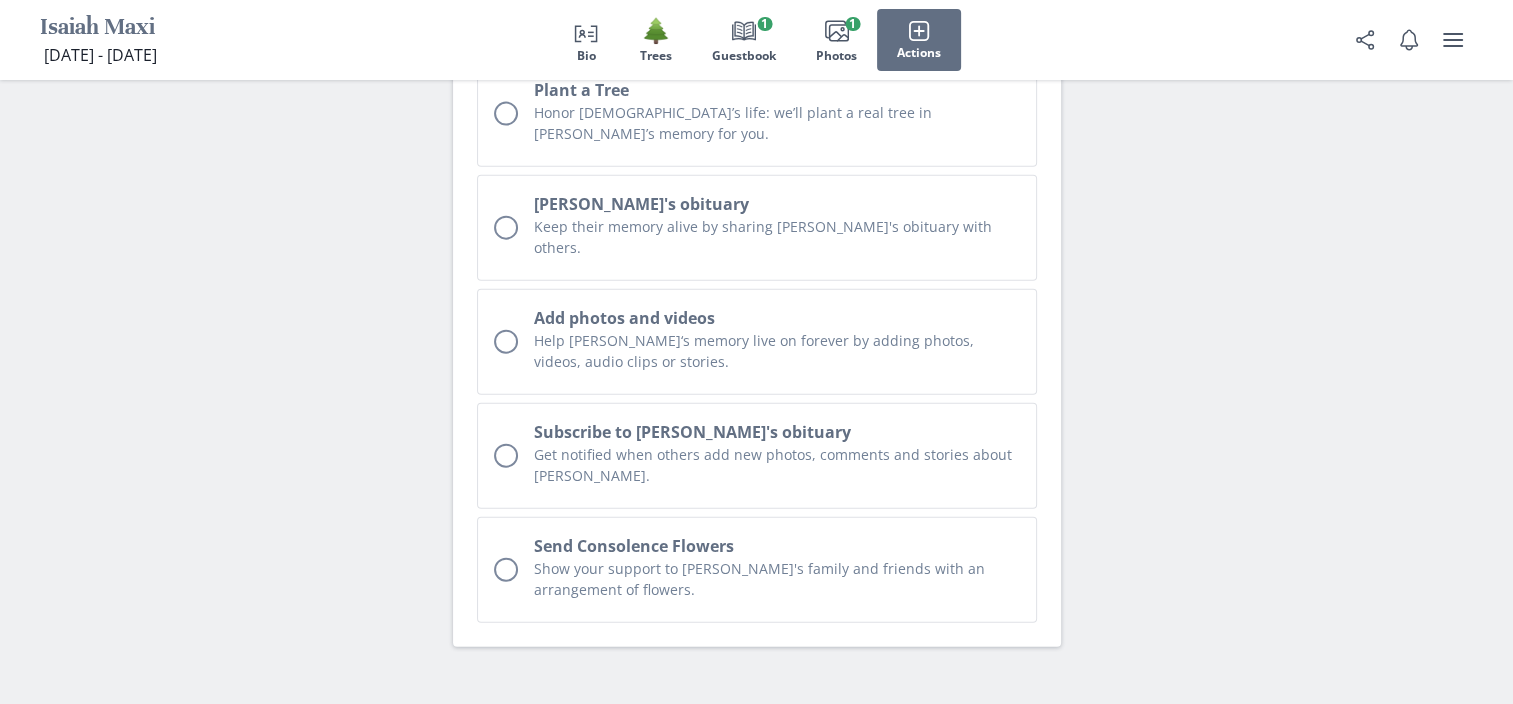 scroll, scrollTop: 4741, scrollLeft: 0, axis: vertical 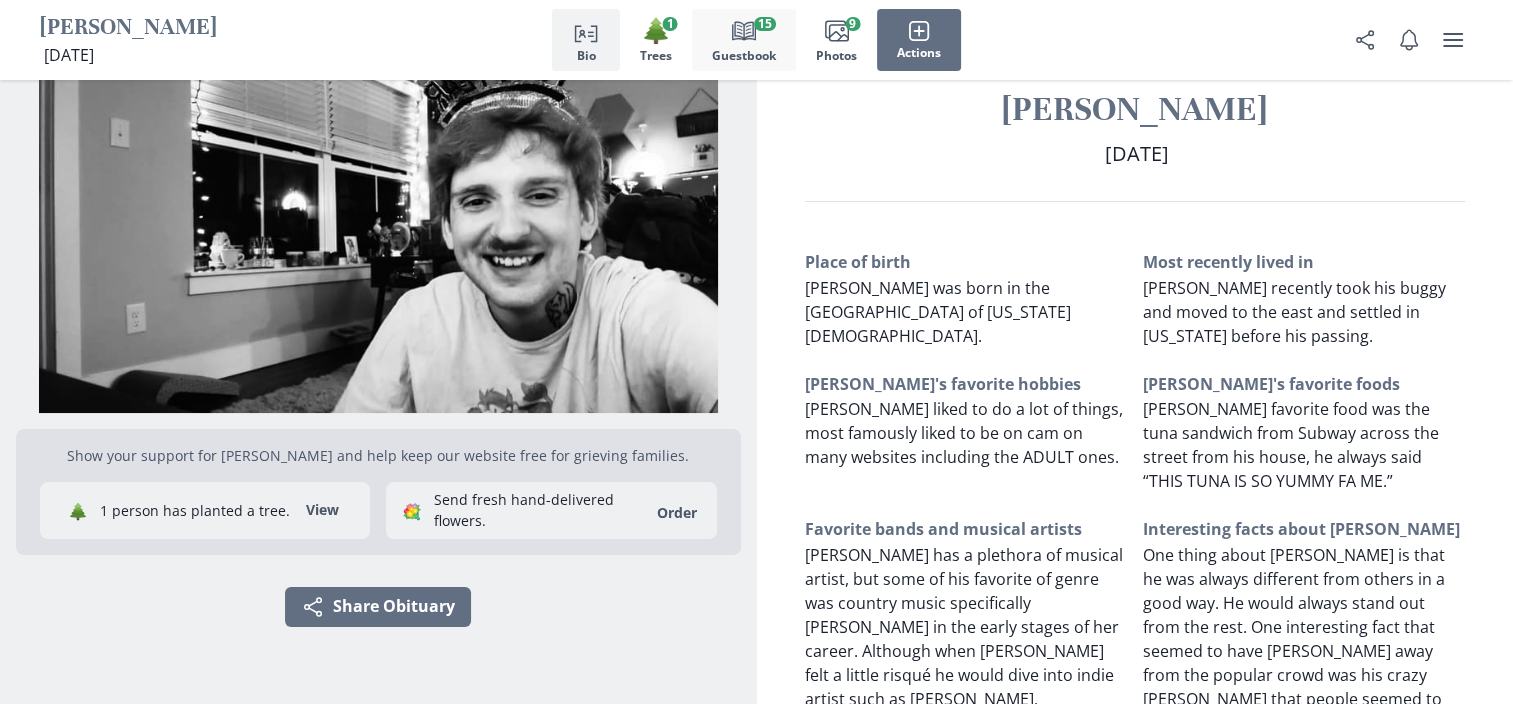 click 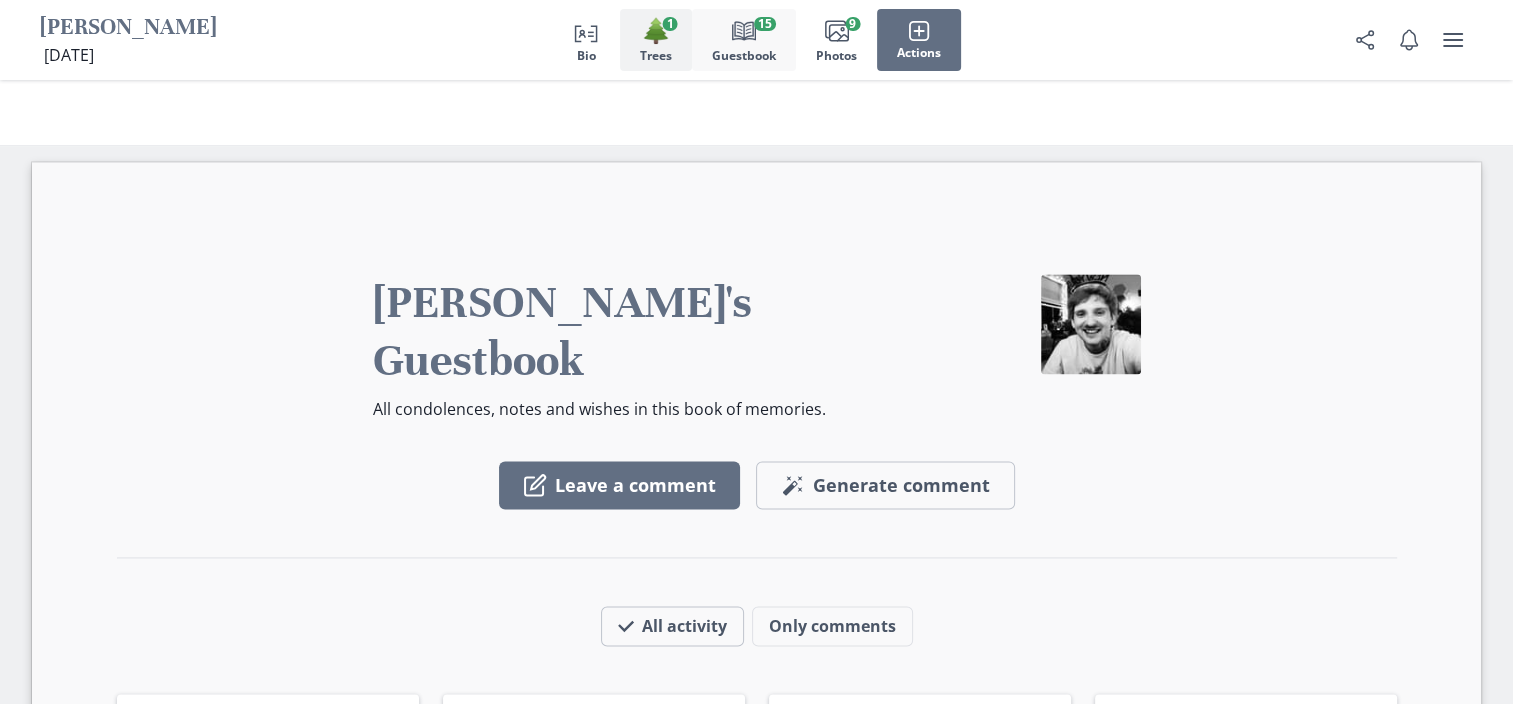 scroll, scrollTop: 2720, scrollLeft: 0, axis: vertical 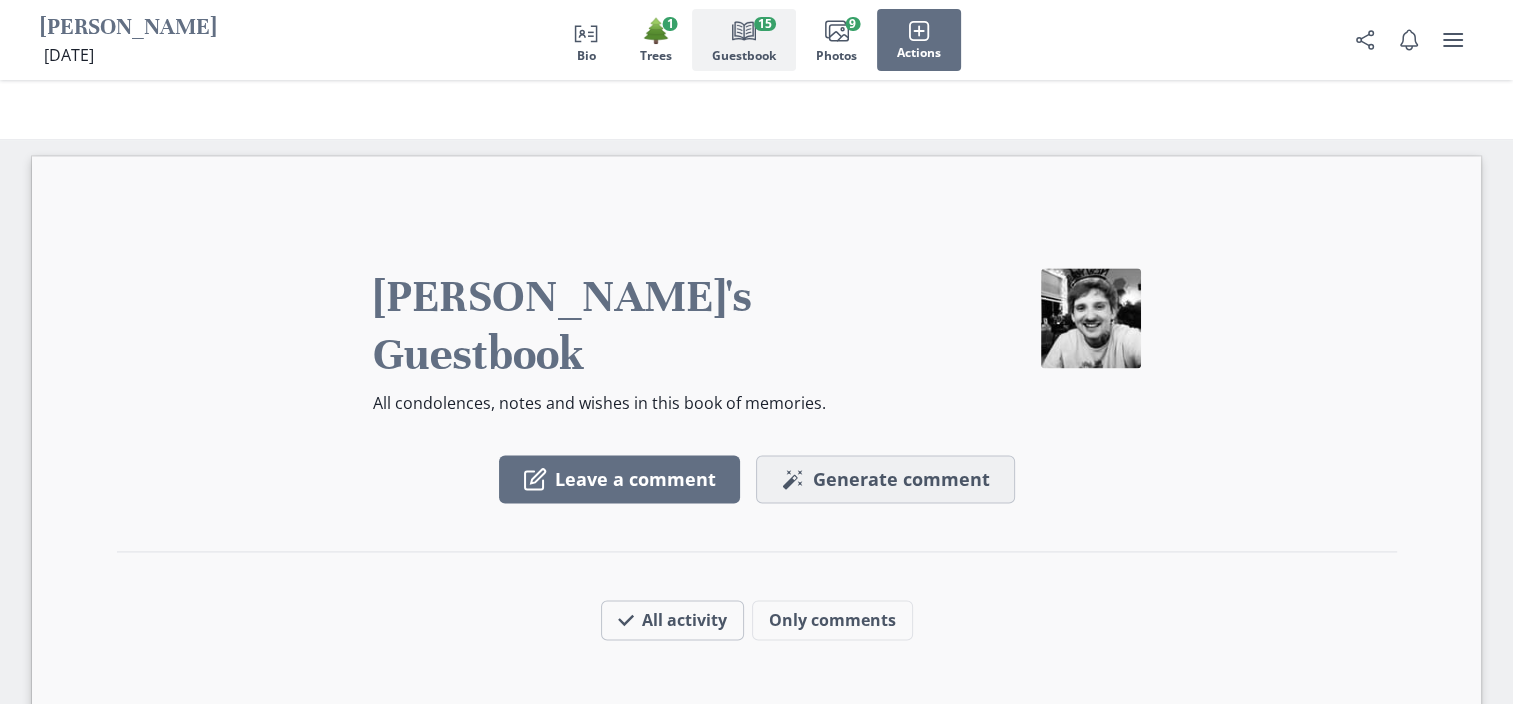 type 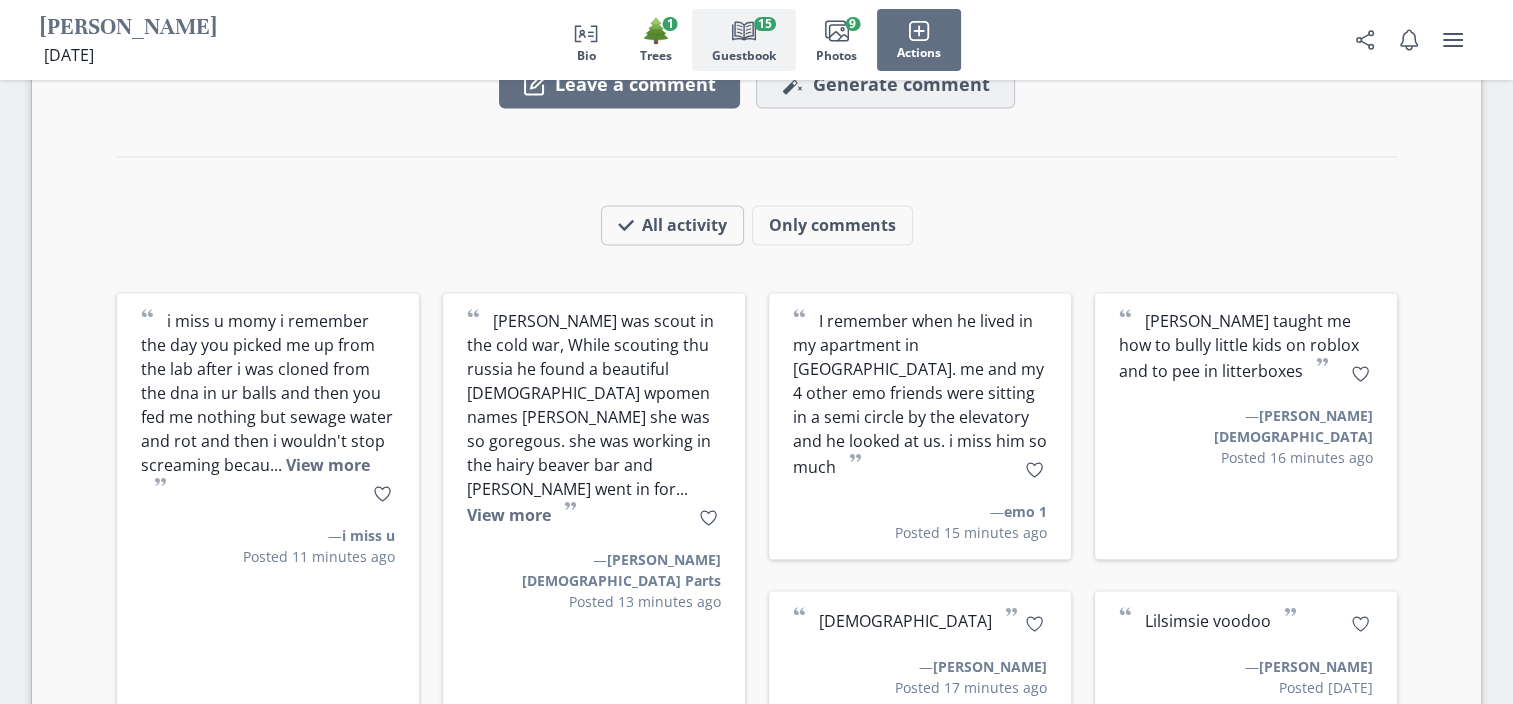 scroll, scrollTop: 3120, scrollLeft: 0, axis: vertical 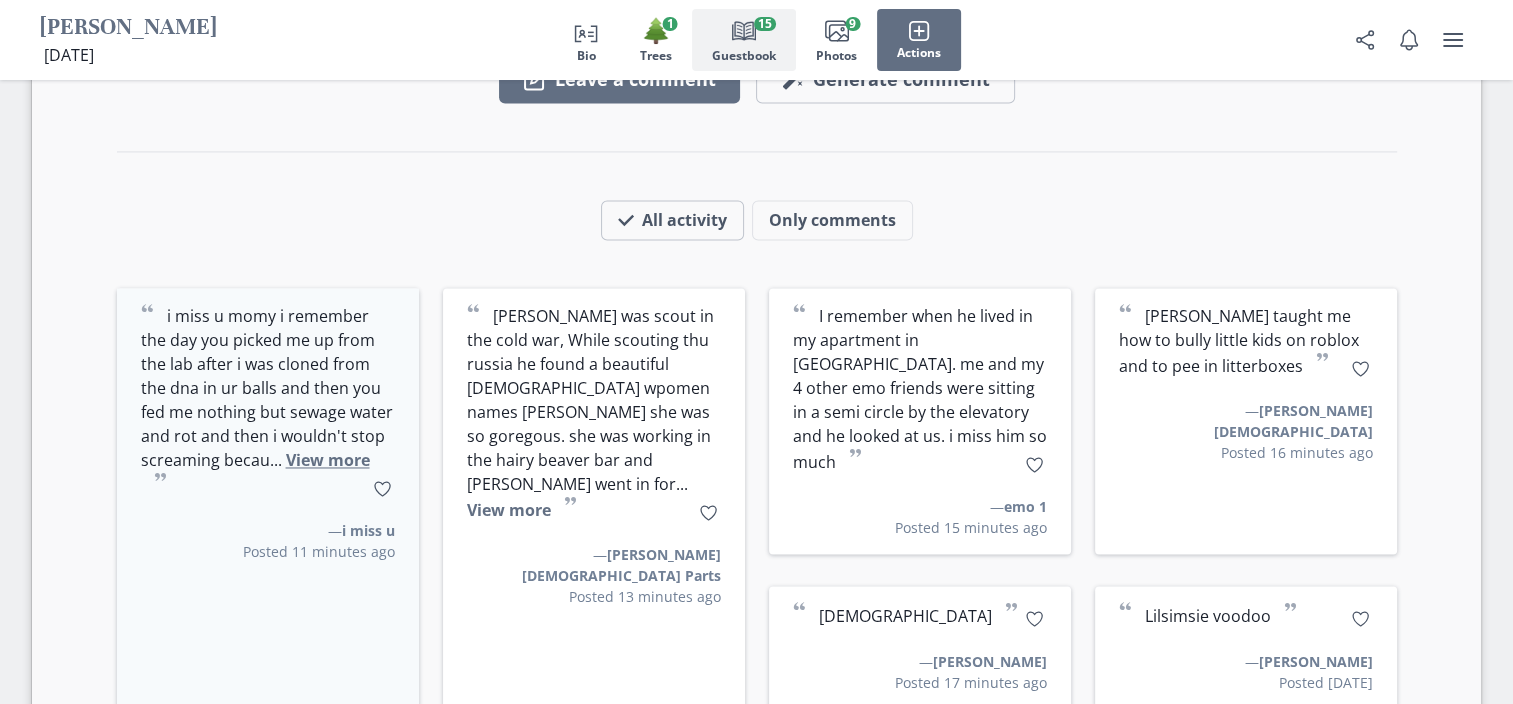 click on "View more" at bounding box center (328, 460) 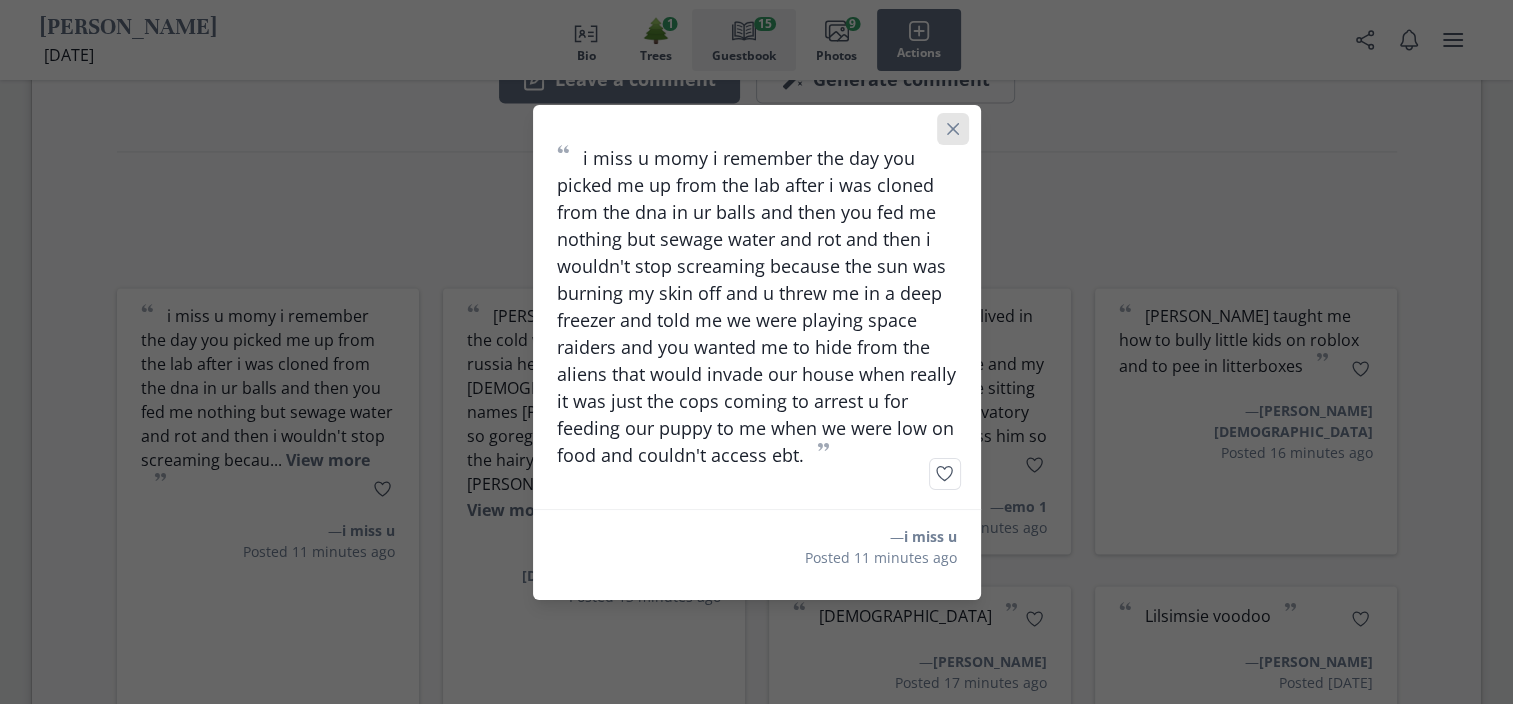 click at bounding box center (953, 129) 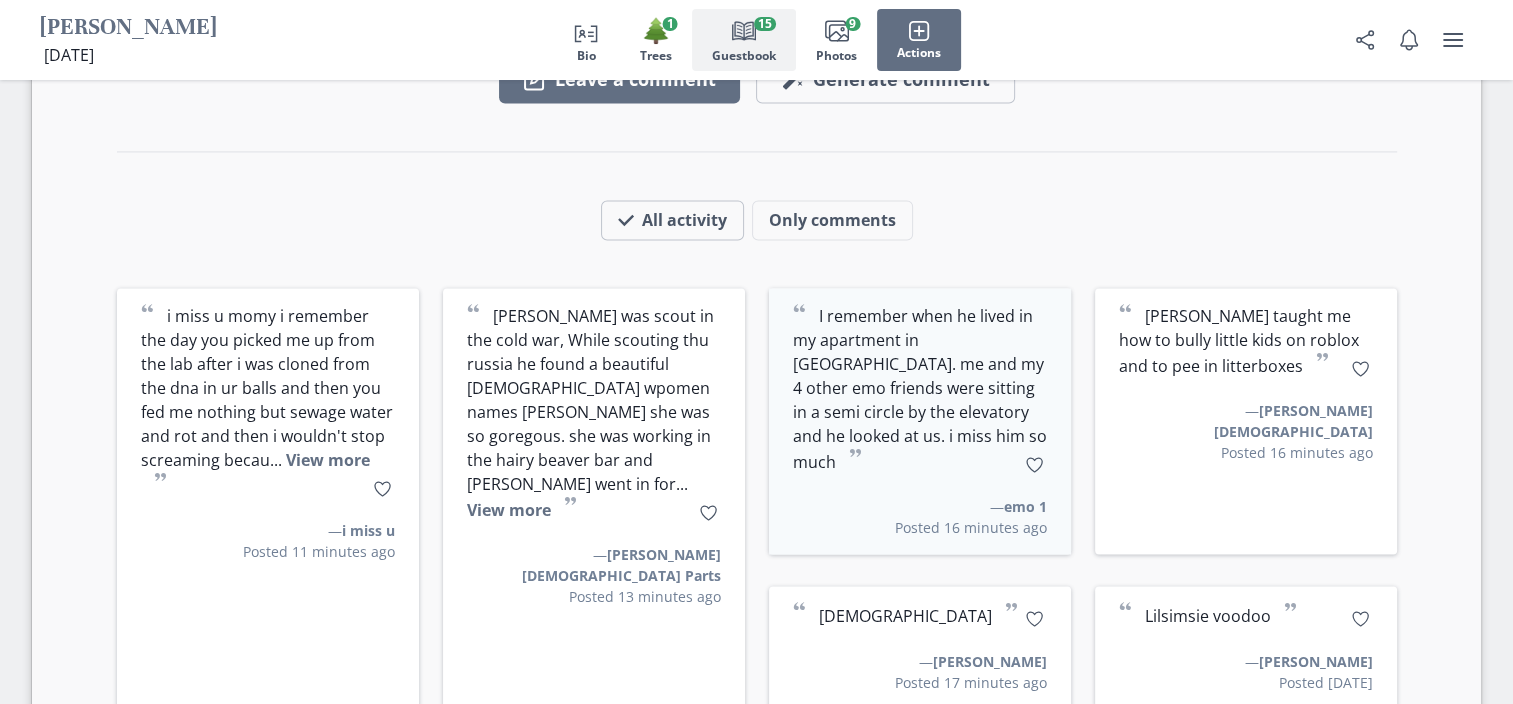 type 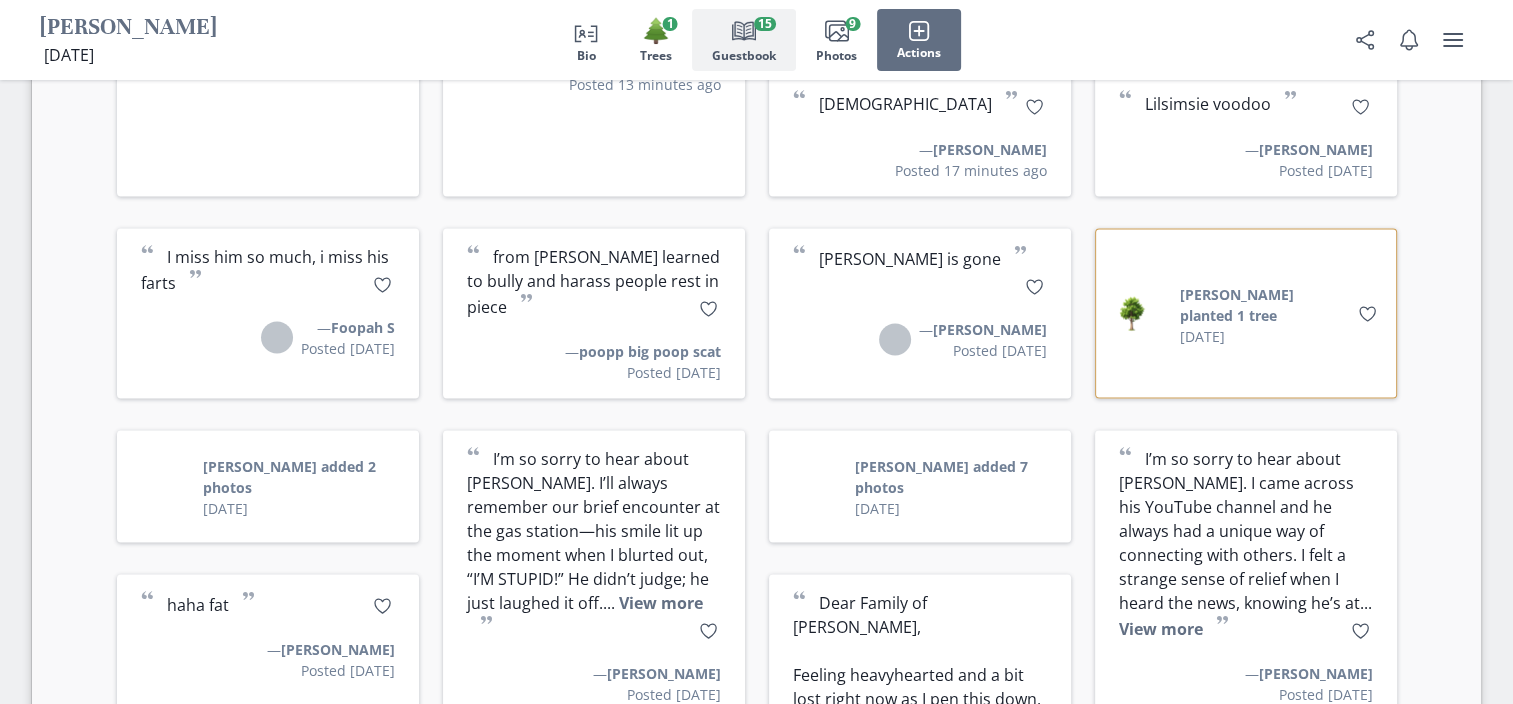 scroll, scrollTop: 3720, scrollLeft: 0, axis: vertical 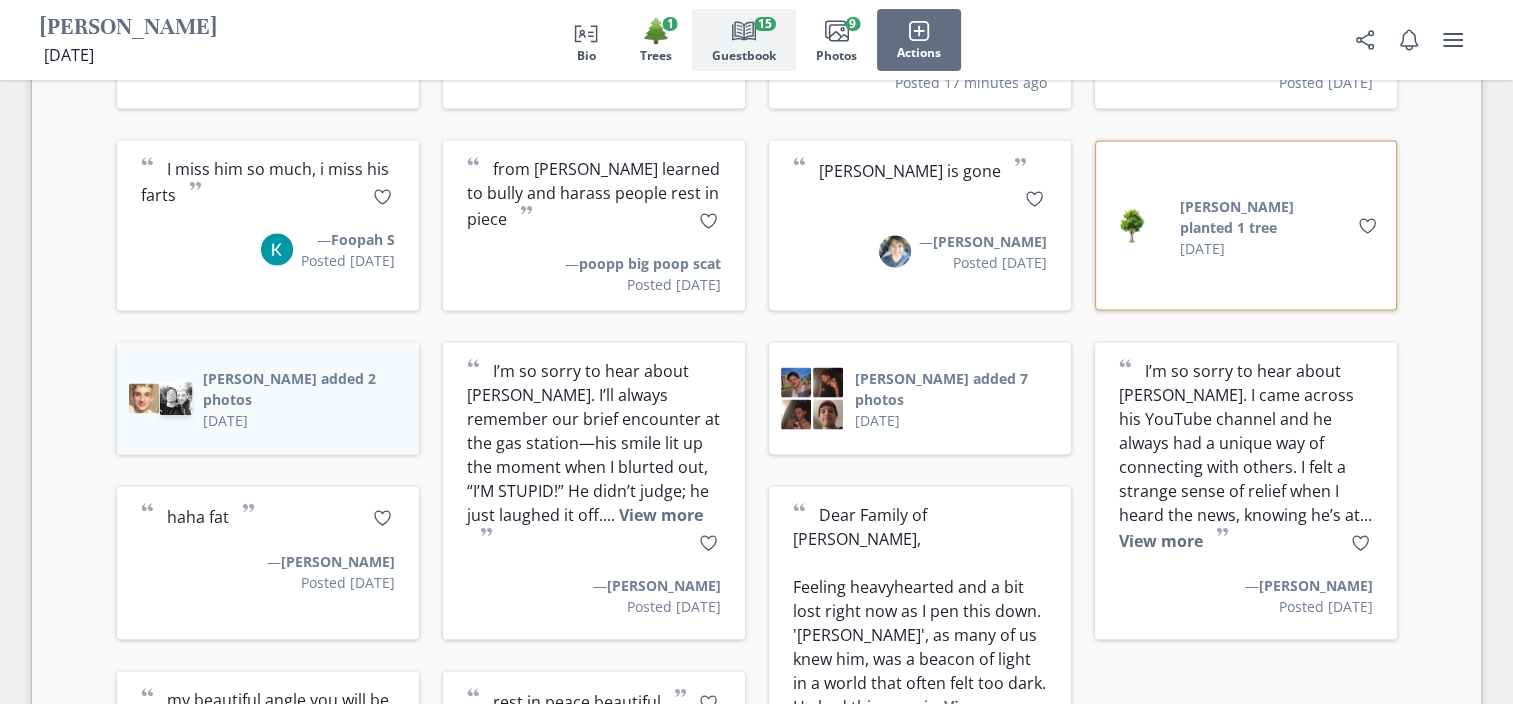 click at bounding box center [175, 398] 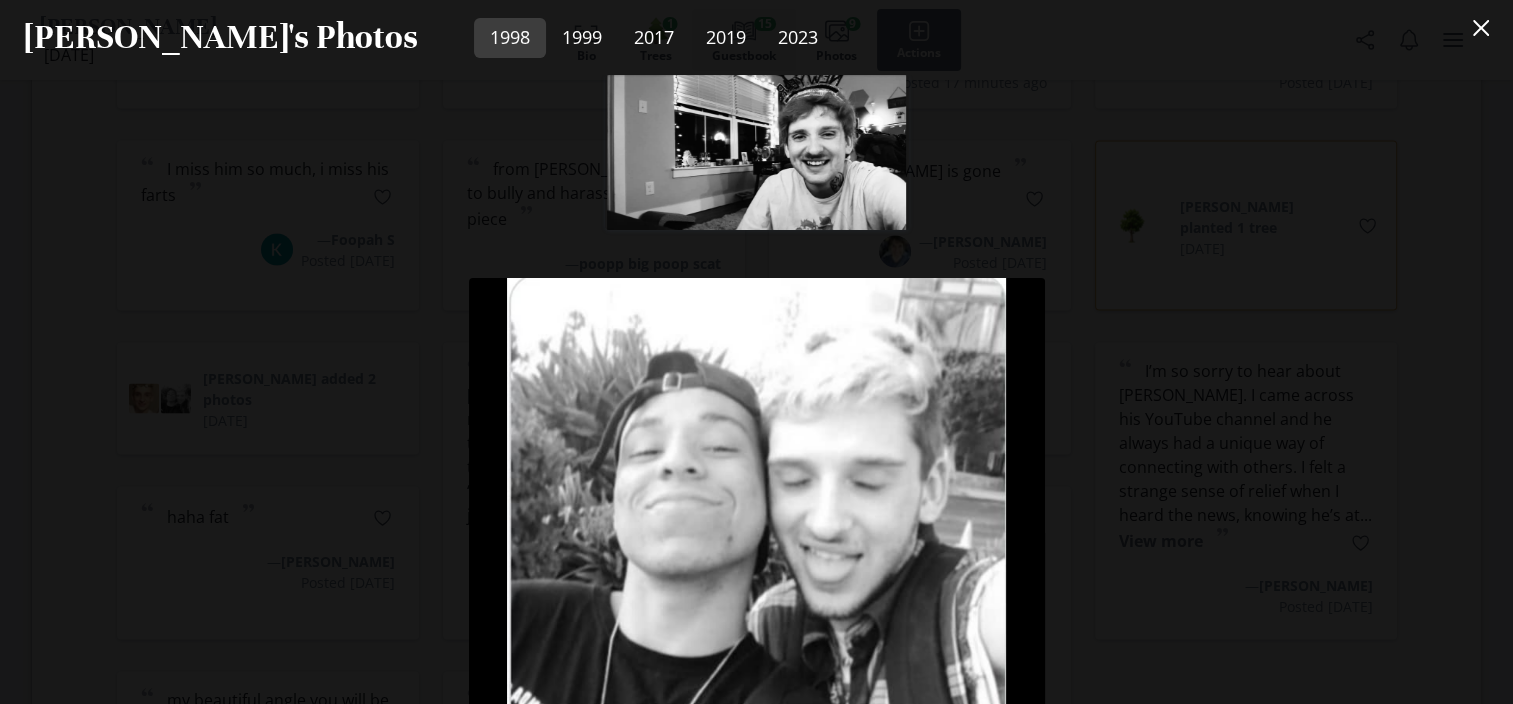 scroll, scrollTop: 198, scrollLeft: 0, axis: vertical 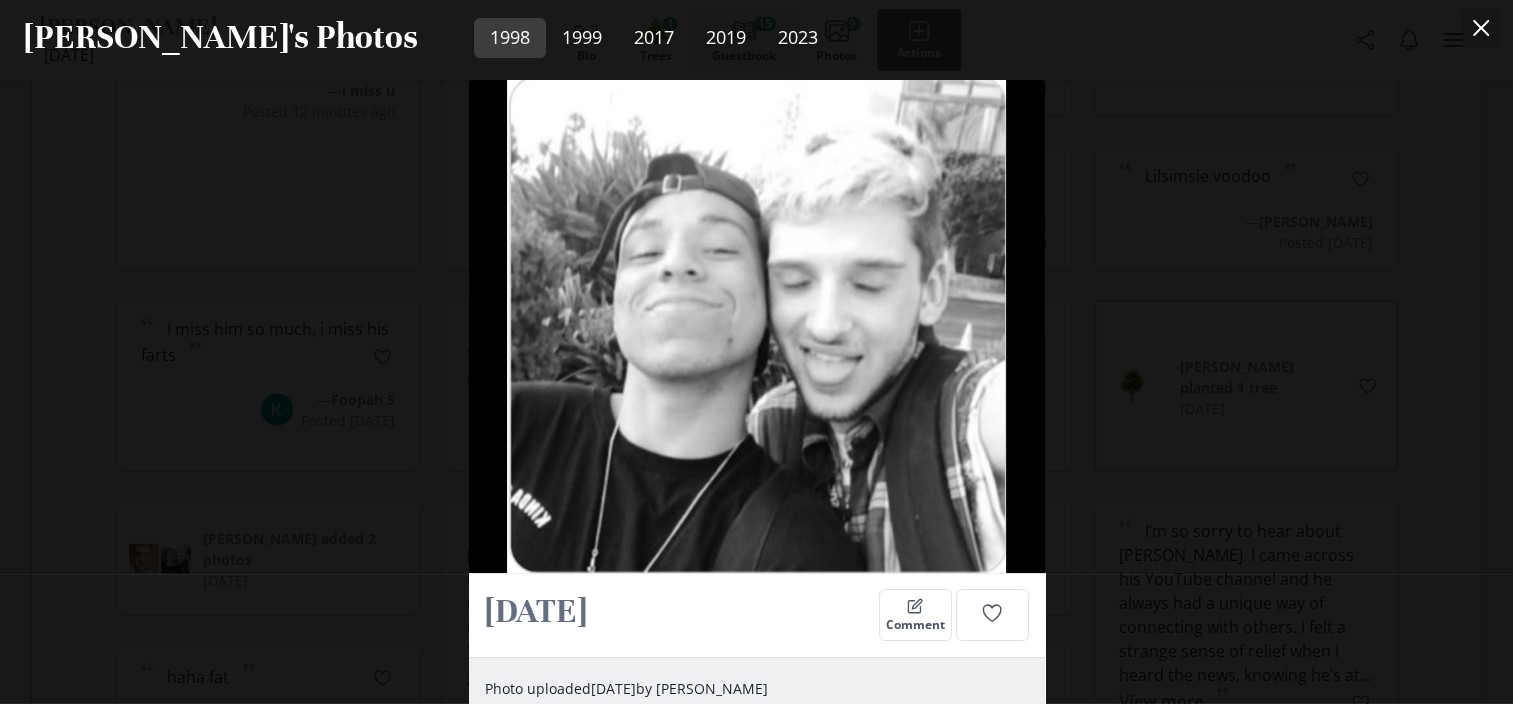 click 